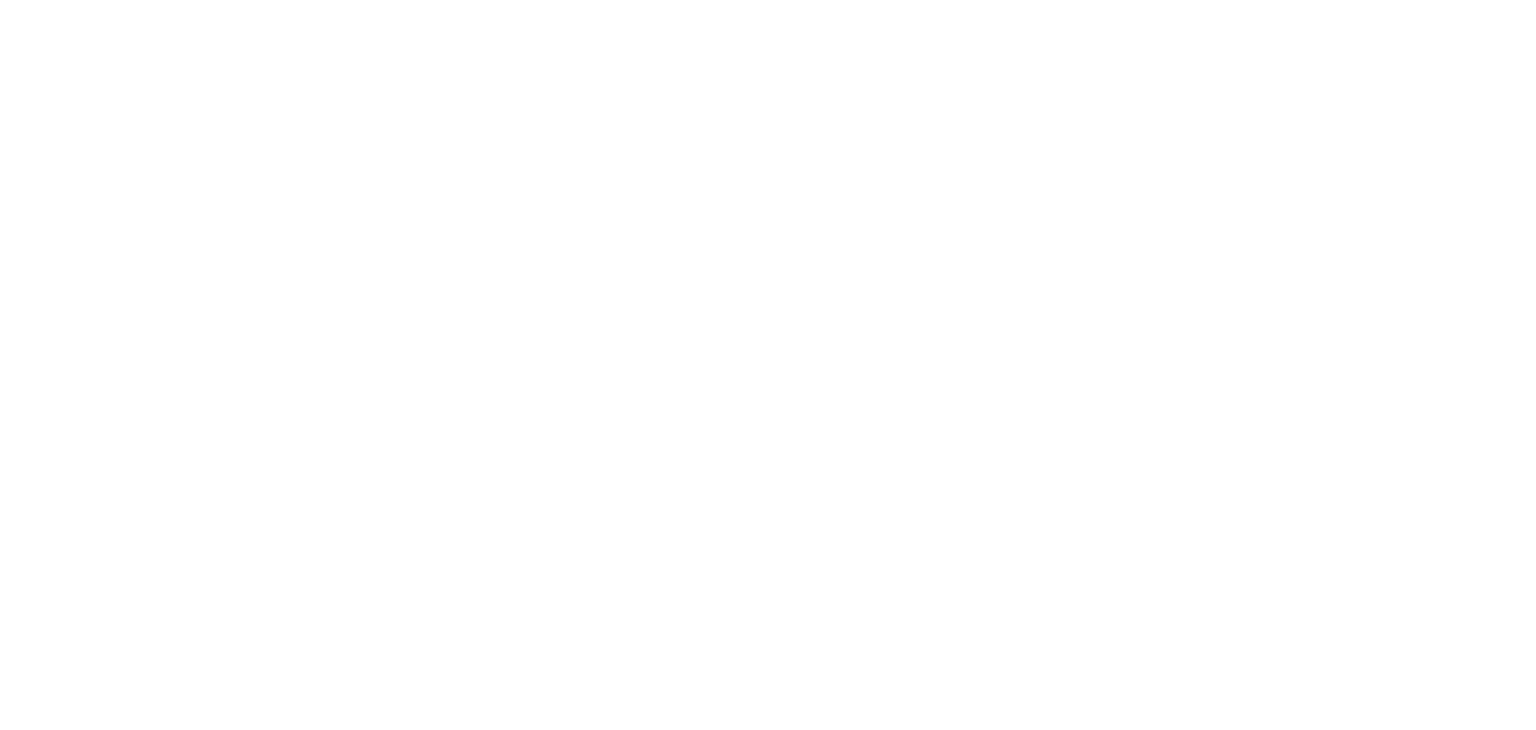 scroll, scrollTop: 0, scrollLeft: 0, axis: both 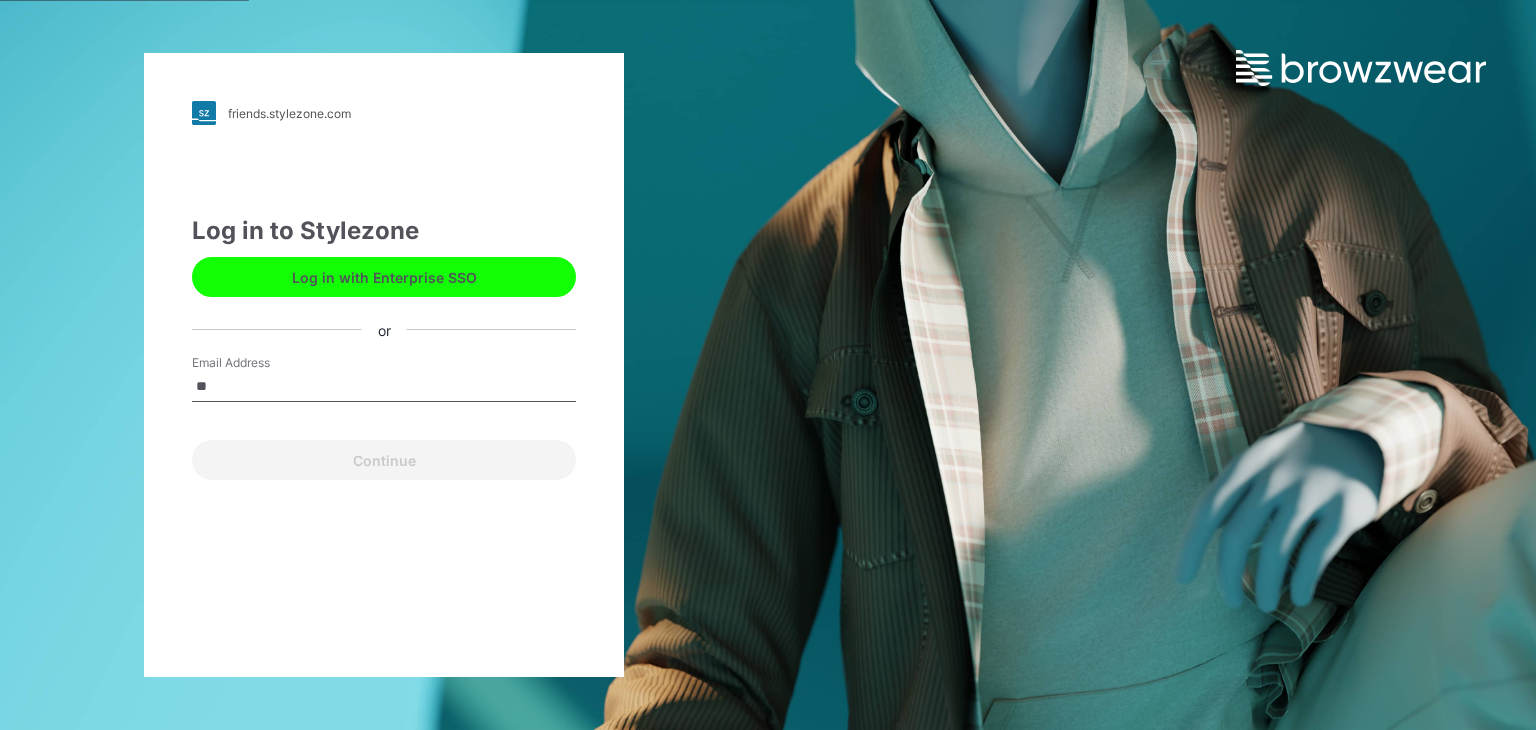type on "**********" 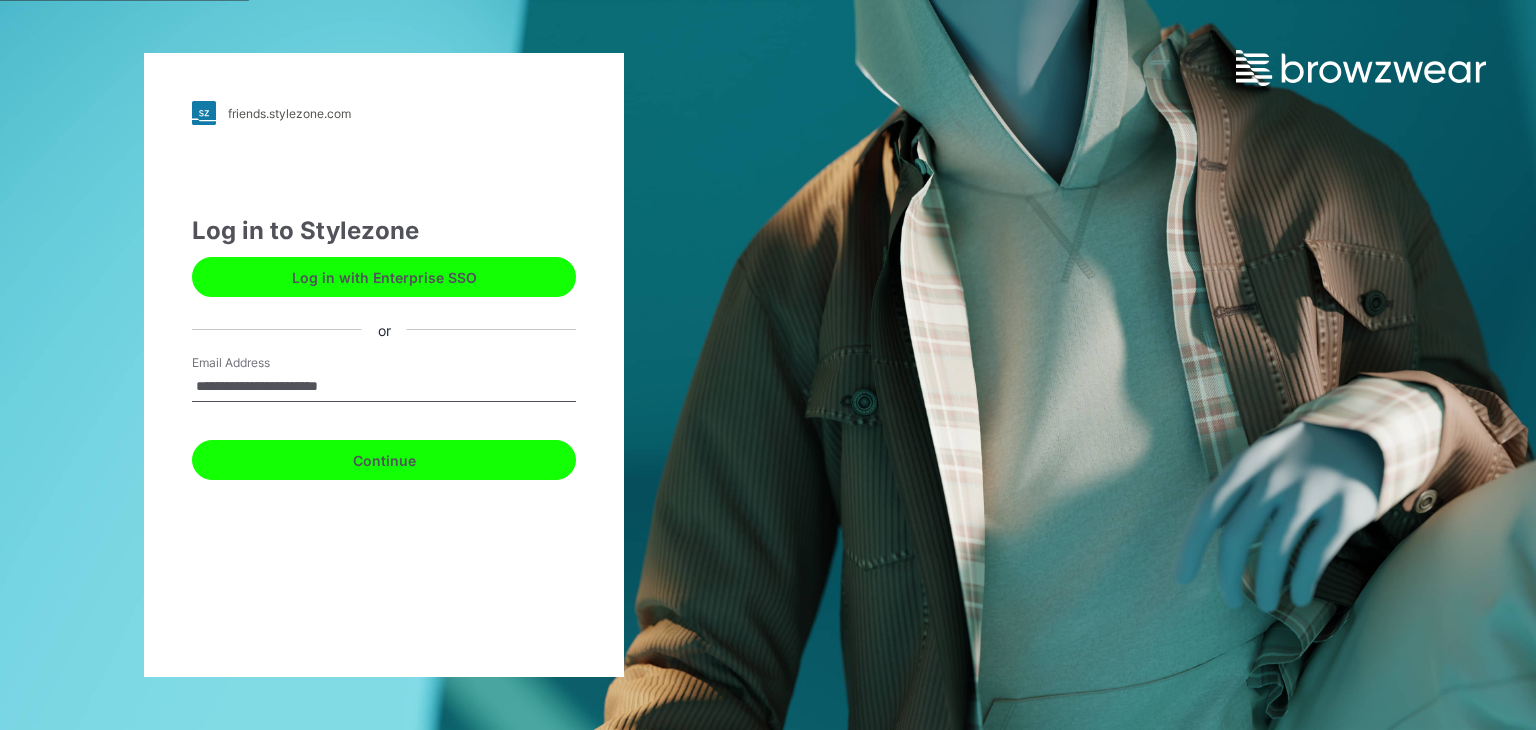 click on "Continue" at bounding box center [384, 460] 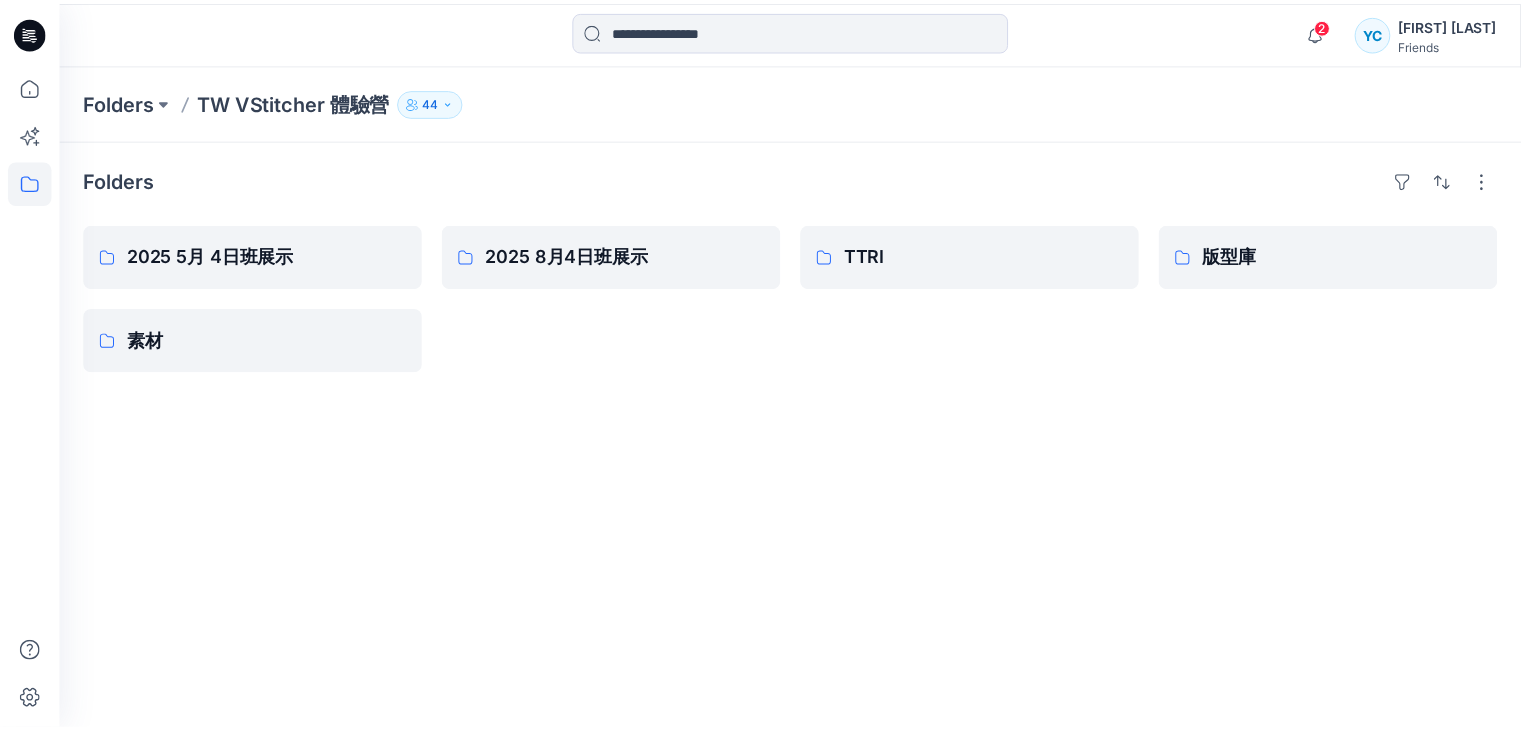 scroll, scrollTop: 0, scrollLeft: 0, axis: both 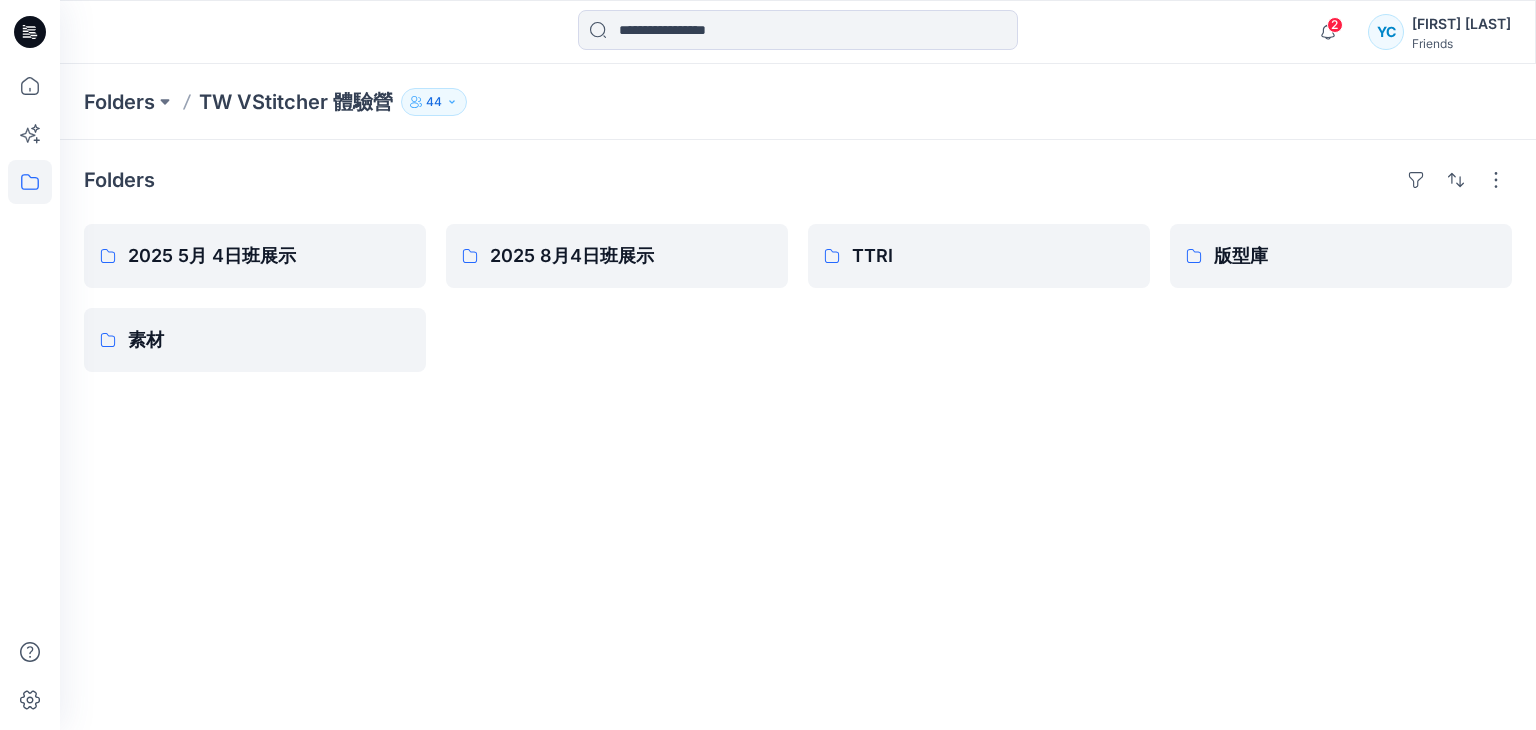 click 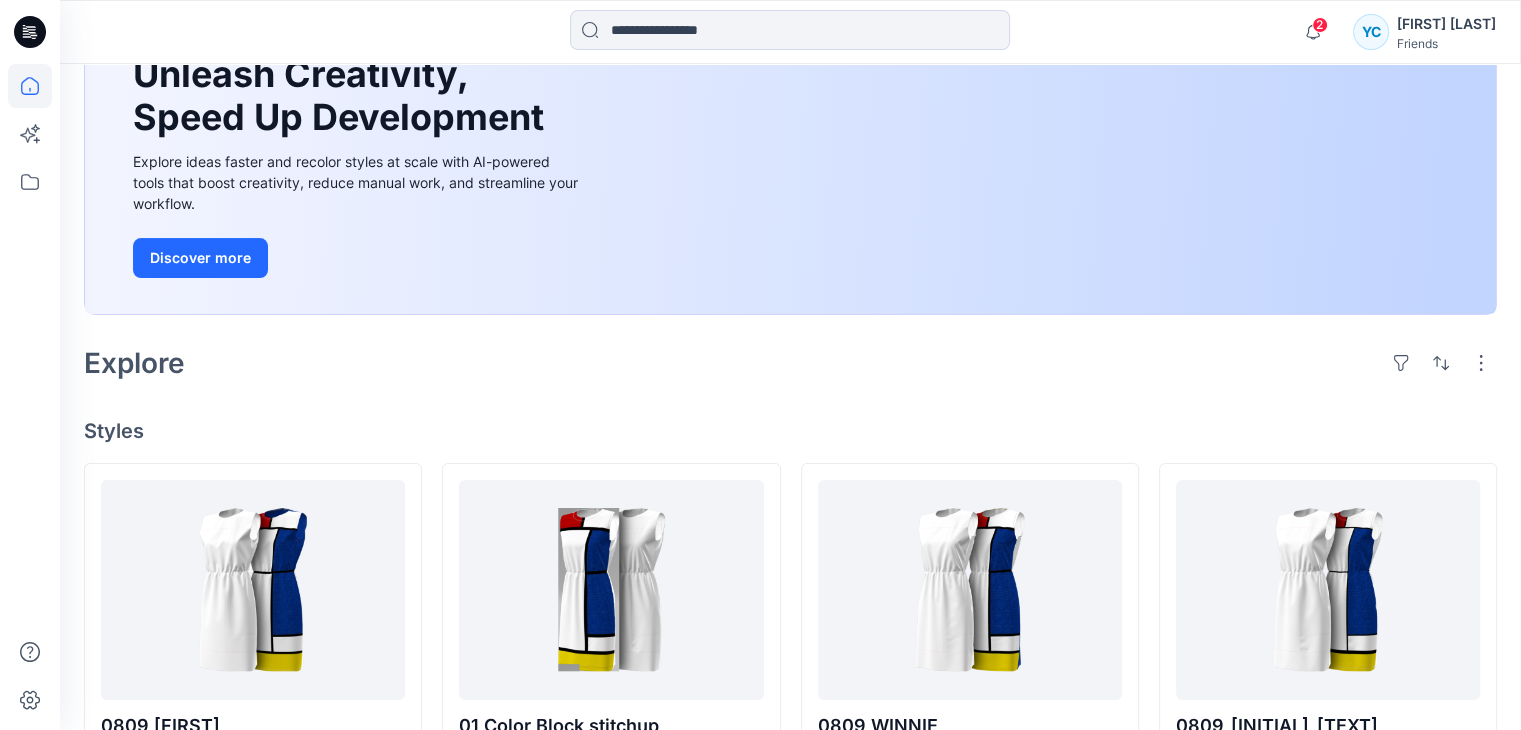 scroll, scrollTop: 100, scrollLeft: 0, axis: vertical 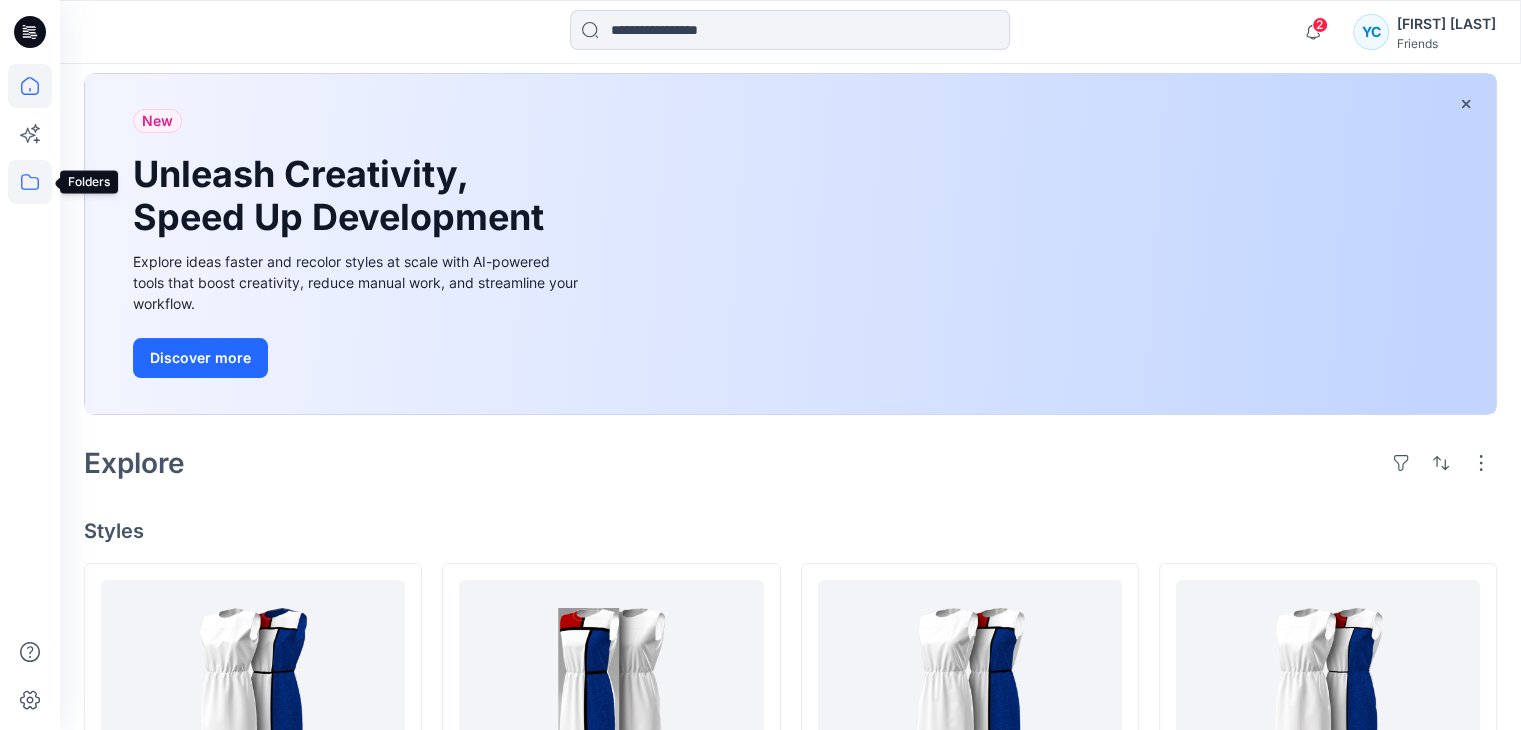 click 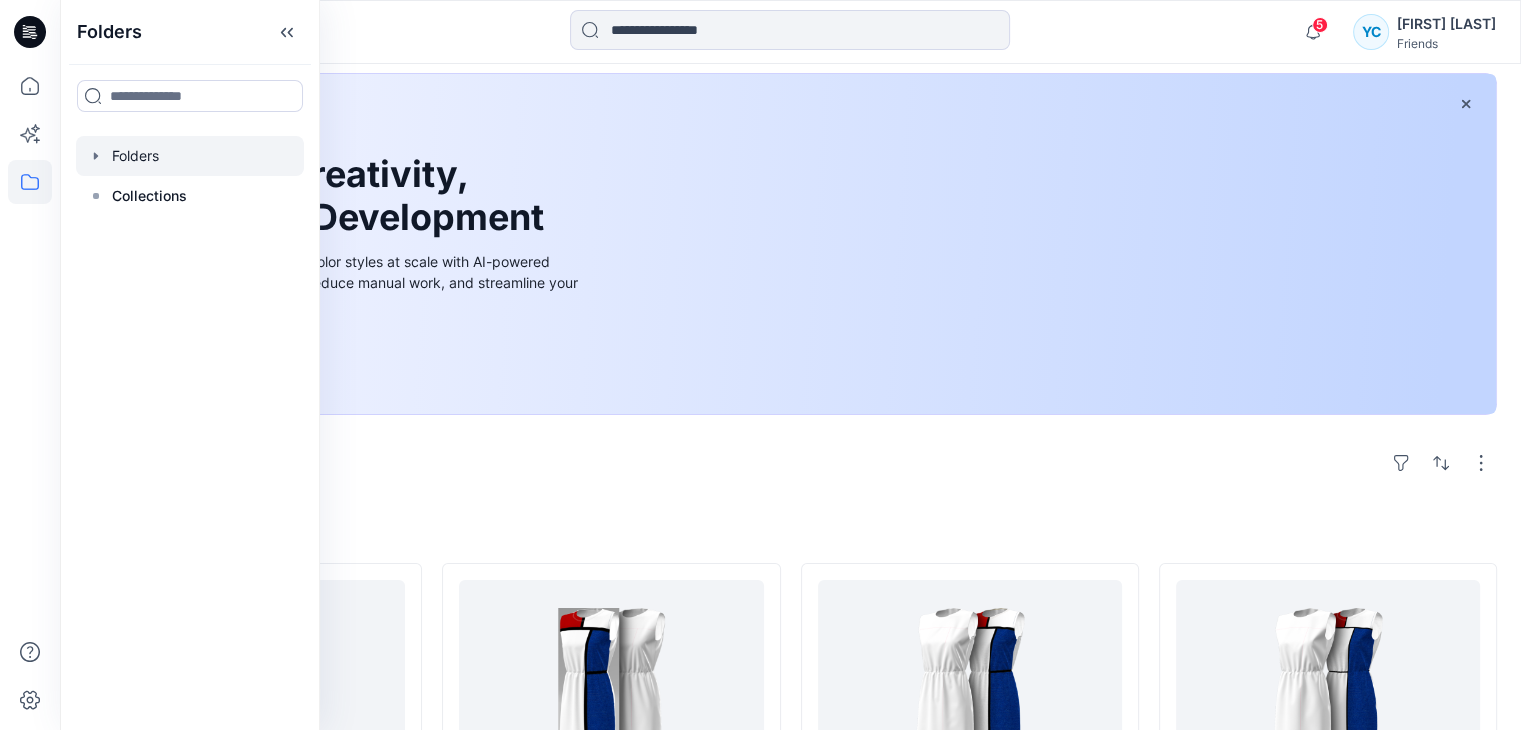 click 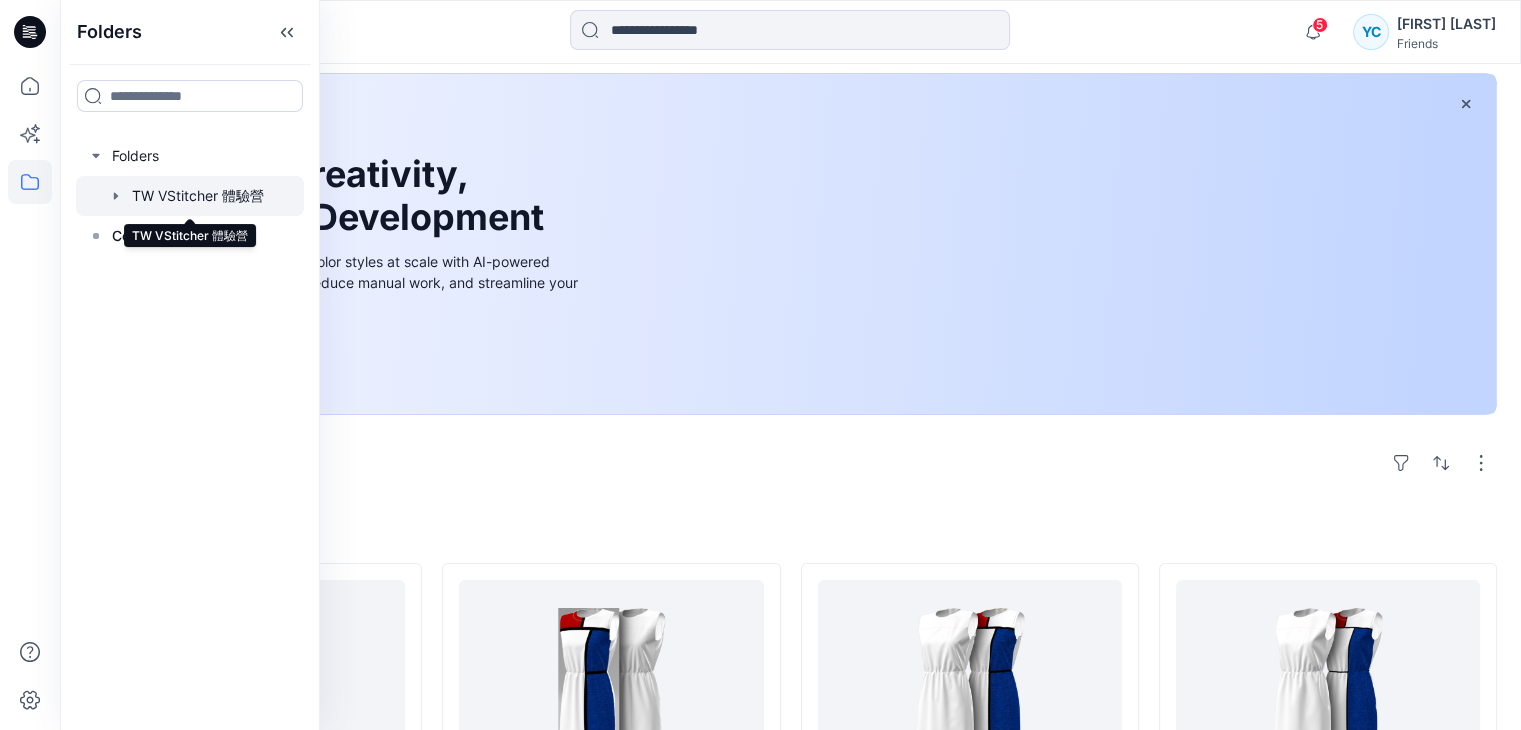 click at bounding box center [190, 196] 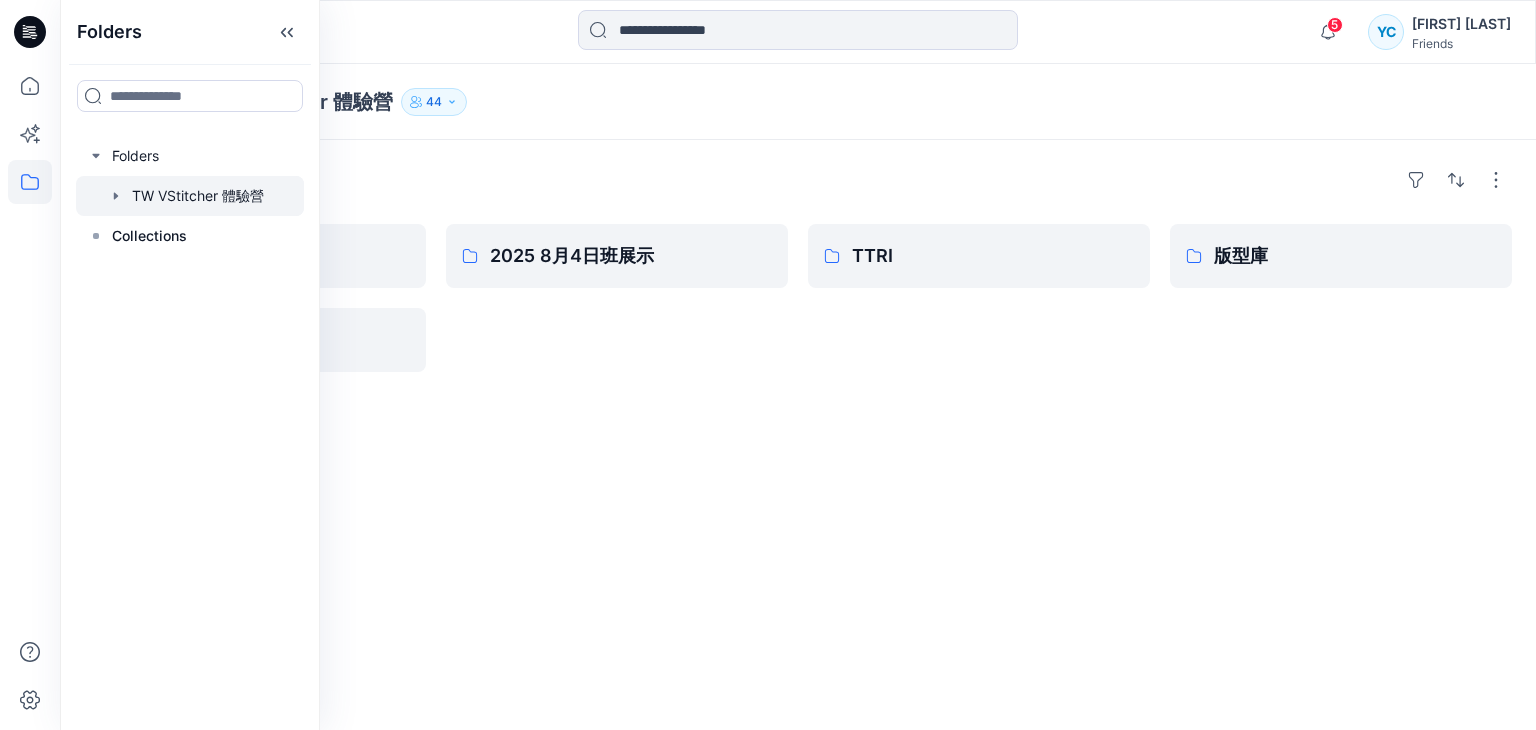 click on "Folders" at bounding box center [798, 180] 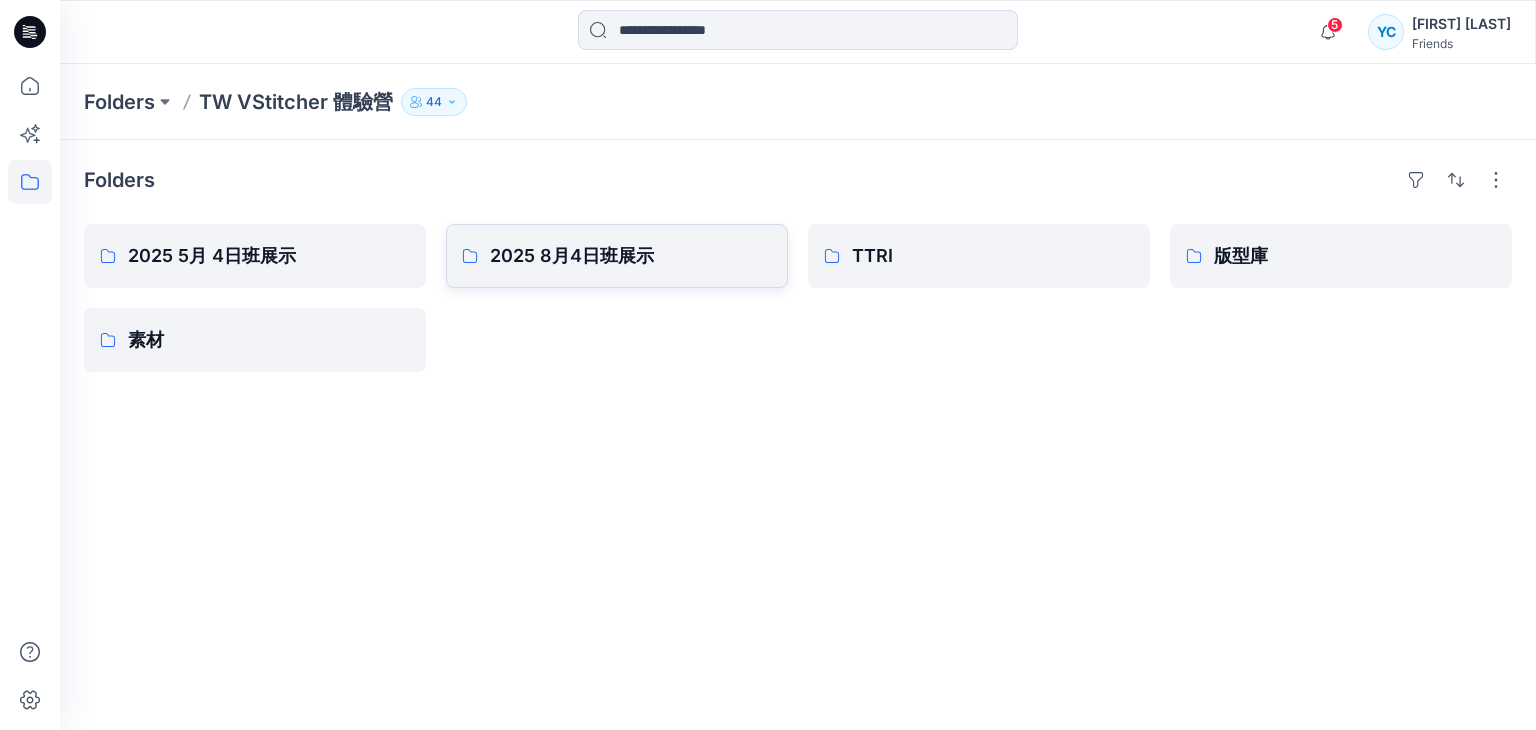 click on "2025 8月4日班展示" at bounding box center [631, 256] 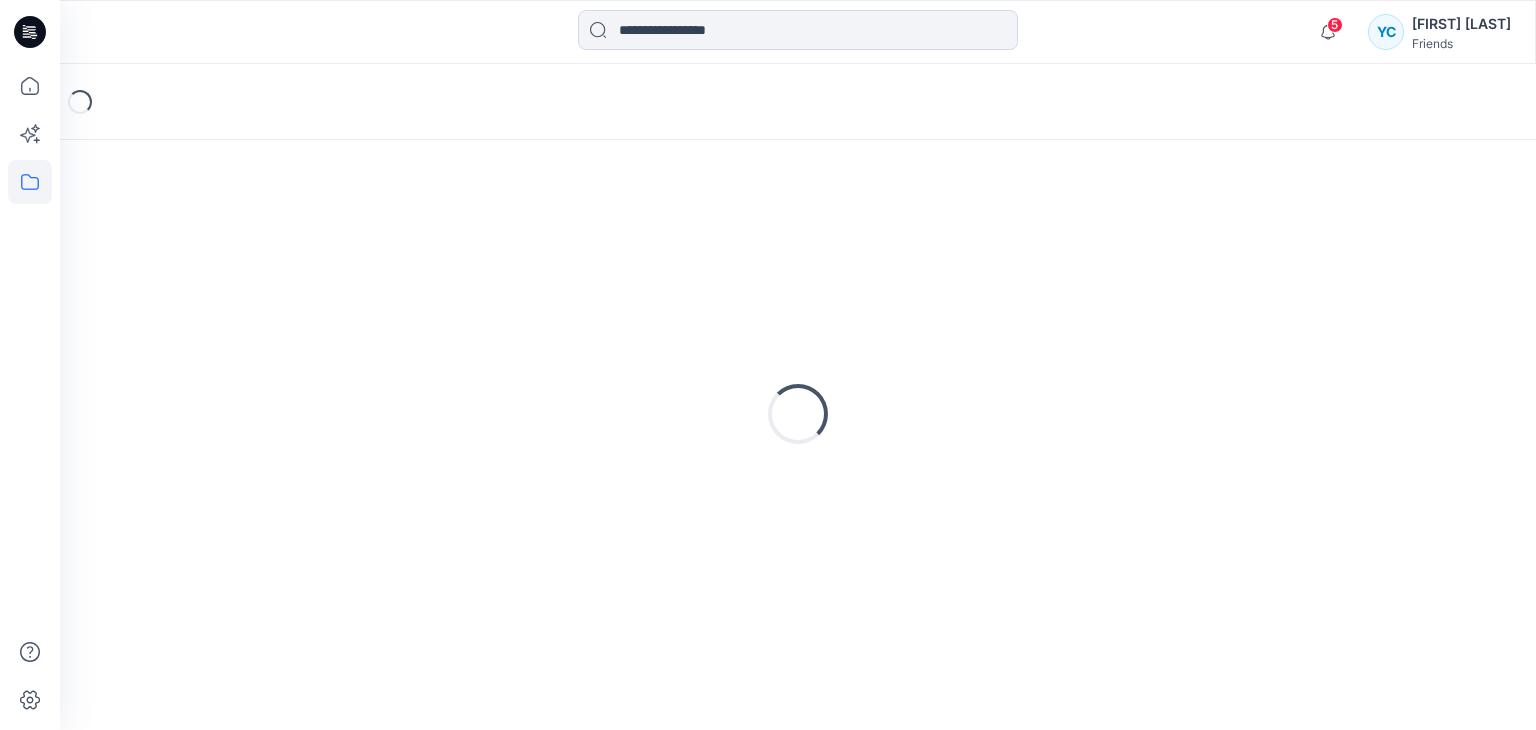 click on "Loading..." at bounding box center (798, 414) 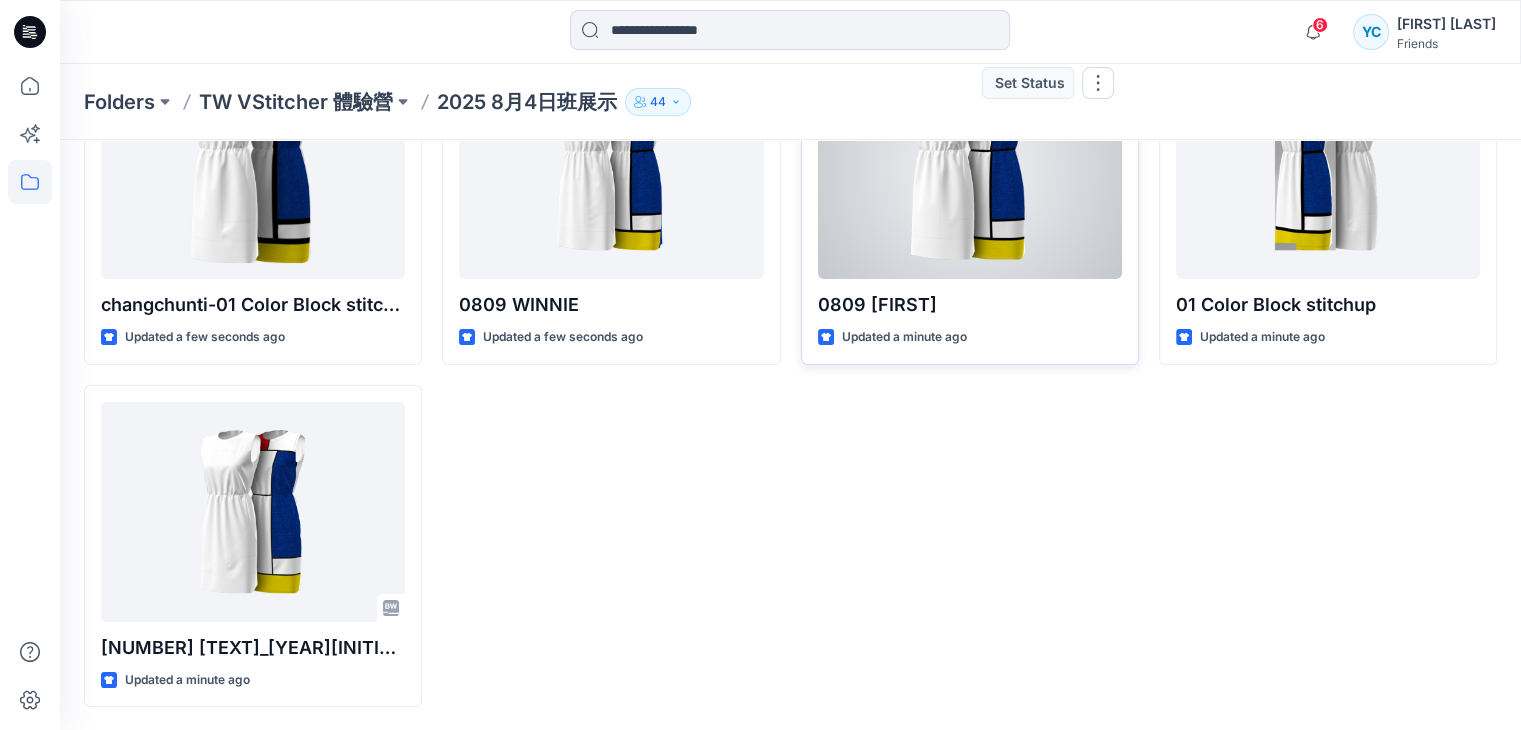 scroll, scrollTop: 0, scrollLeft: 0, axis: both 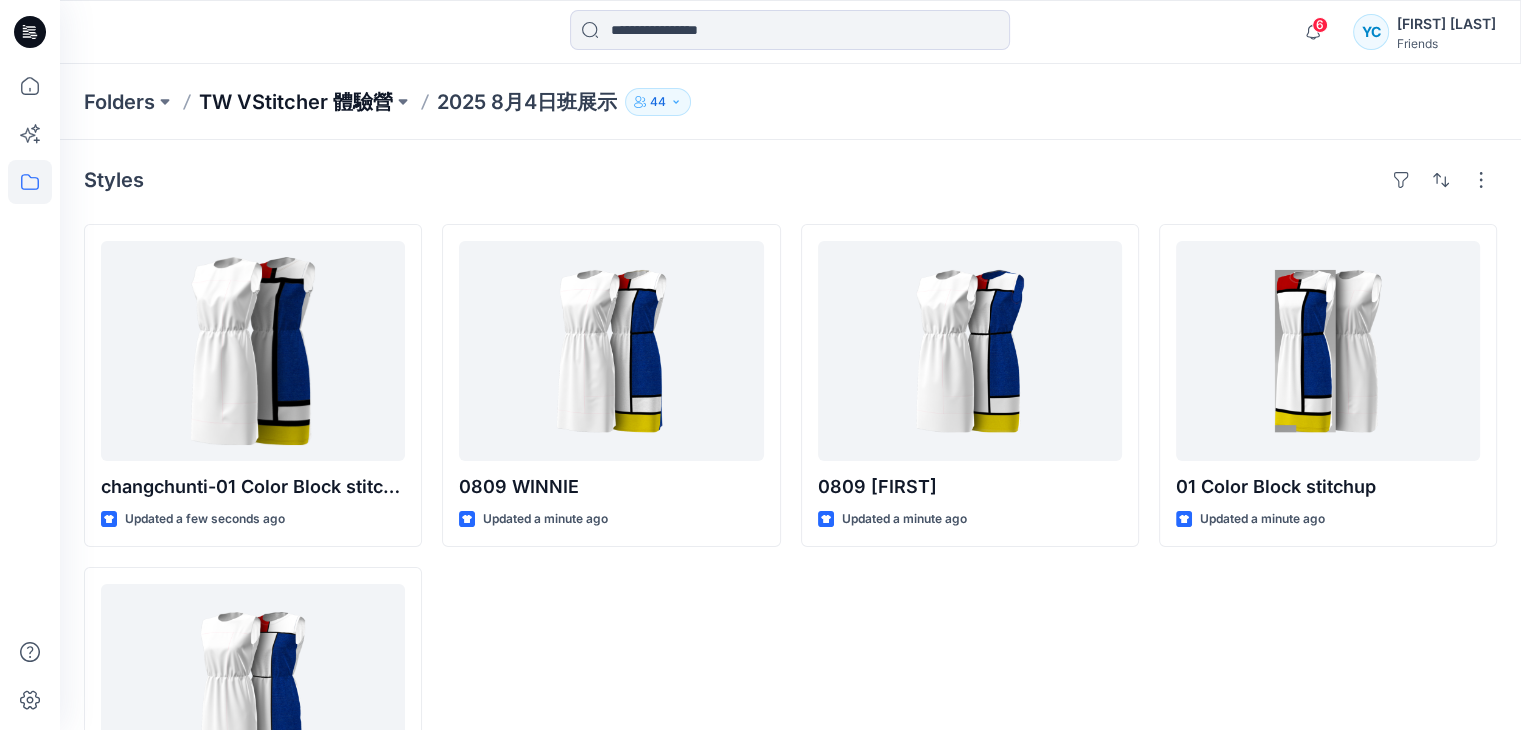 click on "TW VStitcher 體驗營" at bounding box center (296, 102) 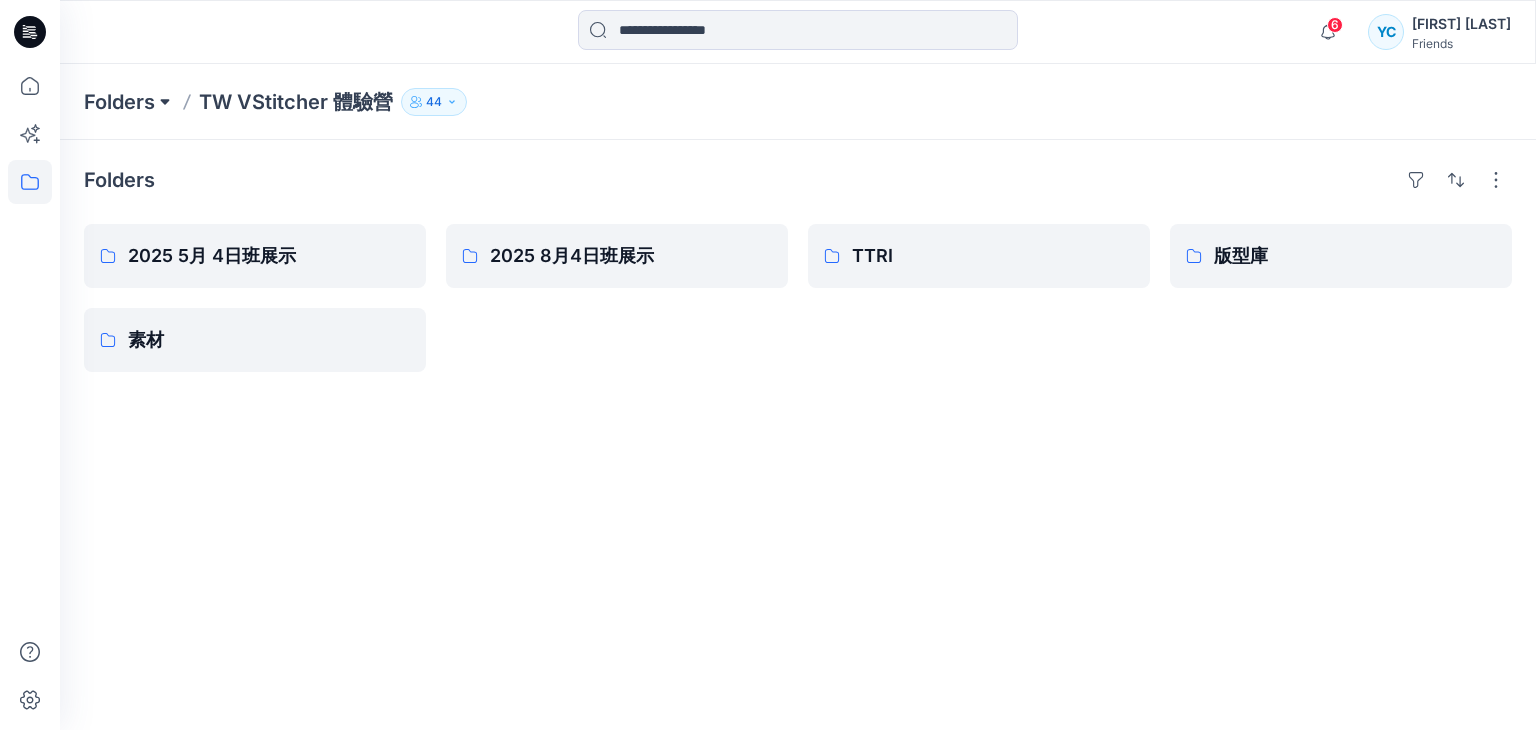 click at bounding box center (165, 102) 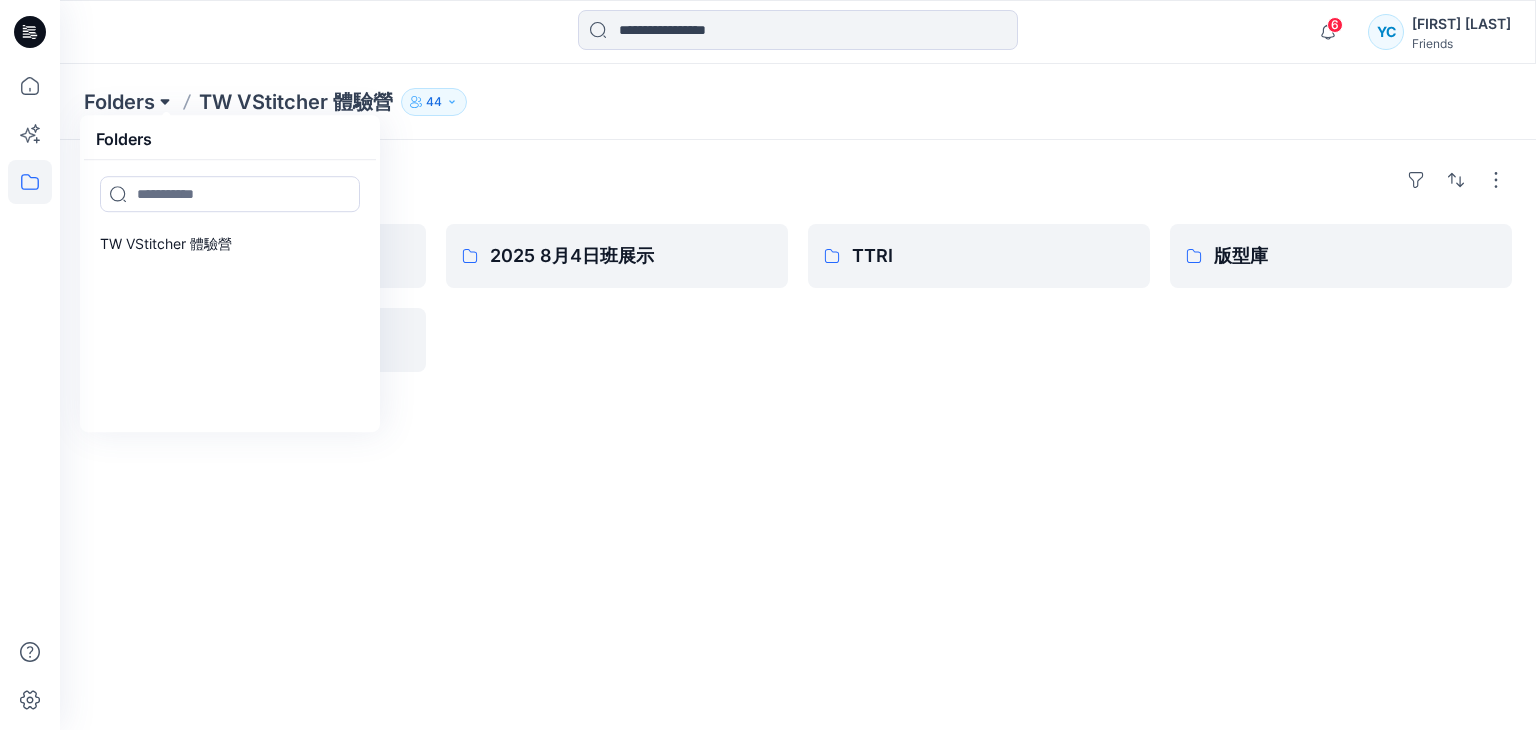 click at bounding box center [165, 102] 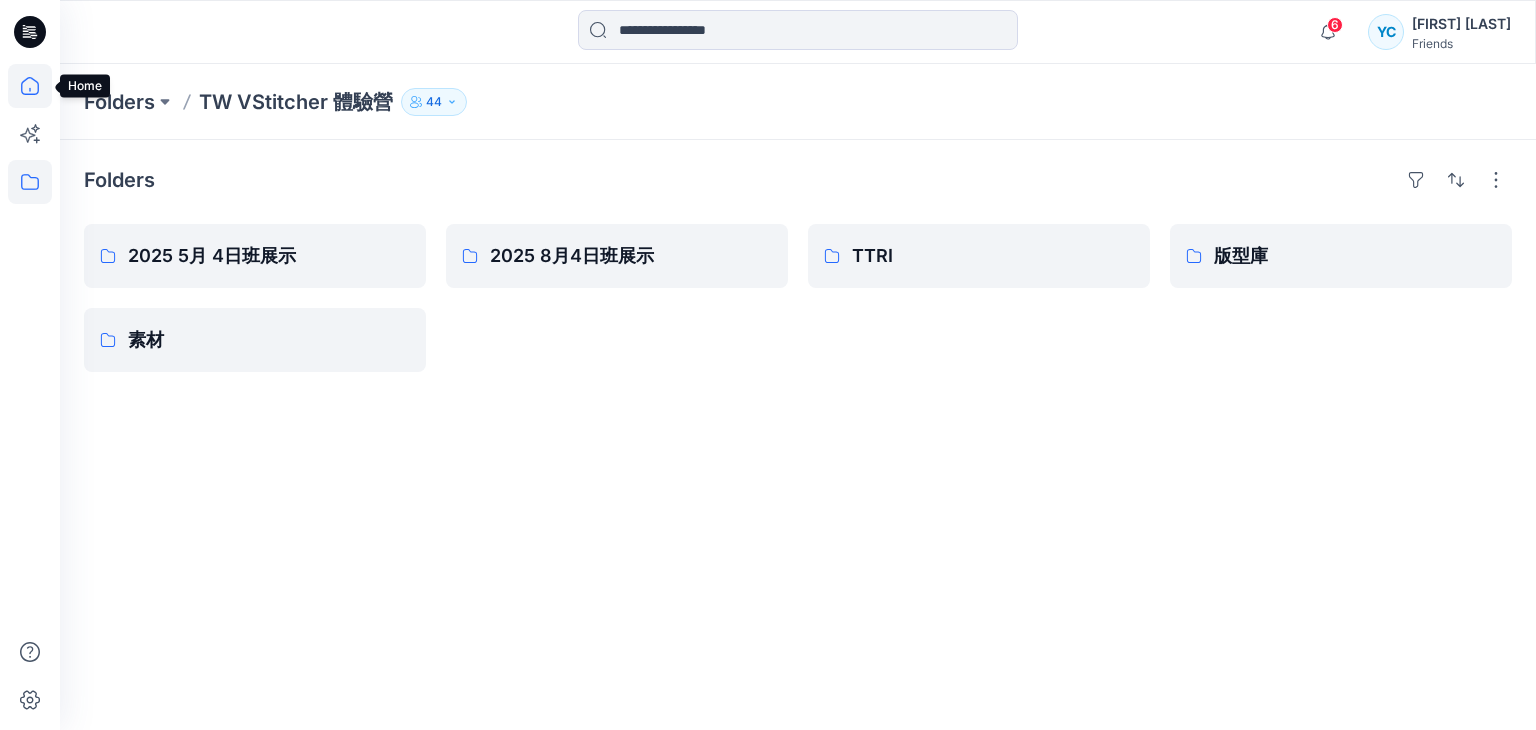 click 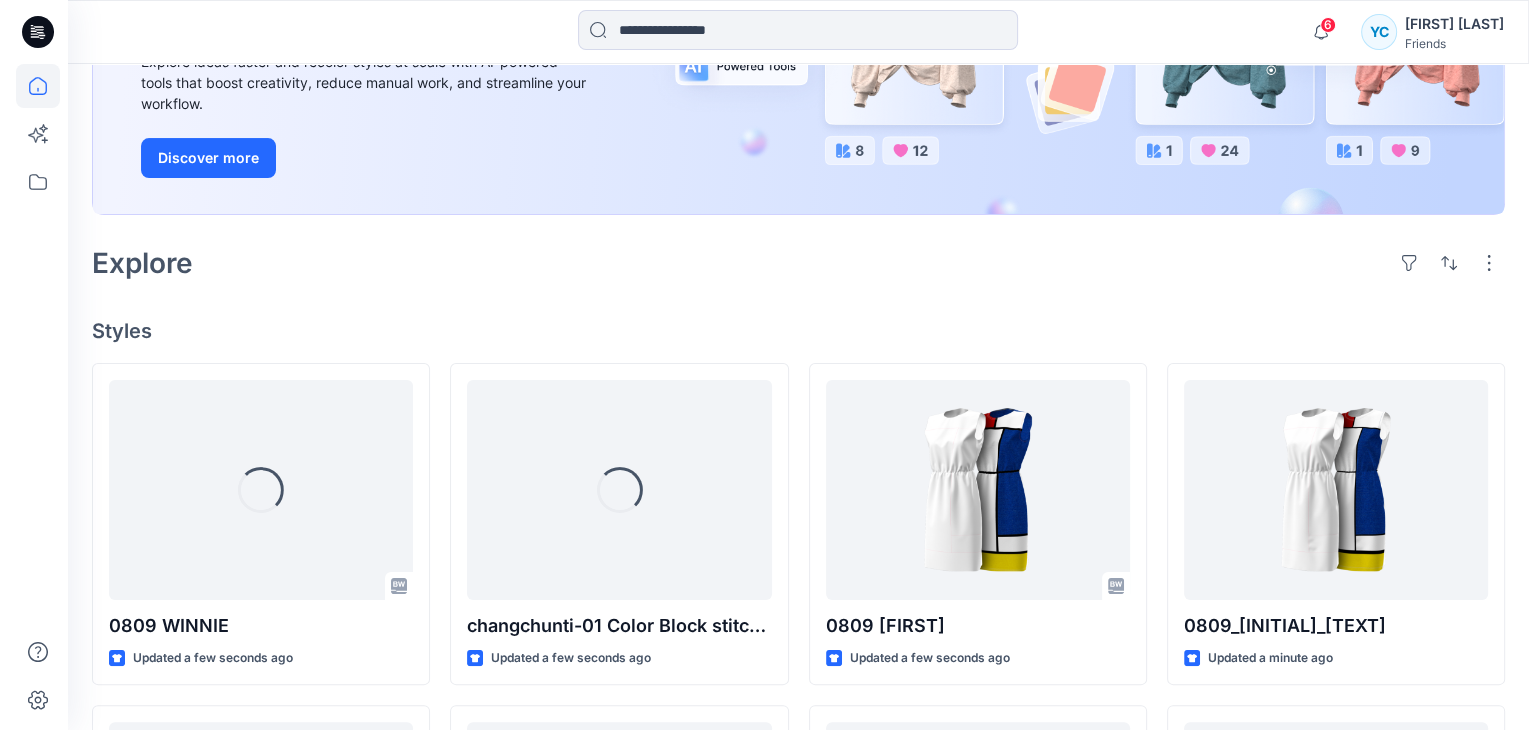 scroll, scrollTop: 0, scrollLeft: 0, axis: both 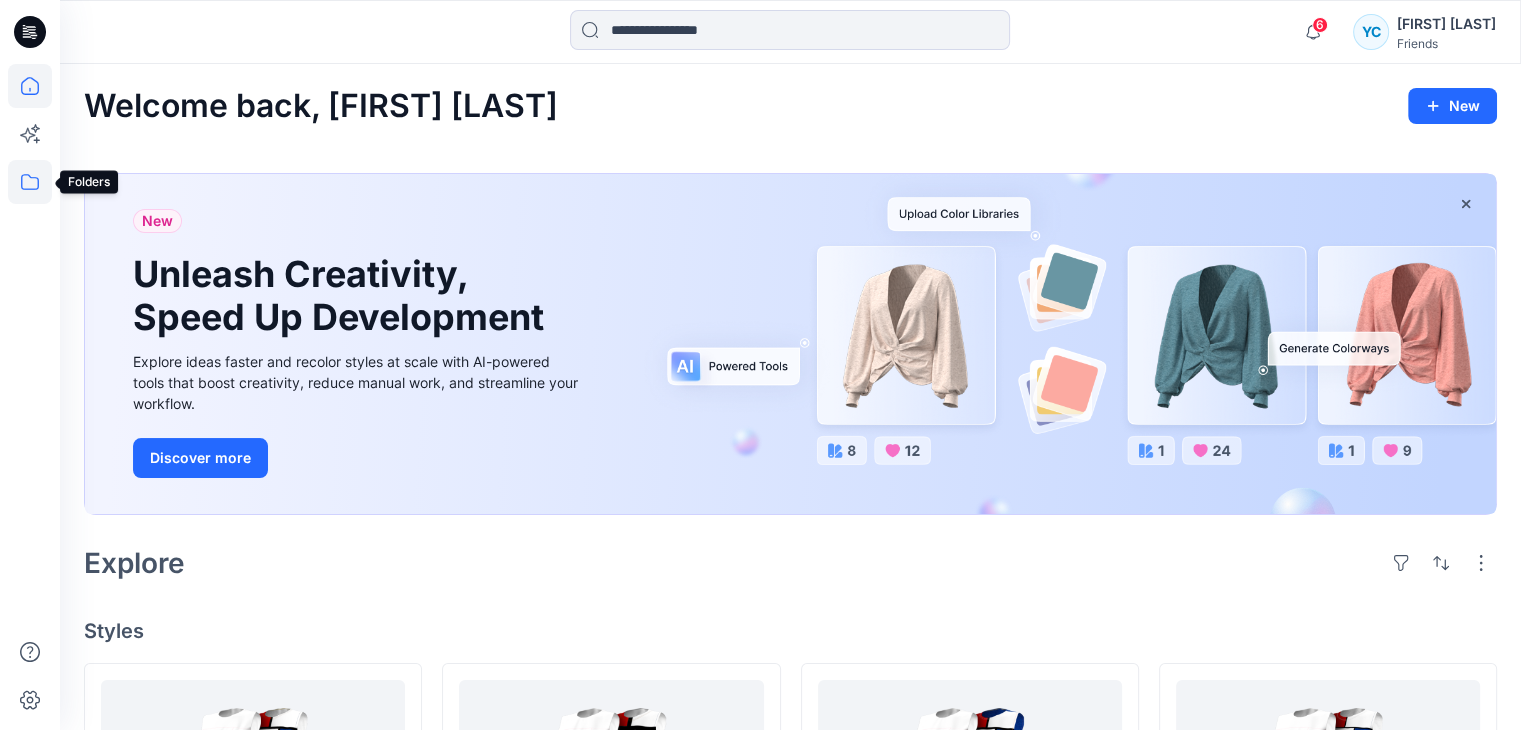 click 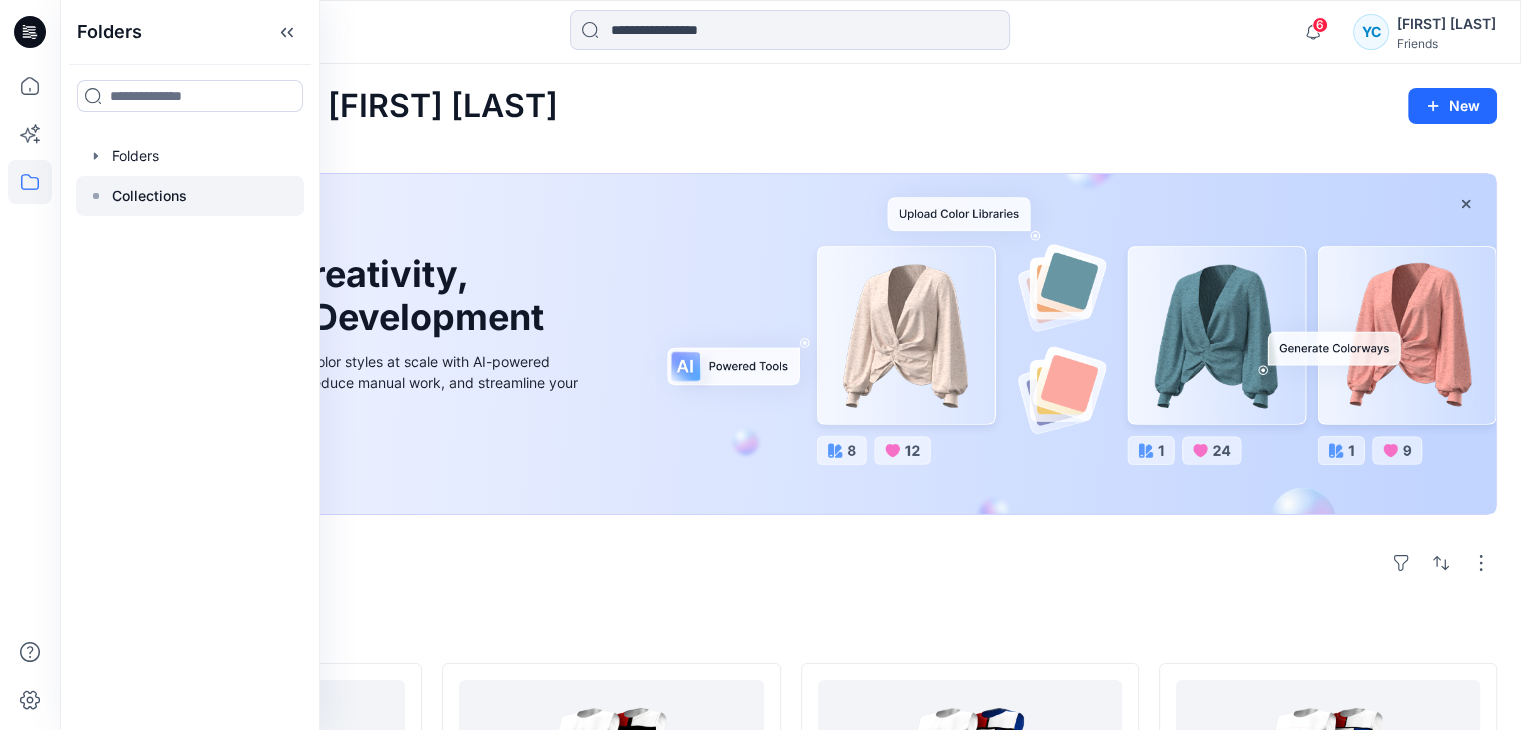 click on "Collections" at bounding box center [149, 196] 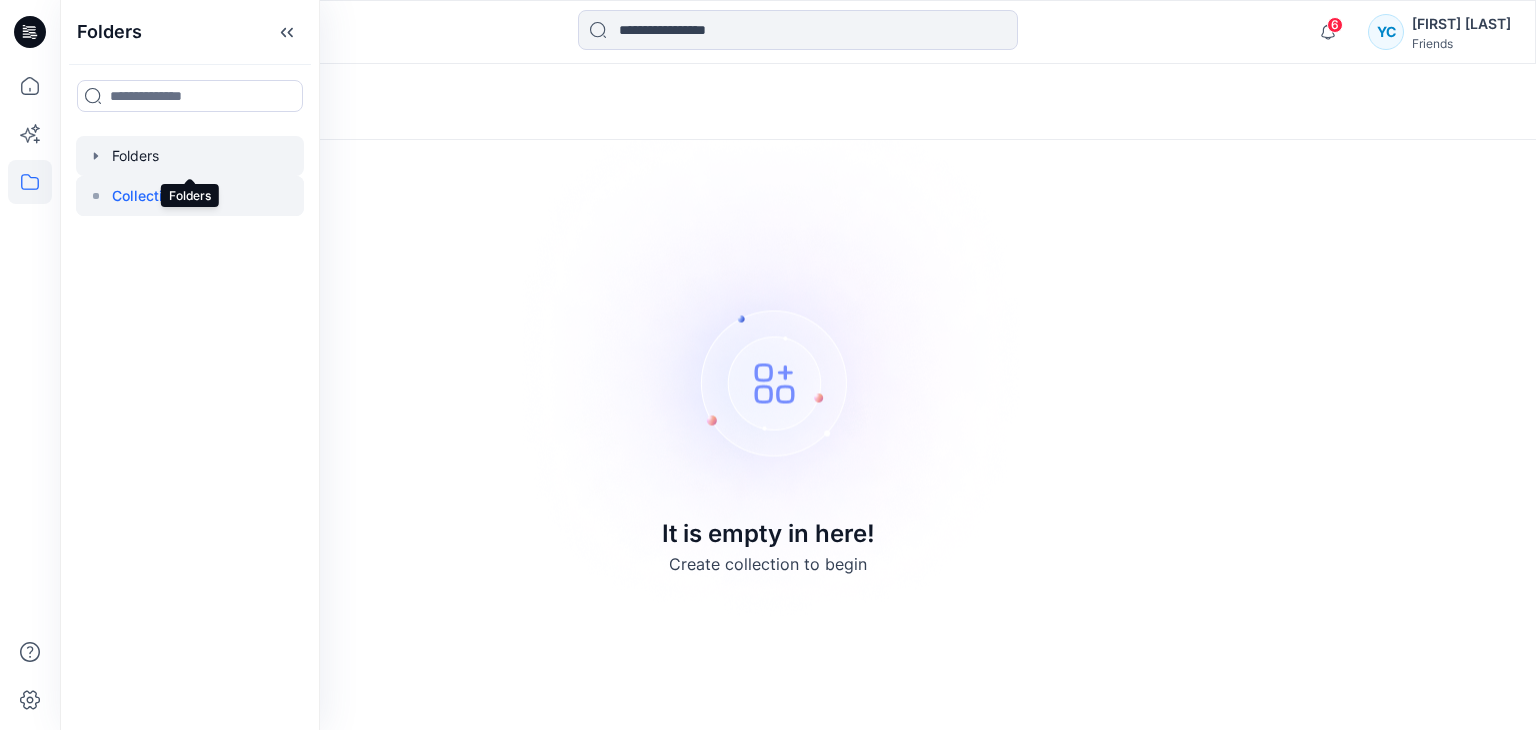 click at bounding box center [190, 156] 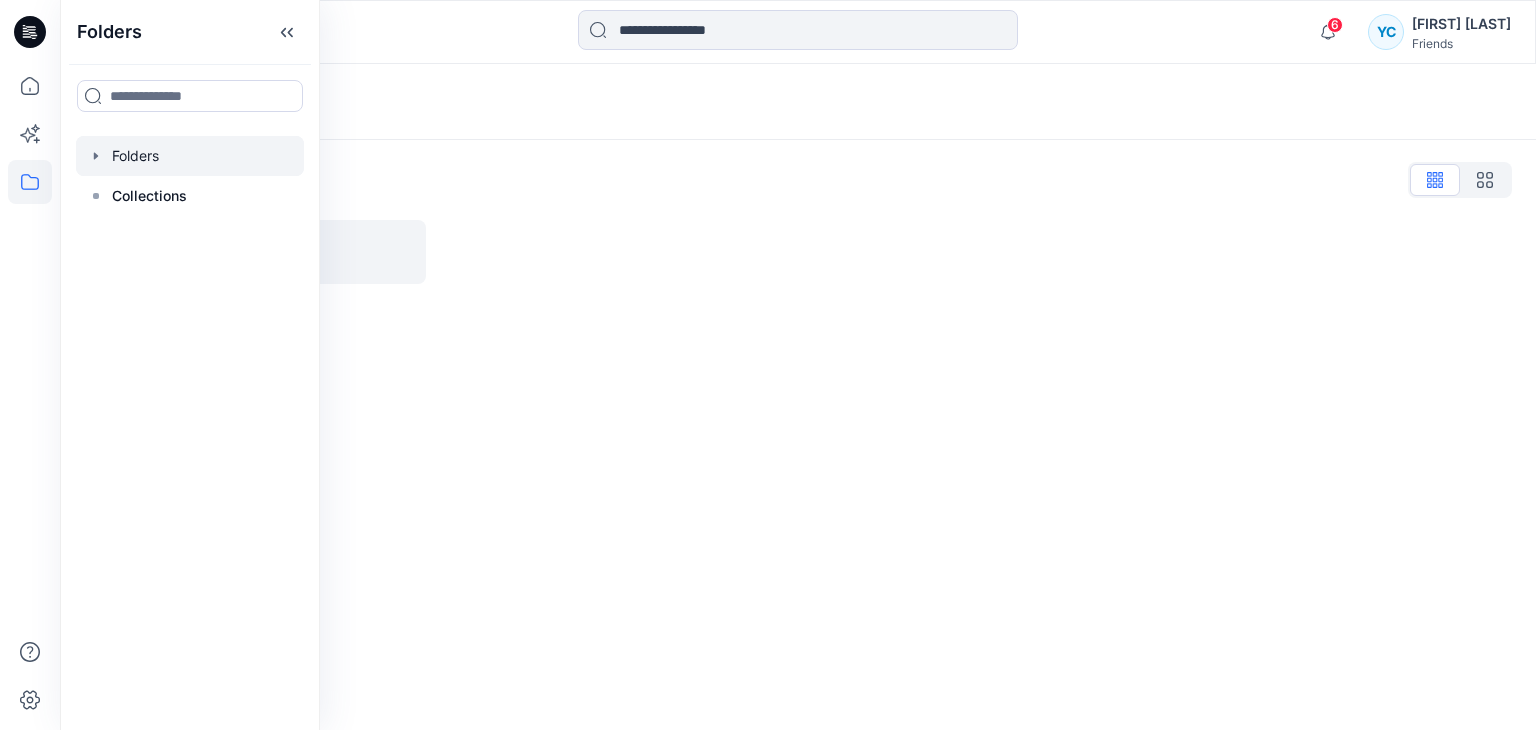 click at bounding box center [190, 156] 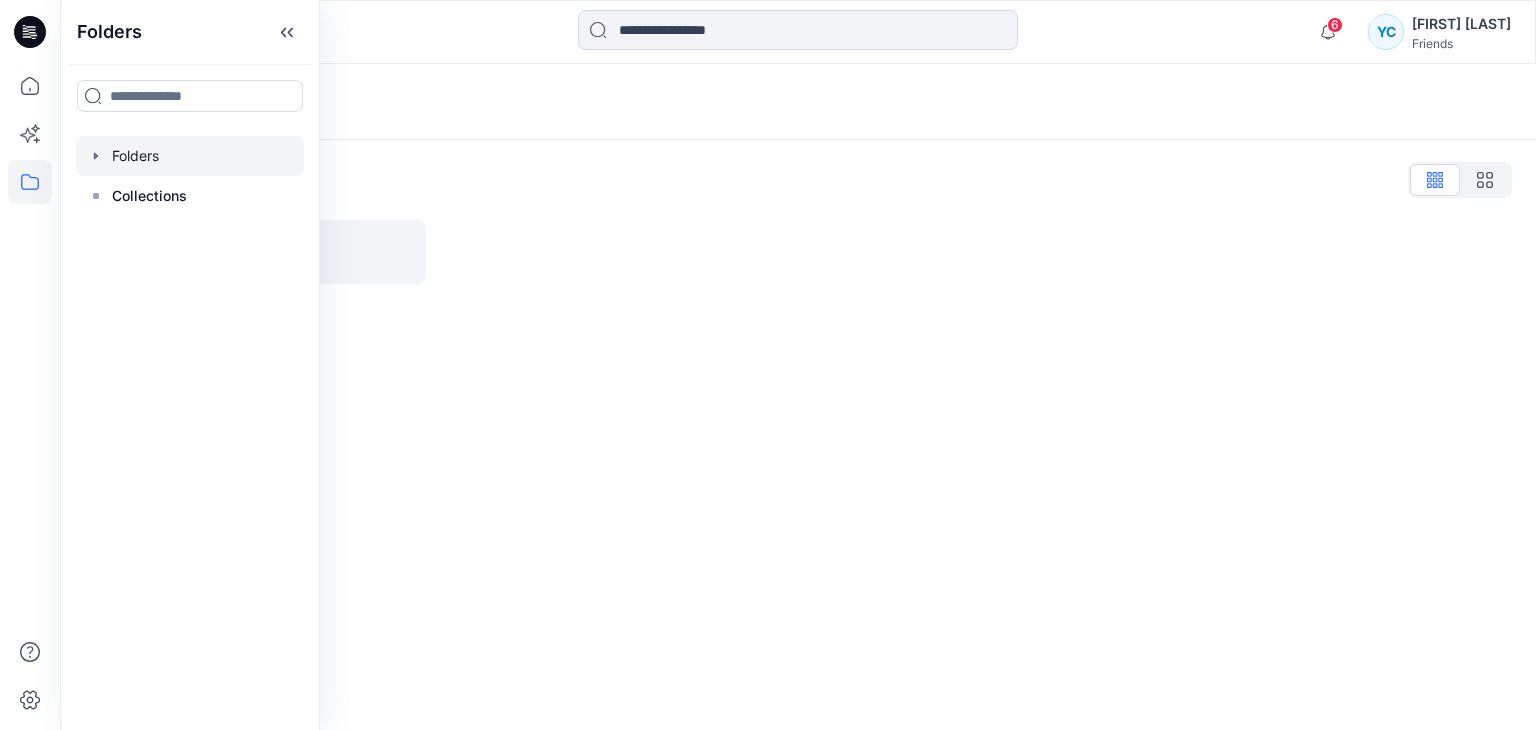 click 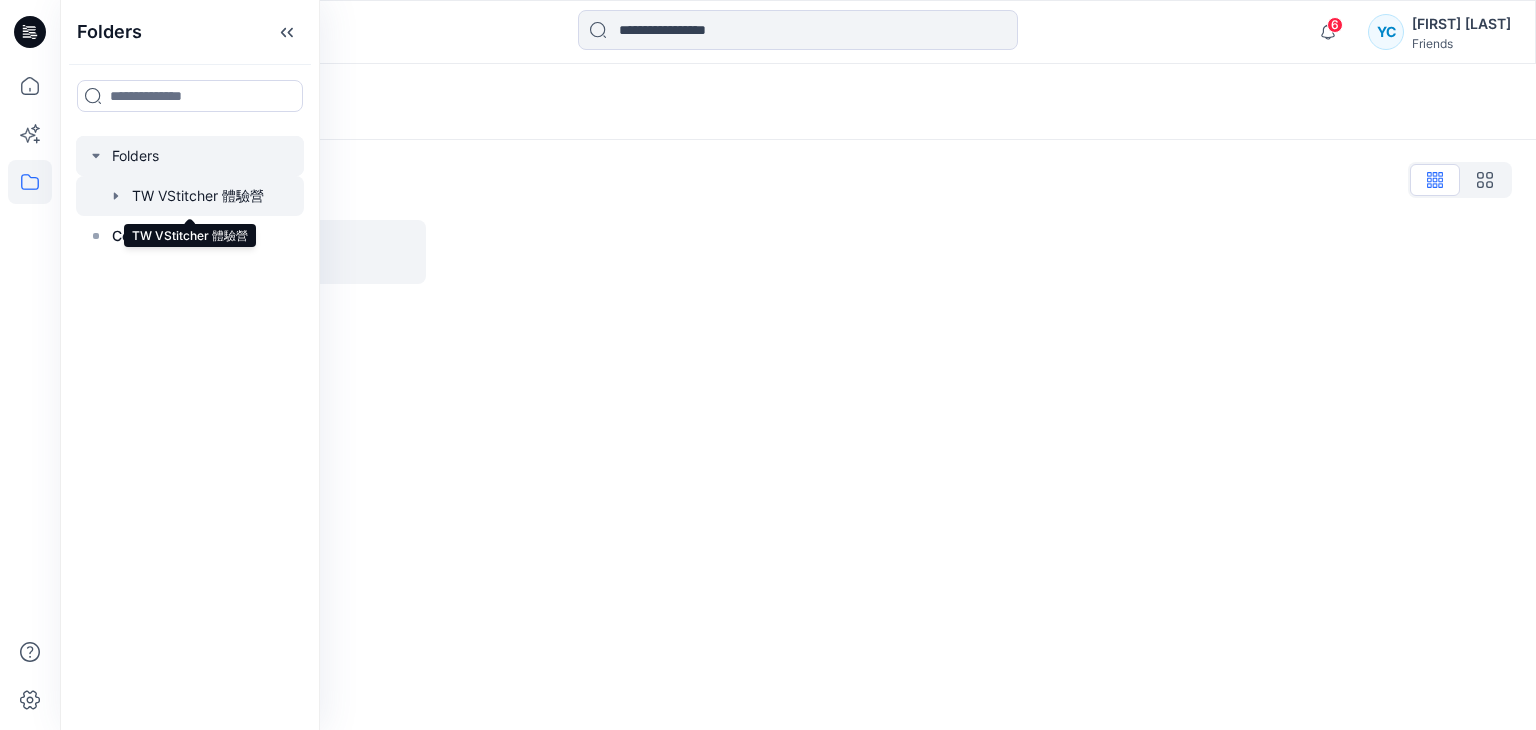 click at bounding box center [190, 196] 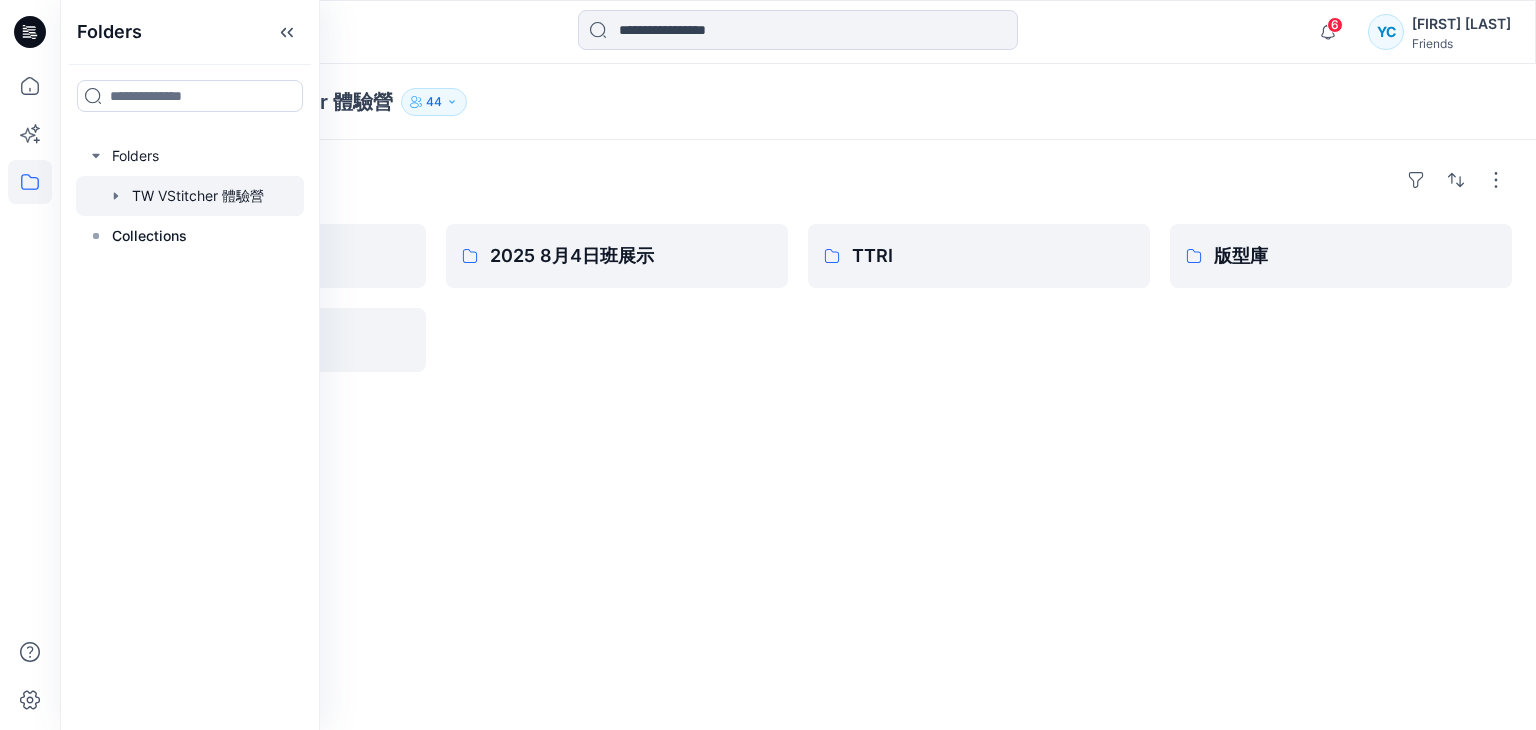 click on "Folders 2025 5月 4日班展示 素材 2025 8月4日班展示 TTRI 版型庫" at bounding box center [798, 435] 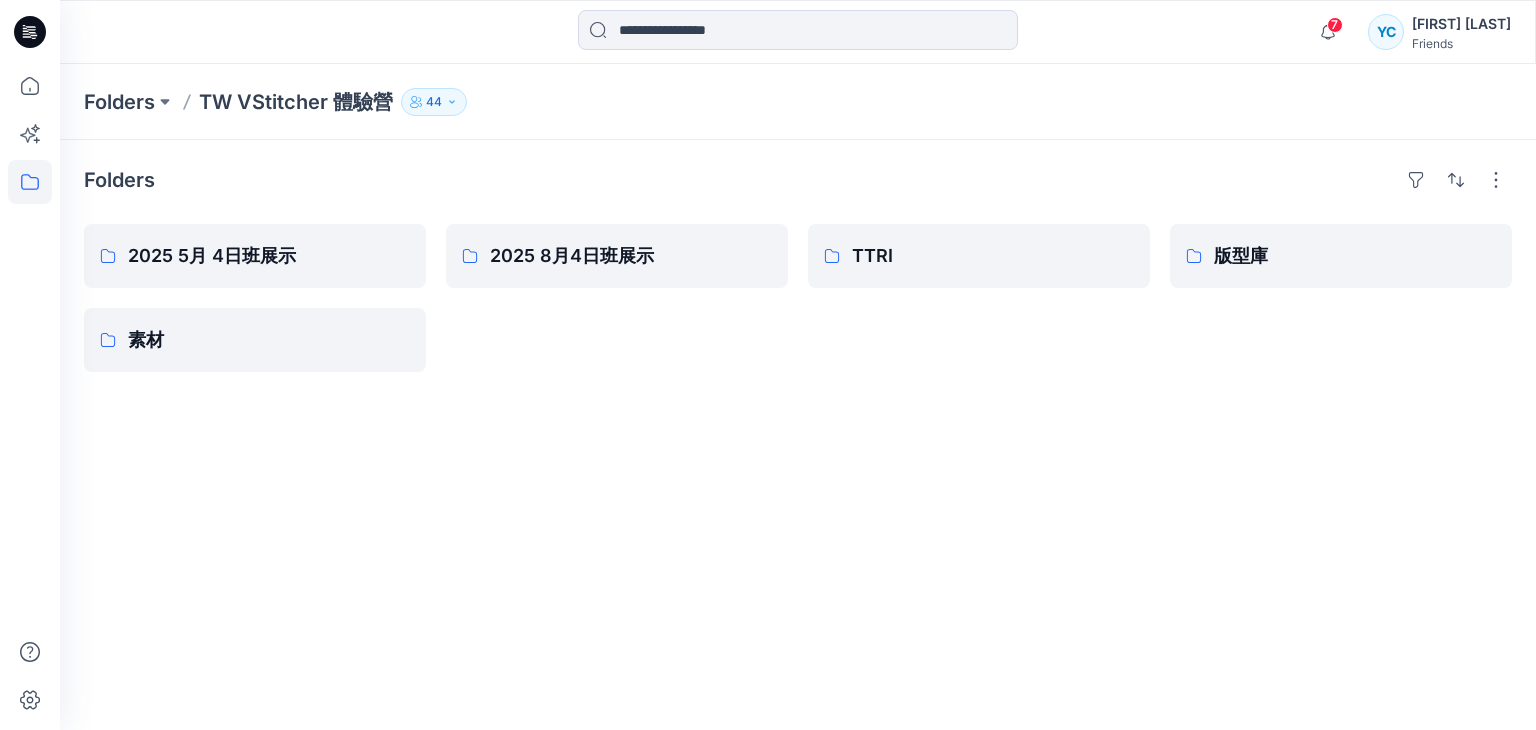 click on "44" at bounding box center [434, 102] 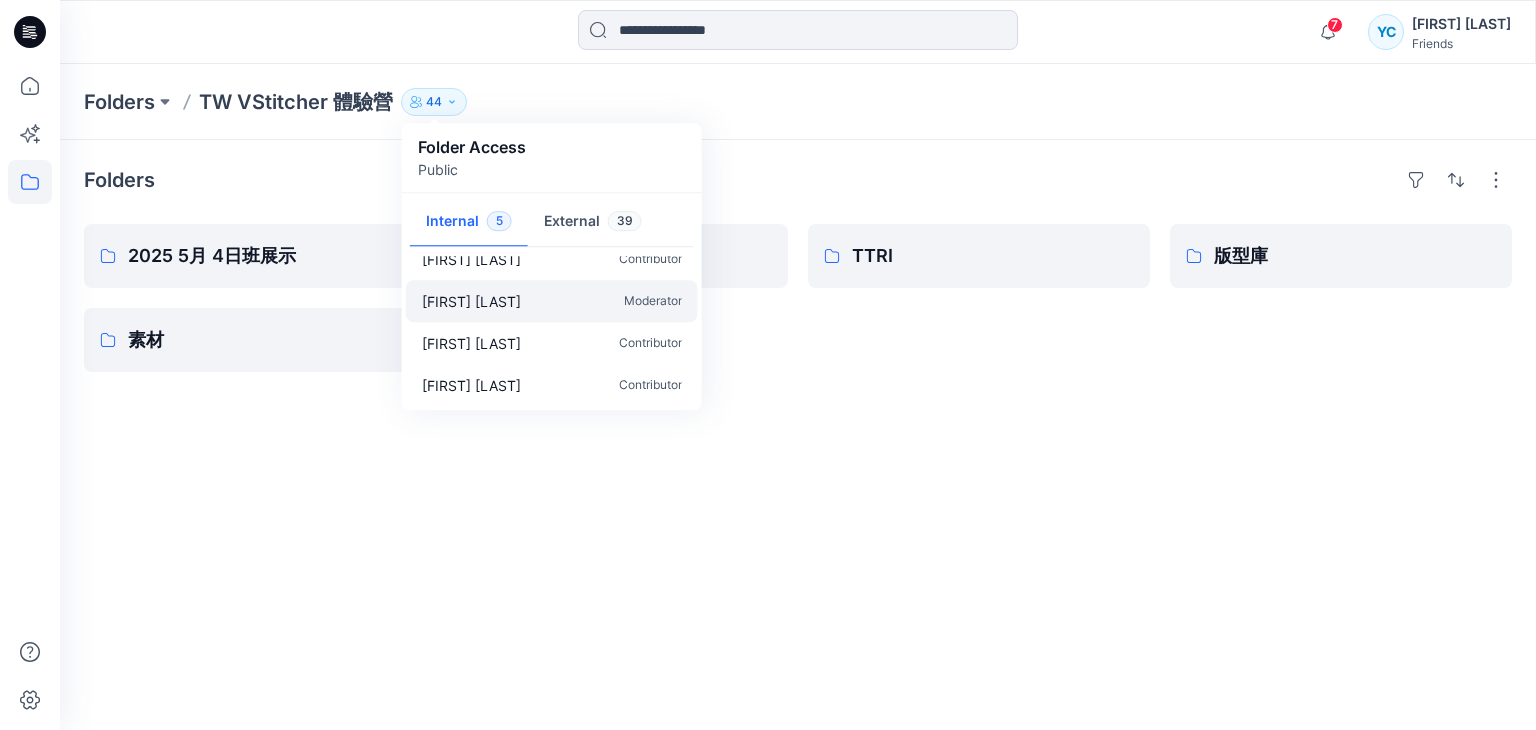 scroll, scrollTop: 0, scrollLeft: 0, axis: both 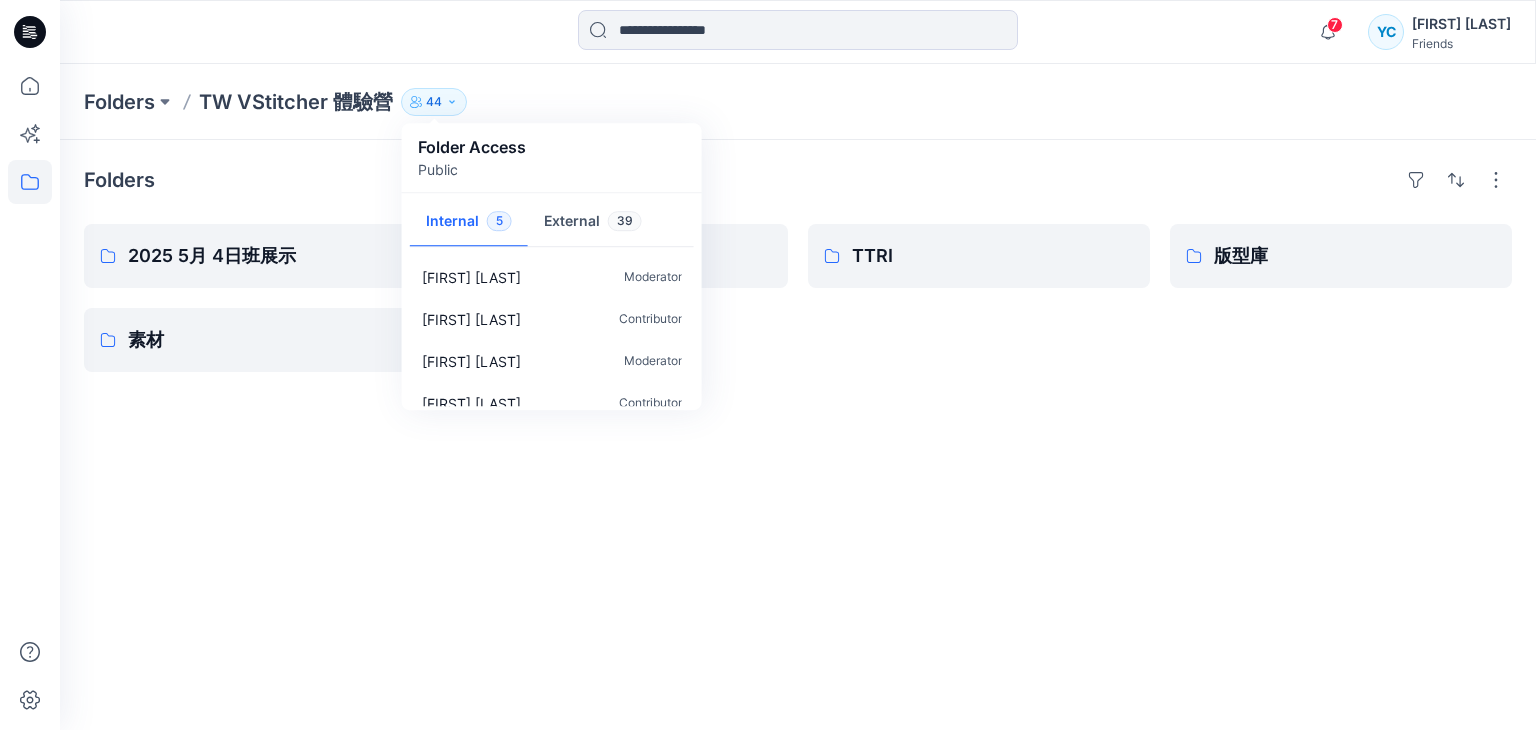 click on "[FIRST] [LAST]" at bounding box center [1461, 24] 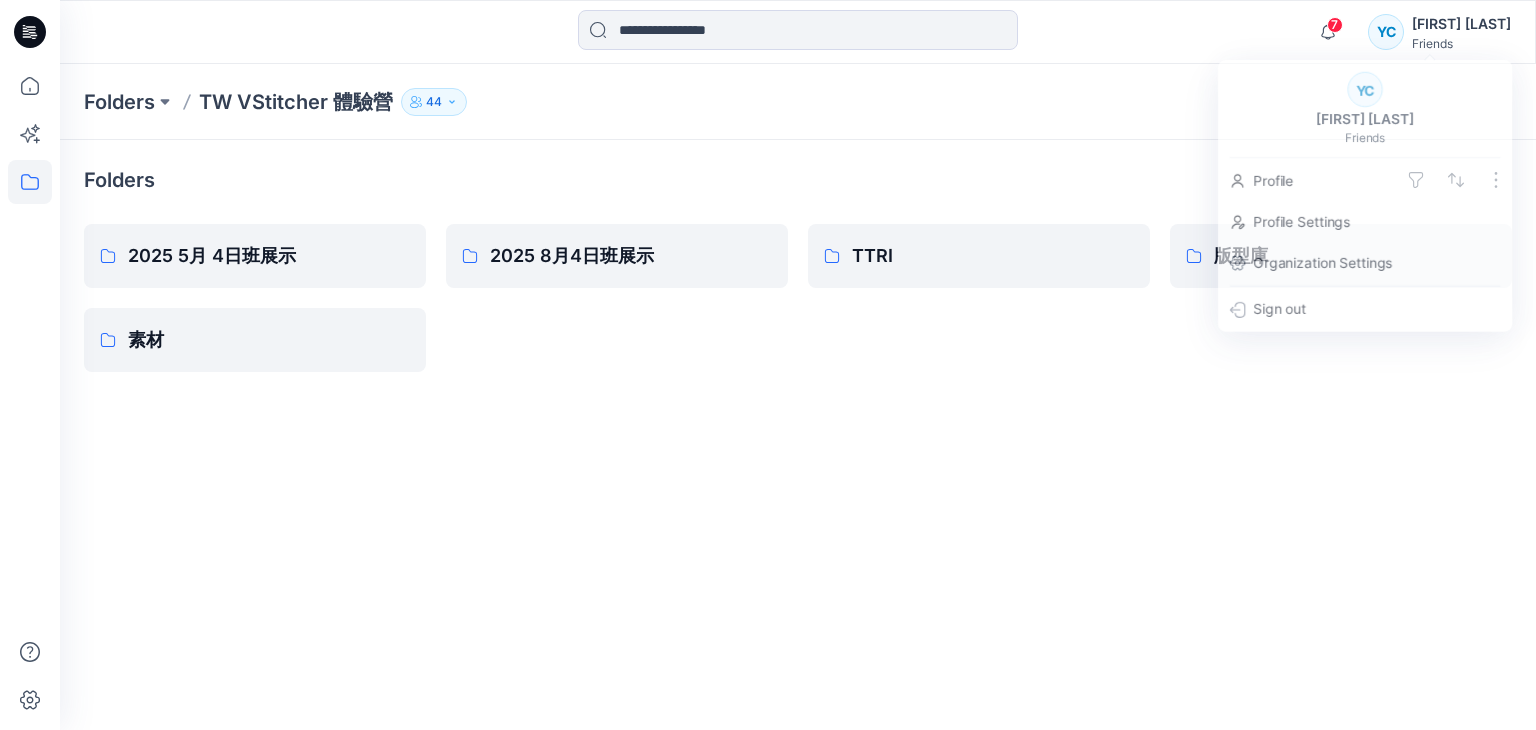 click on "44" at bounding box center (434, 102) 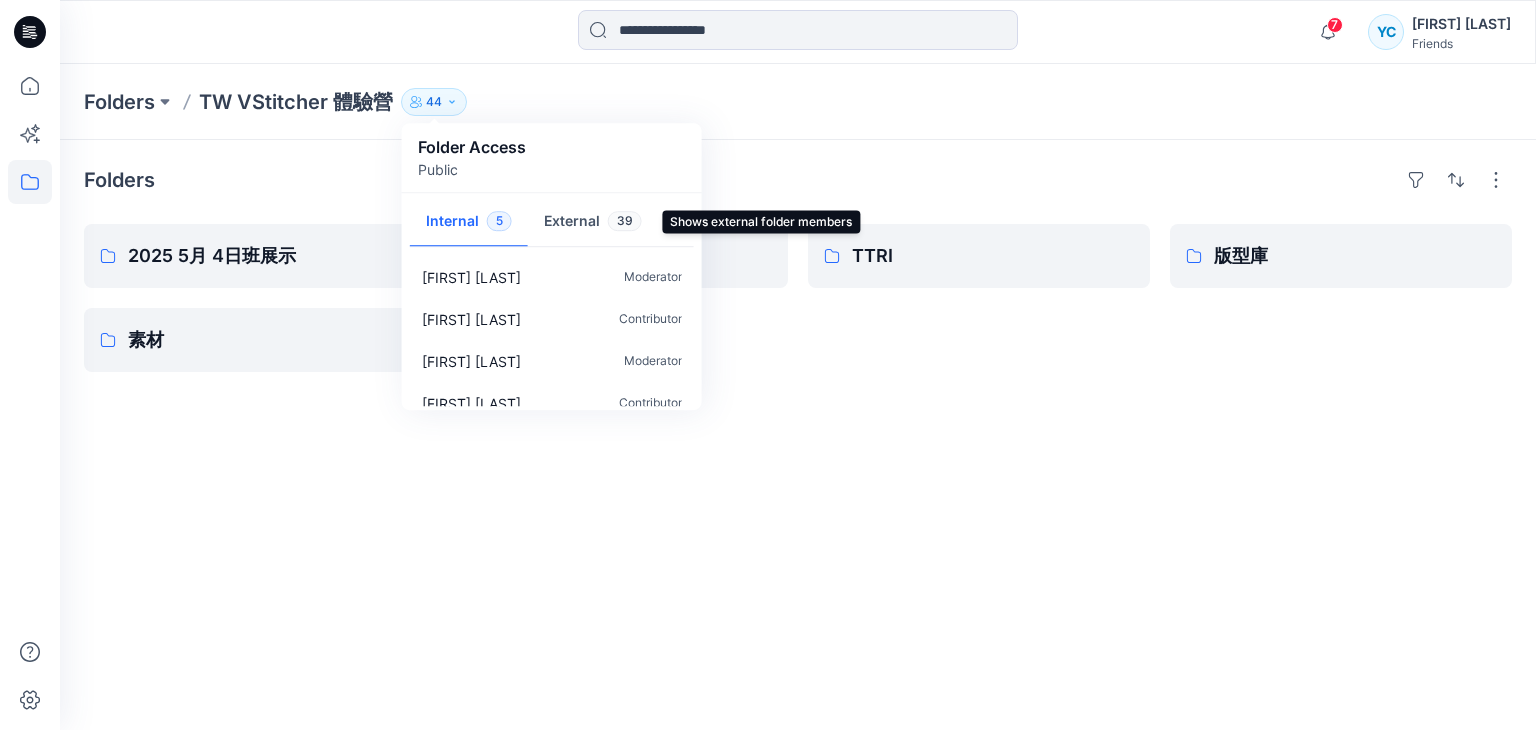 click on "External 39" at bounding box center [593, 222] 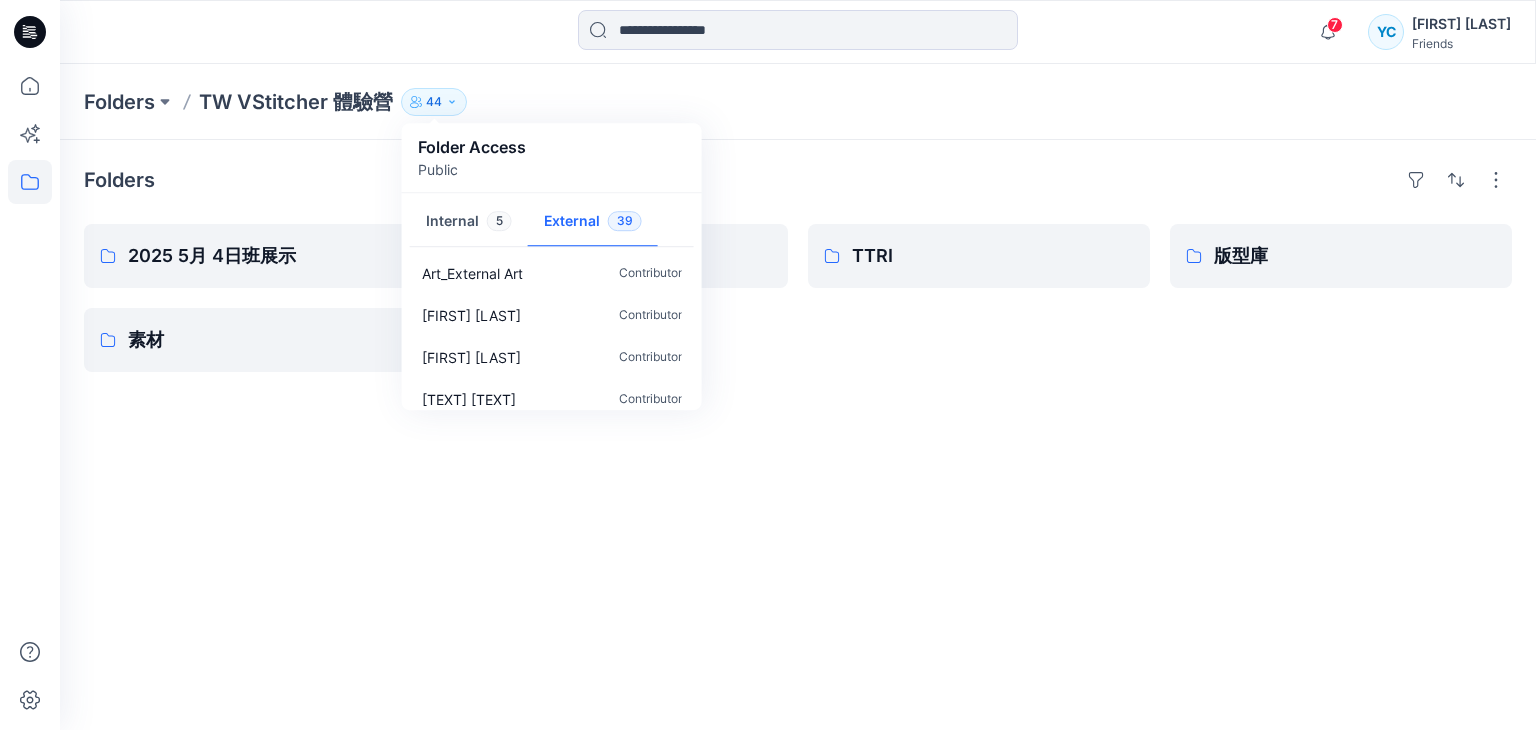 scroll, scrollTop: 0, scrollLeft: 0, axis: both 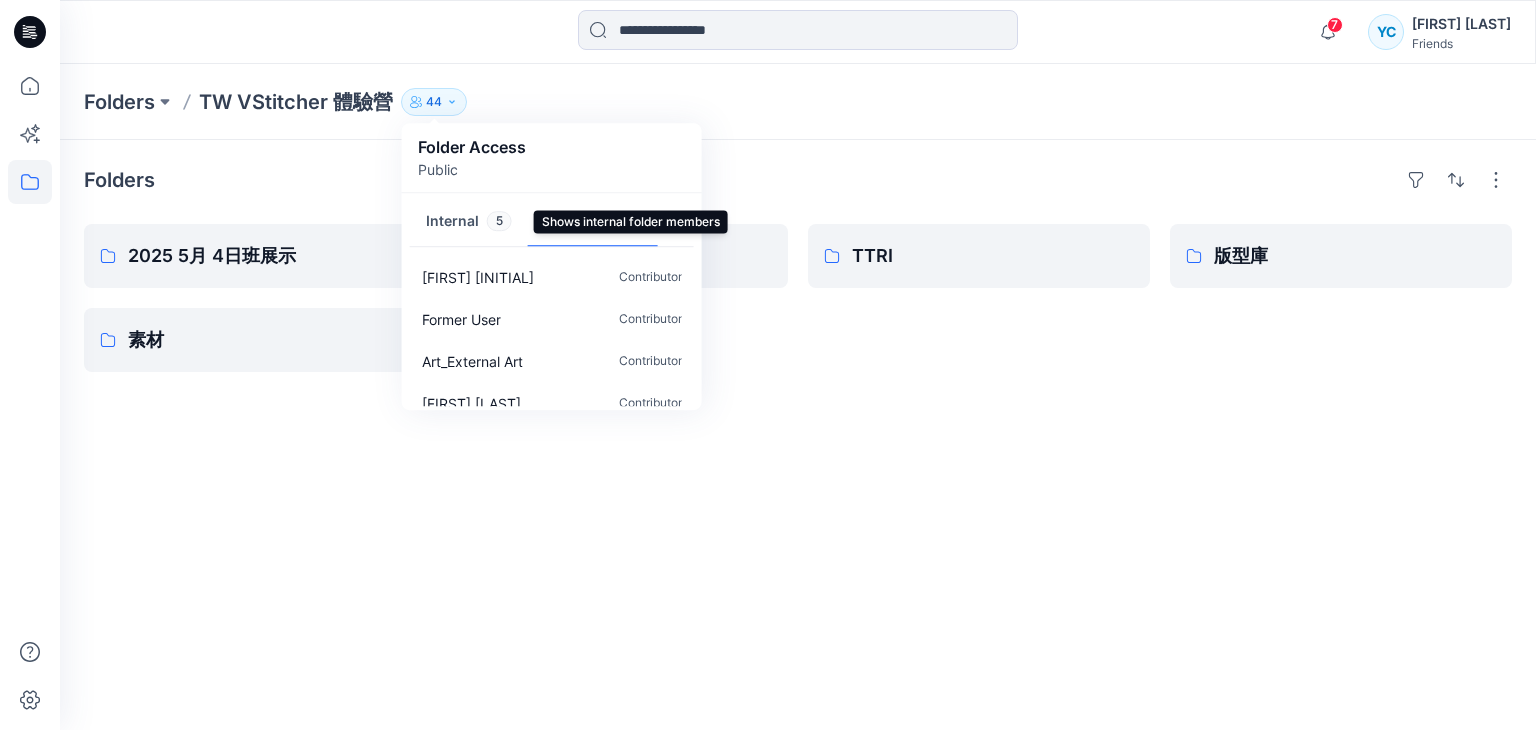 click on "Internal 5" at bounding box center [469, 222] 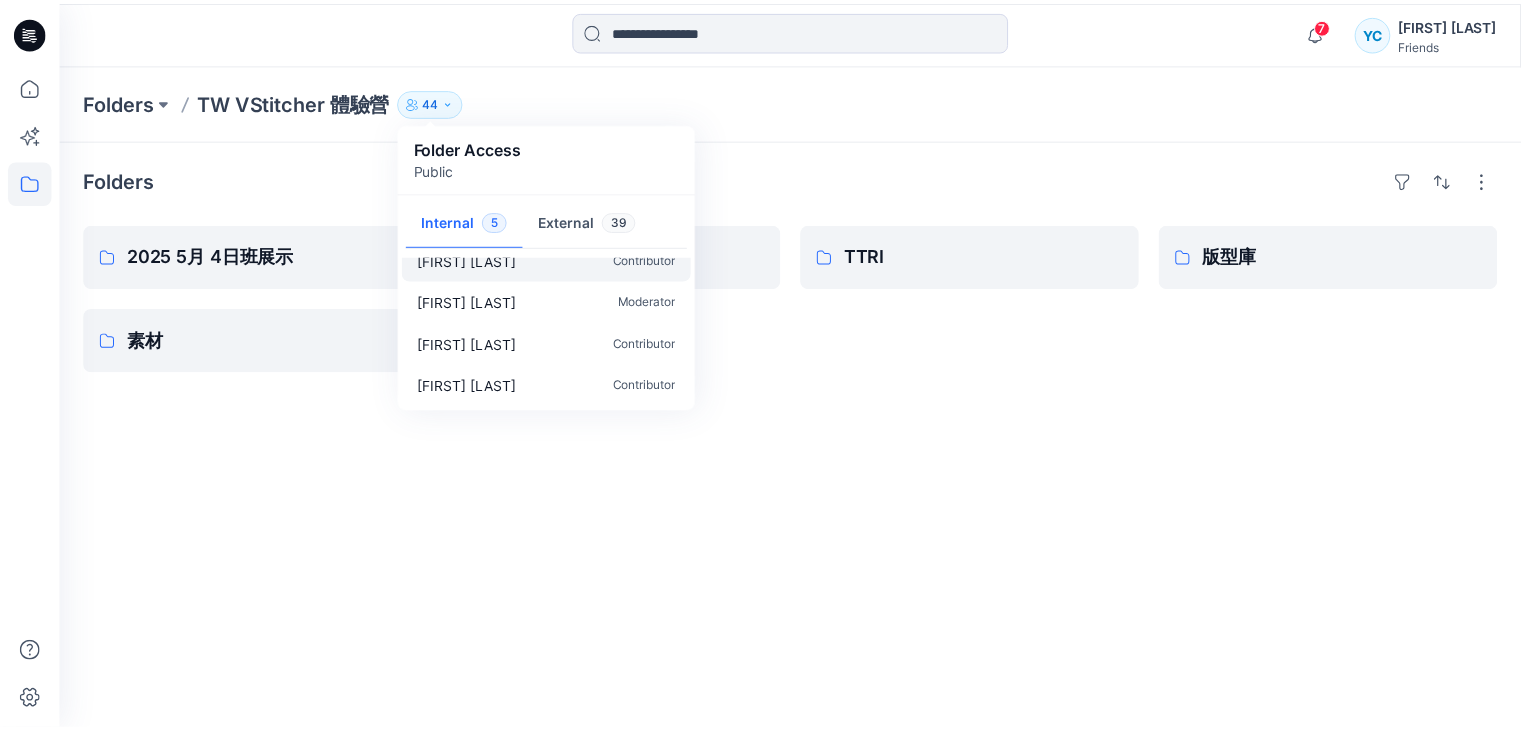 scroll, scrollTop: 0, scrollLeft: 0, axis: both 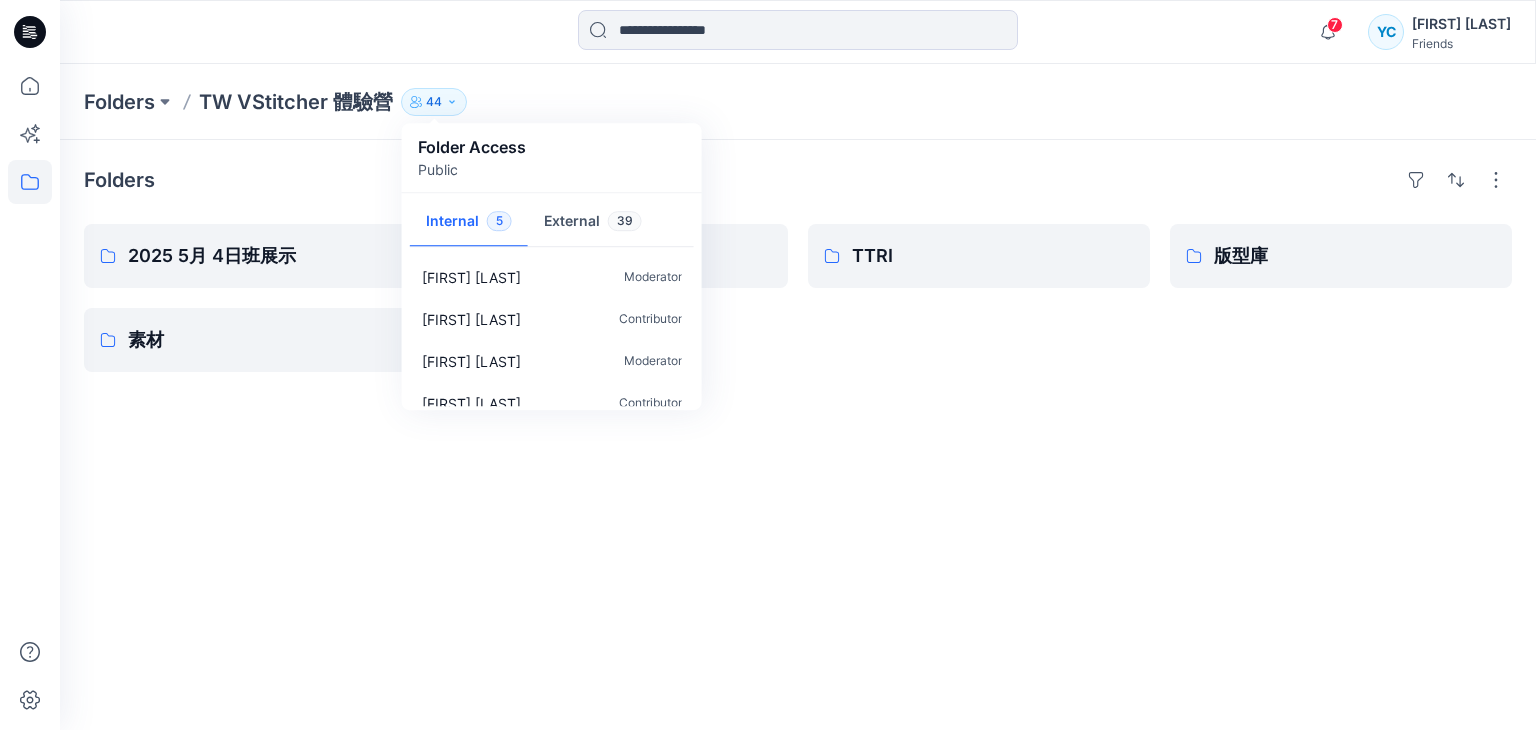 click on "Folders" at bounding box center [798, 180] 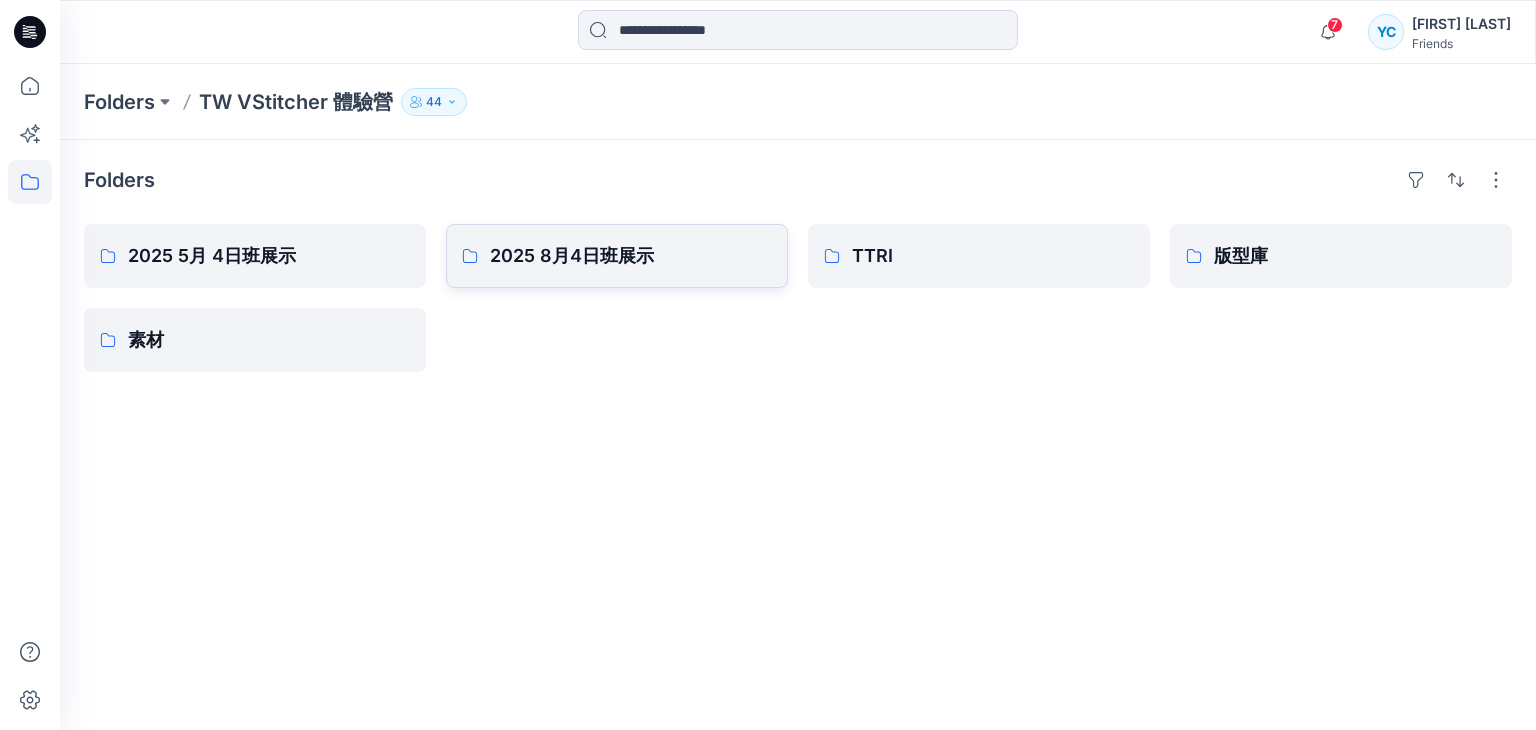click on "2025 8月4日班展示" at bounding box center (617, 256) 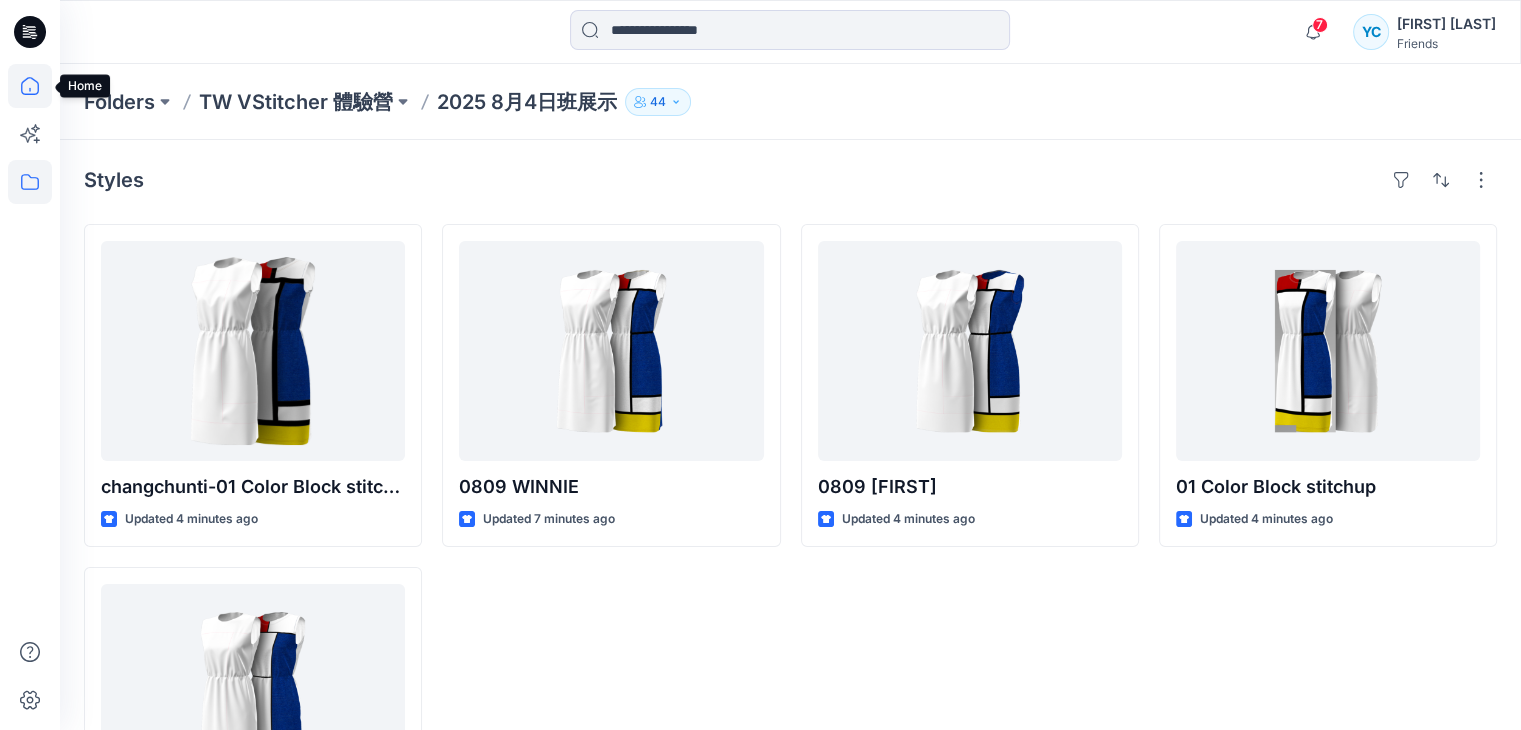 click 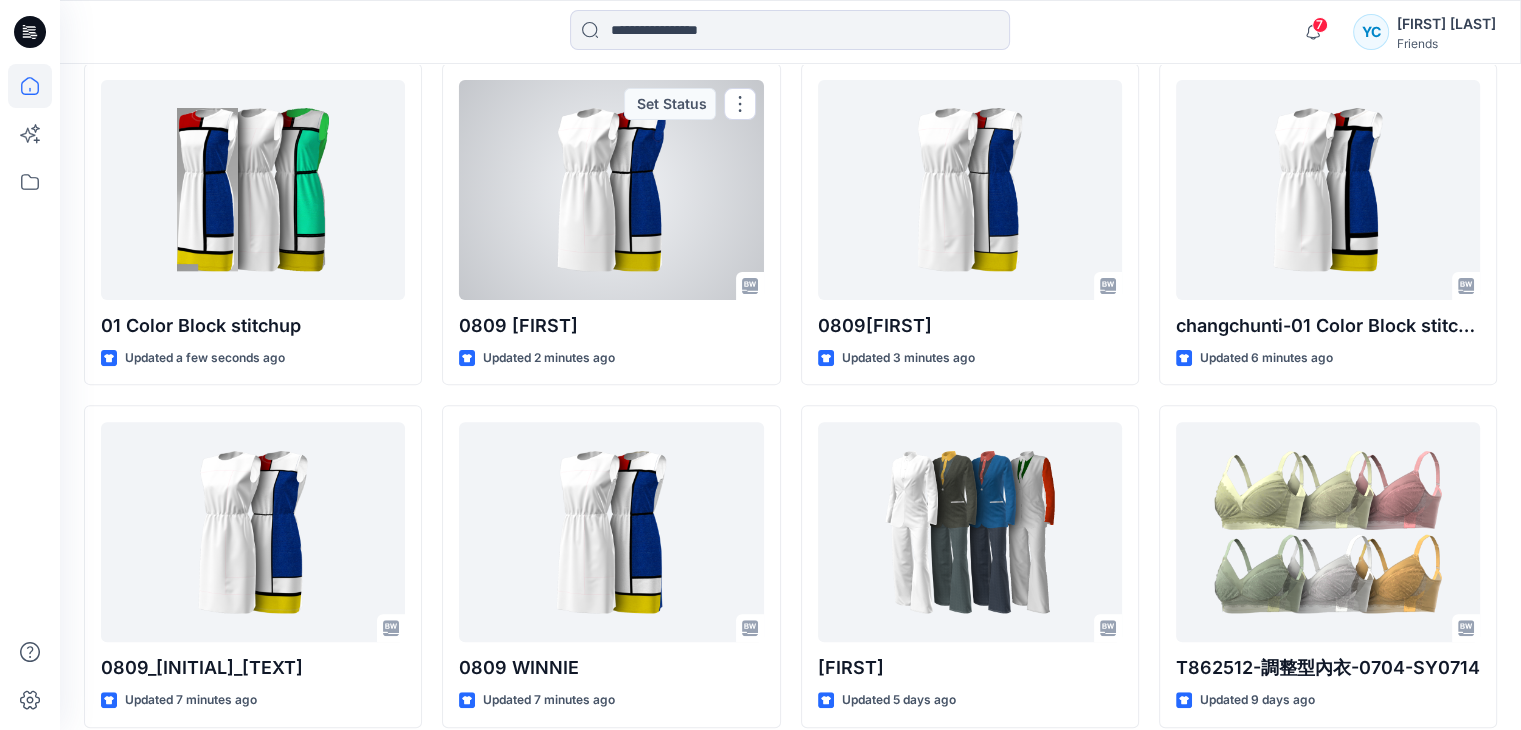 scroll, scrollTop: 900, scrollLeft: 0, axis: vertical 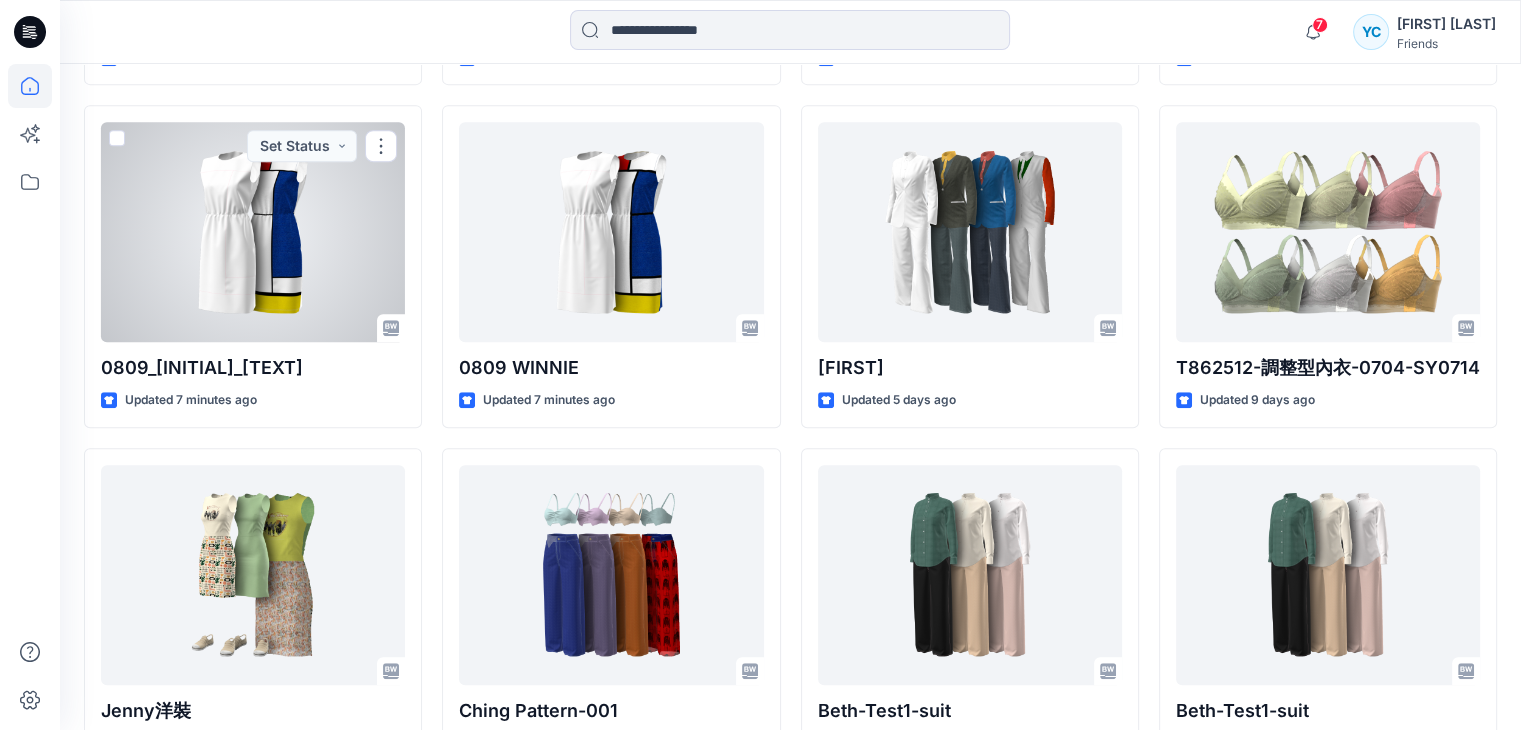 click at bounding box center (253, 232) 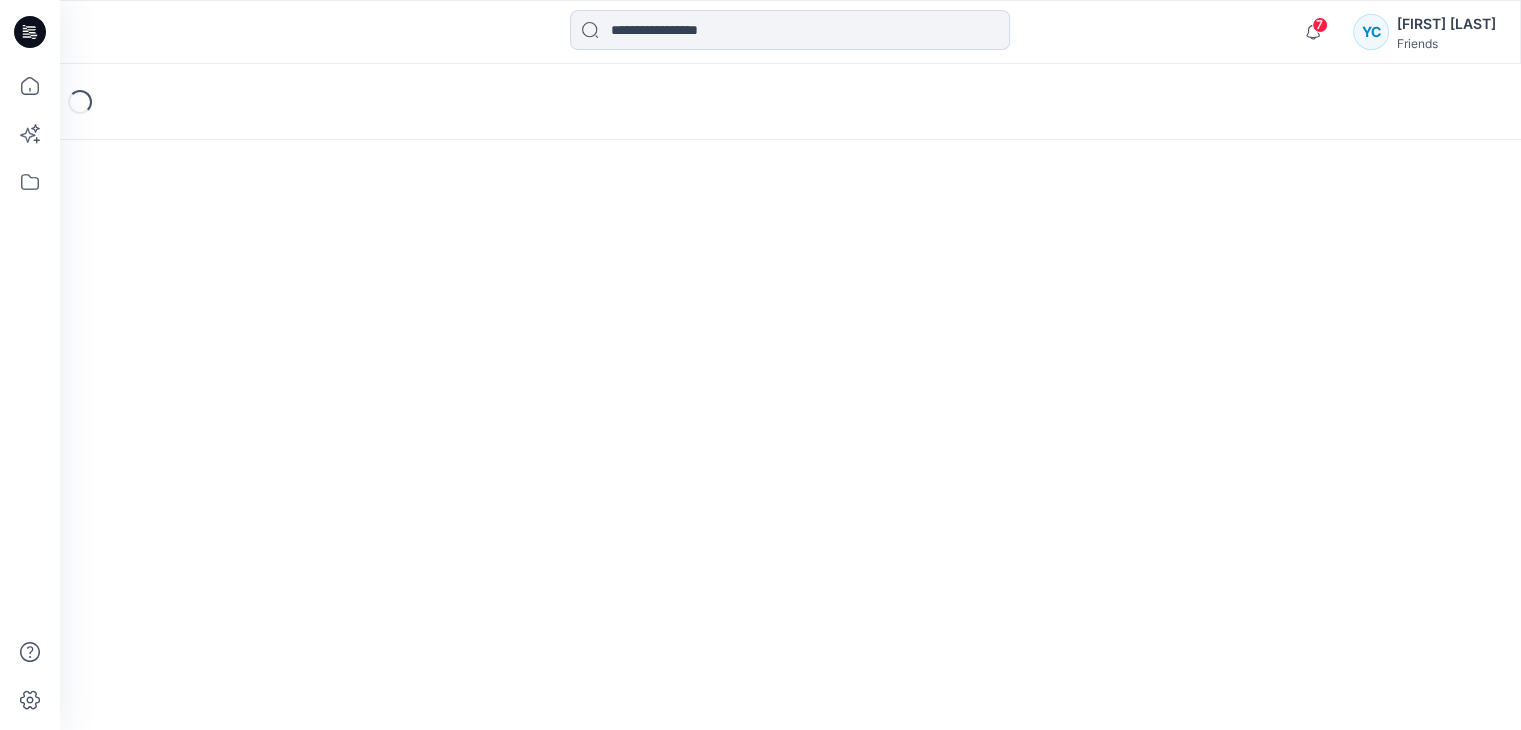 scroll, scrollTop: 0, scrollLeft: 0, axis: both 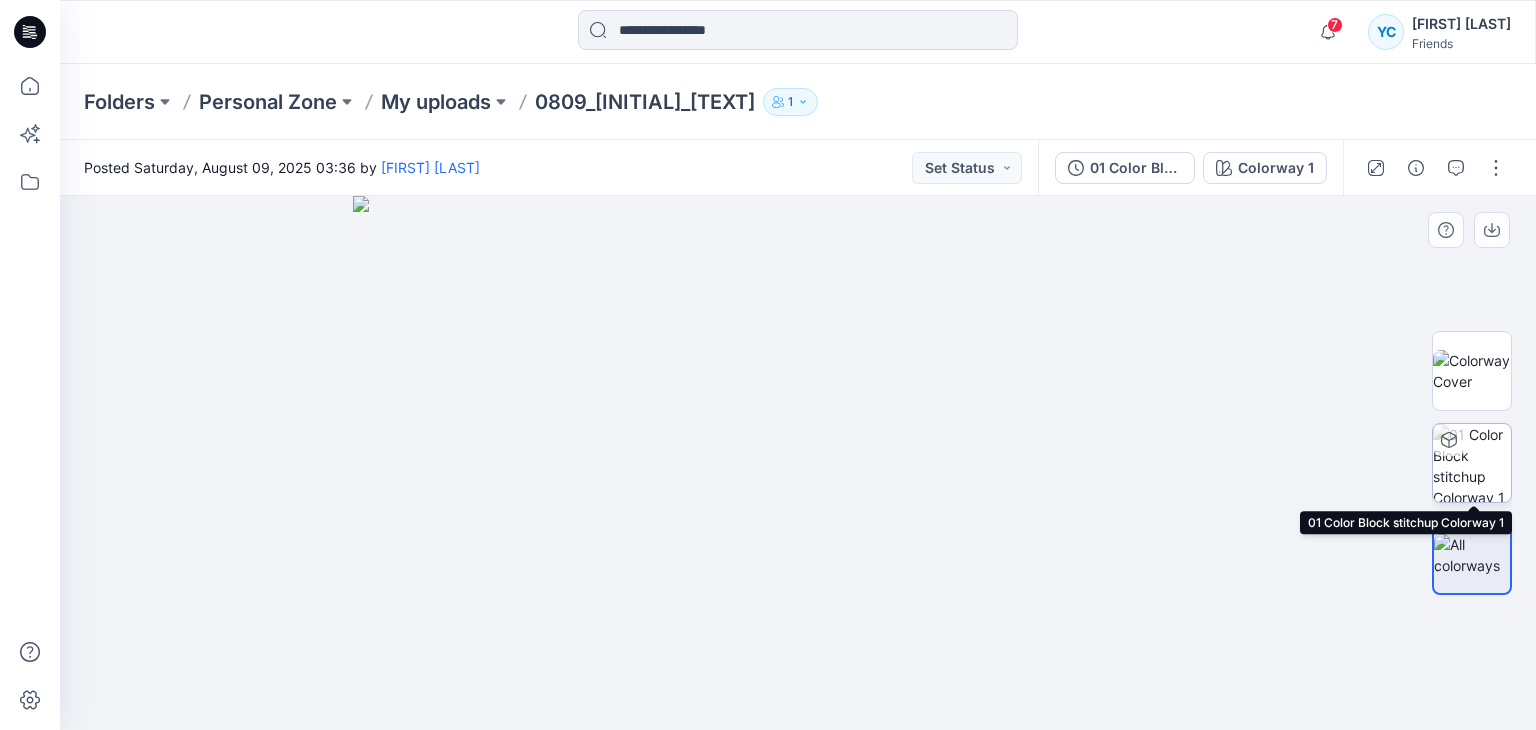 click at bounding box center [1472, 463] 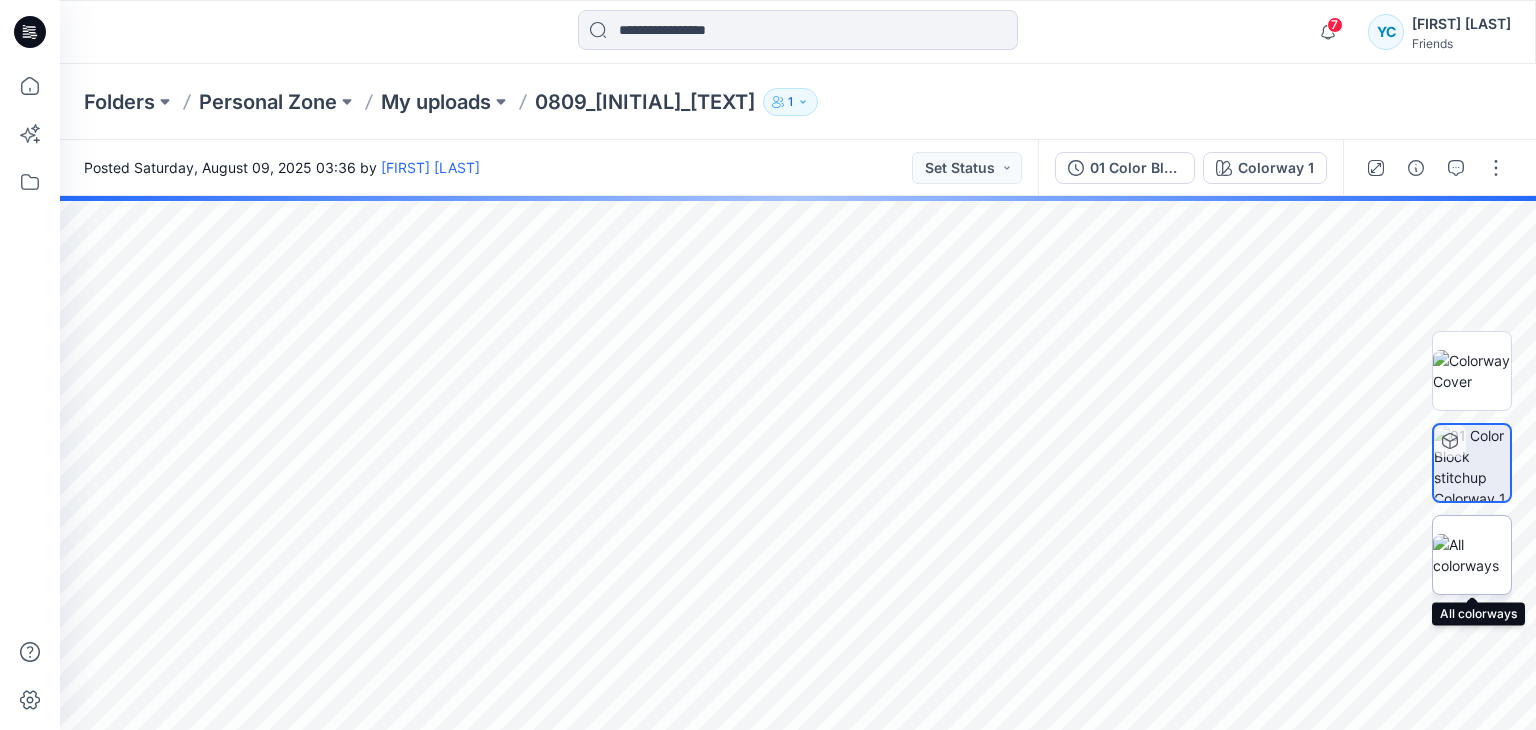 click at bounding box center (1472, 555) 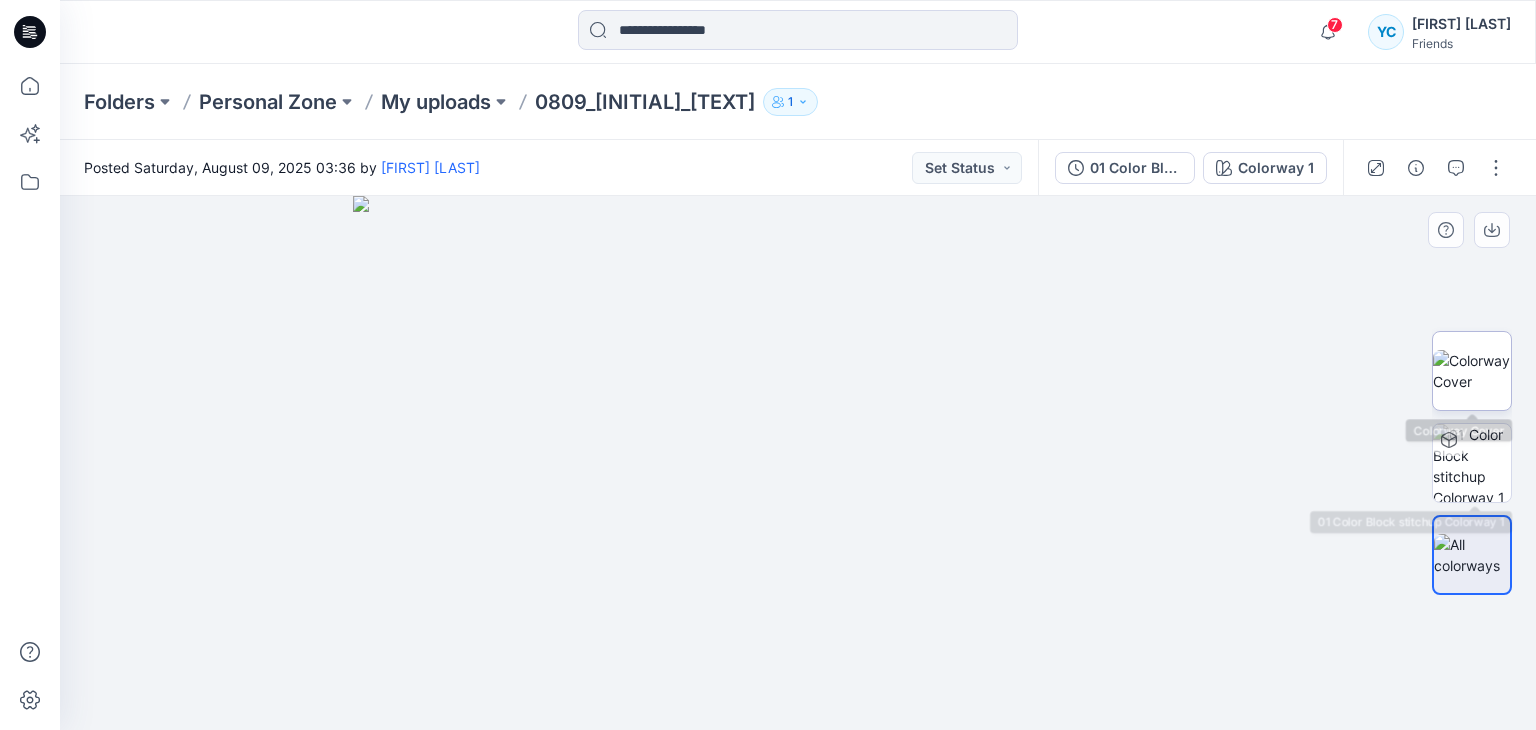 click at bounding box center [1472, 371] 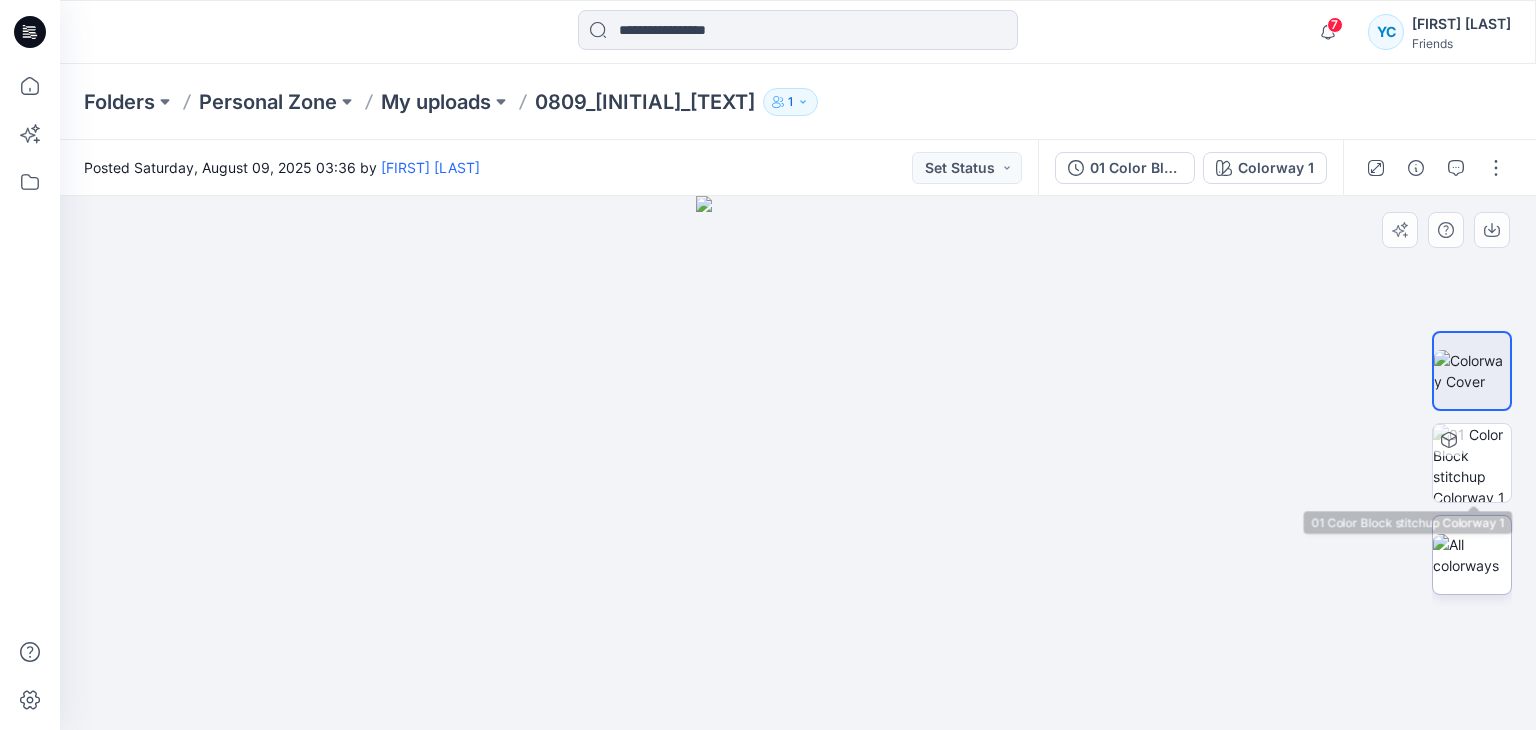 click at bounding box center [1472, 555] 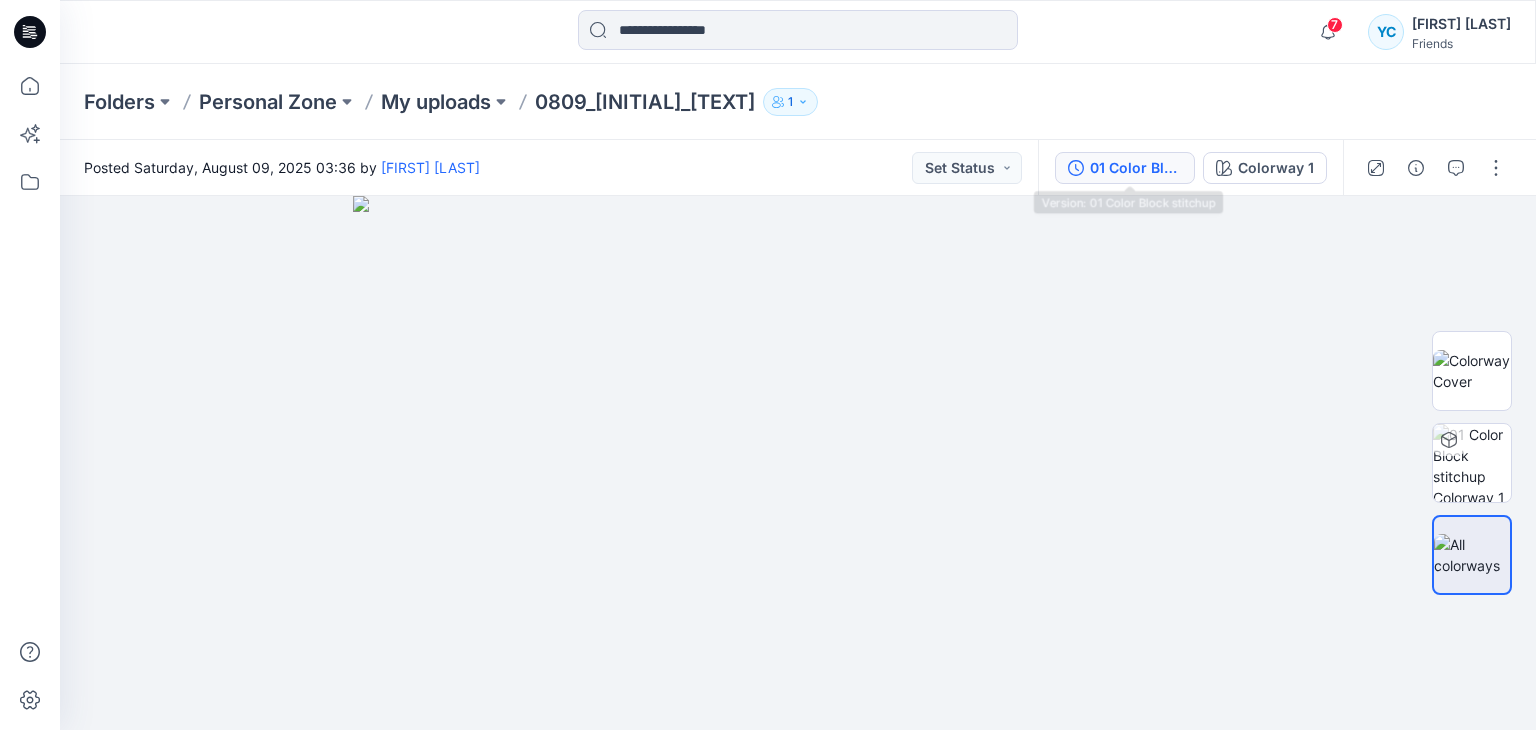 click on "01 Color Block stitchup" at bounding box center (1136, 168) 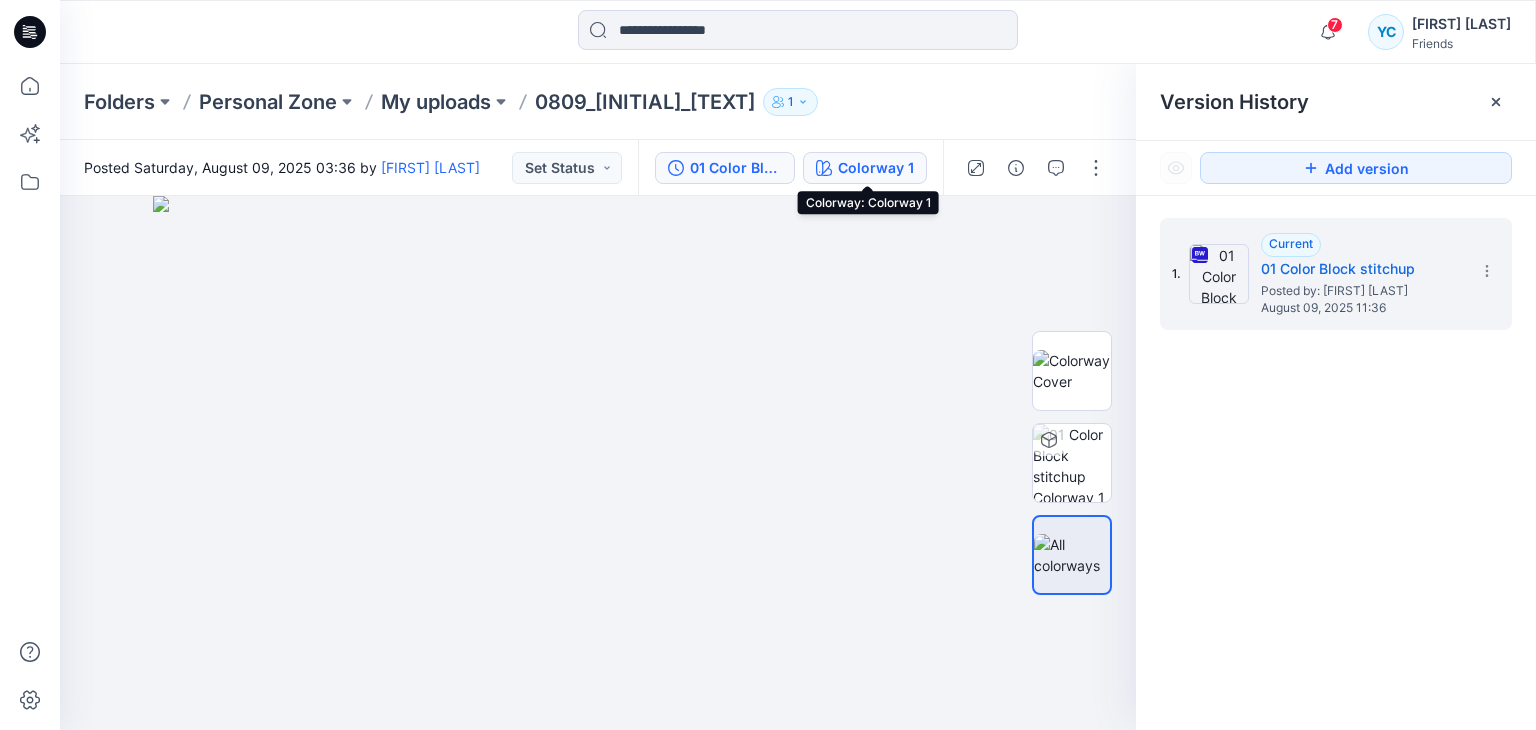 click on "Colorway 1" at bounding box center (876, 168) 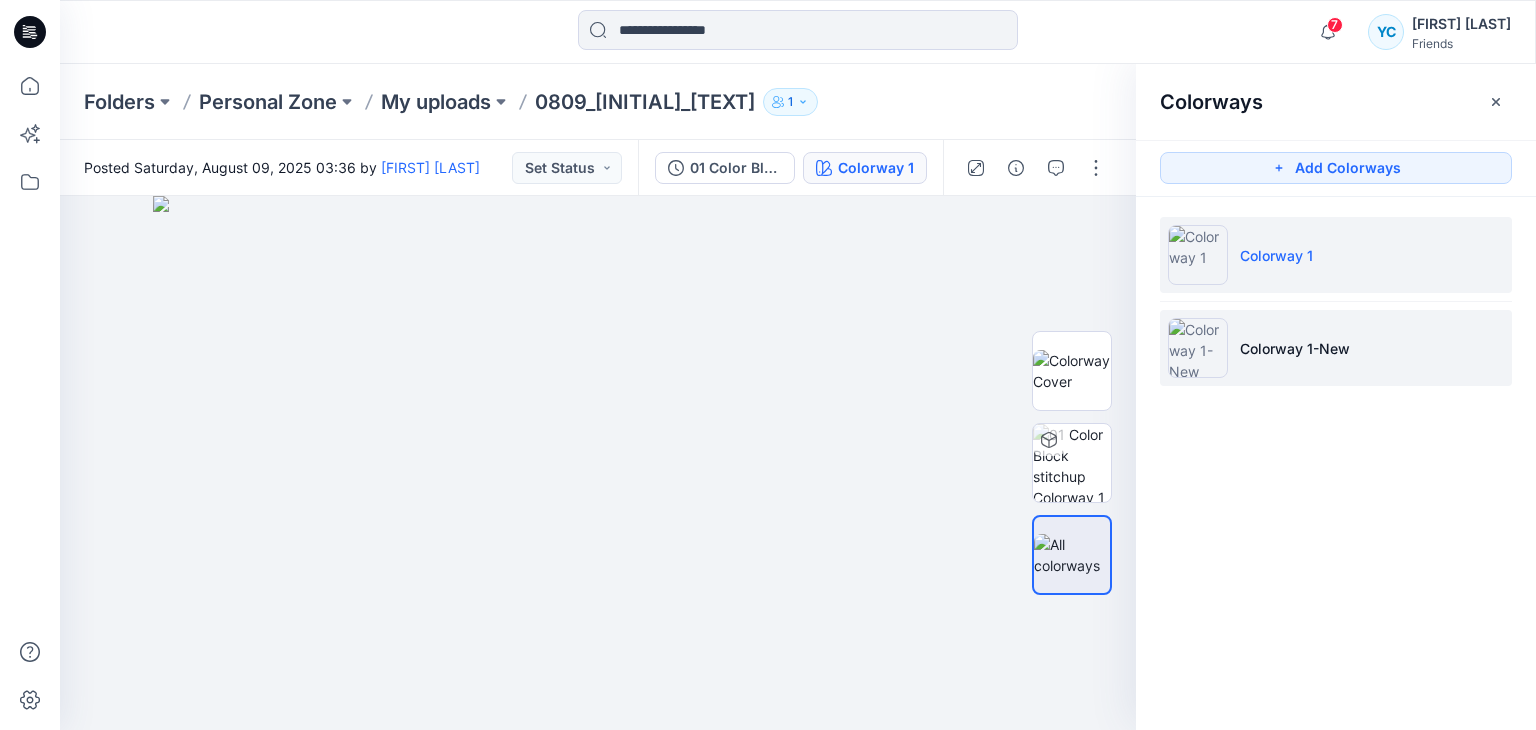click at bounding box center [1198, 348] 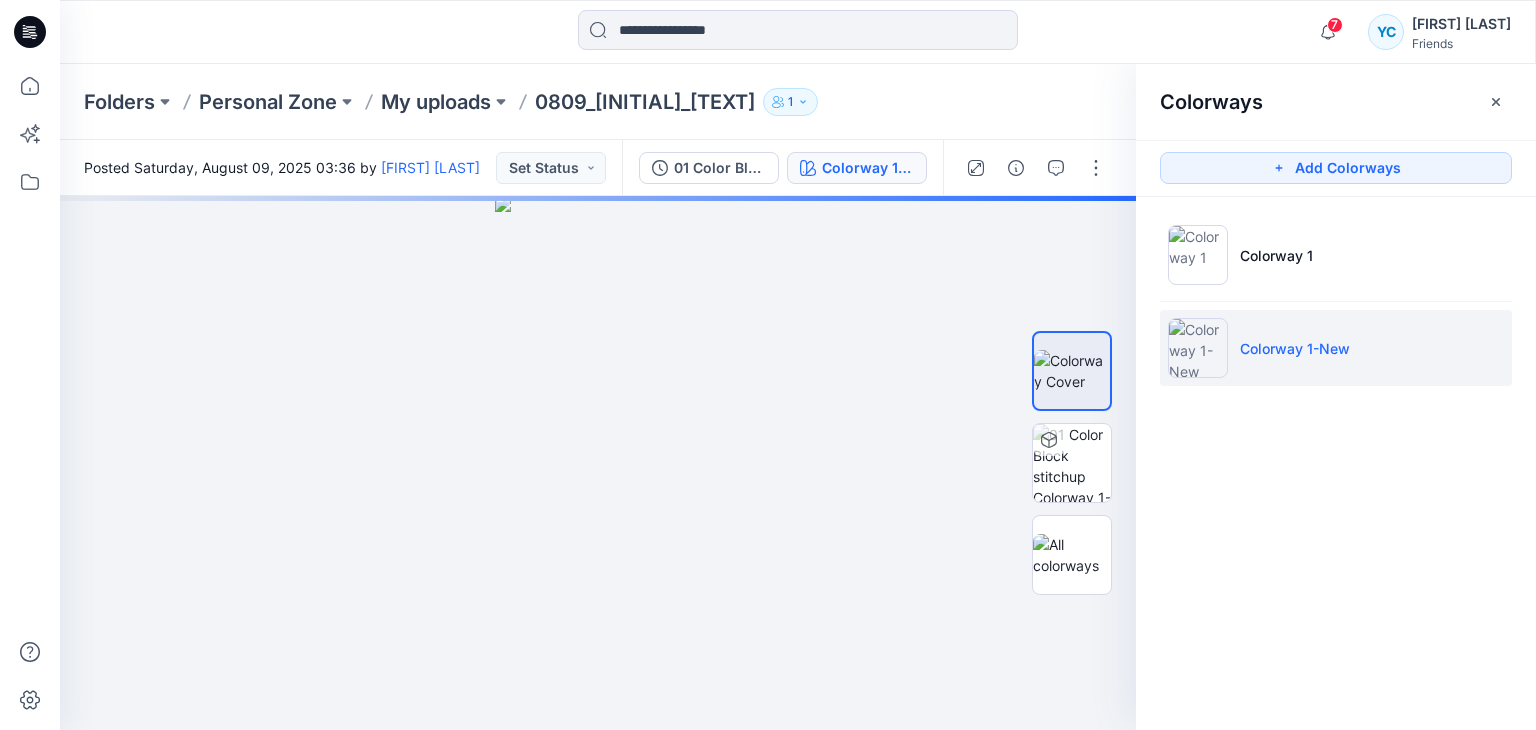 click on "Colorway 1-New" at bounding box center (1295, 348) 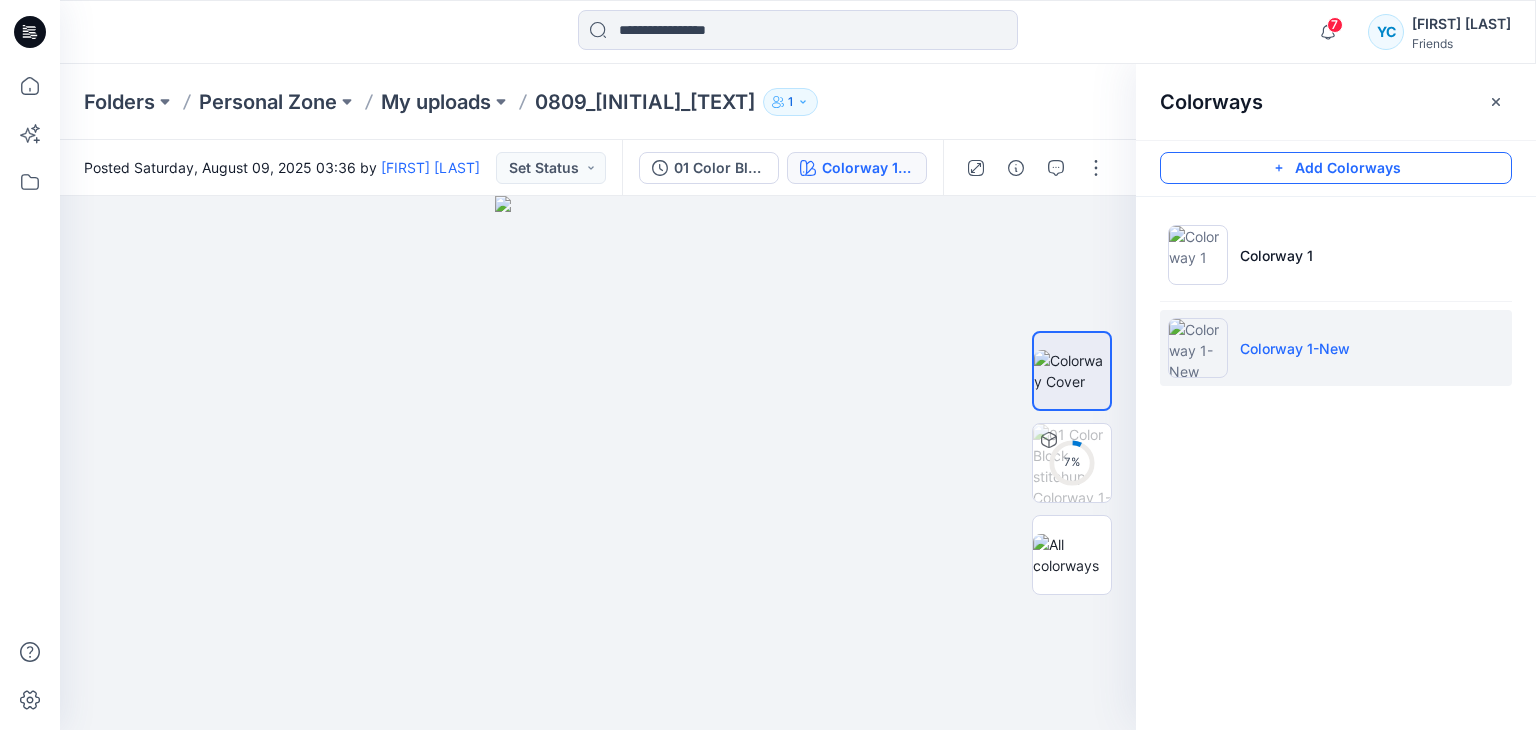 click 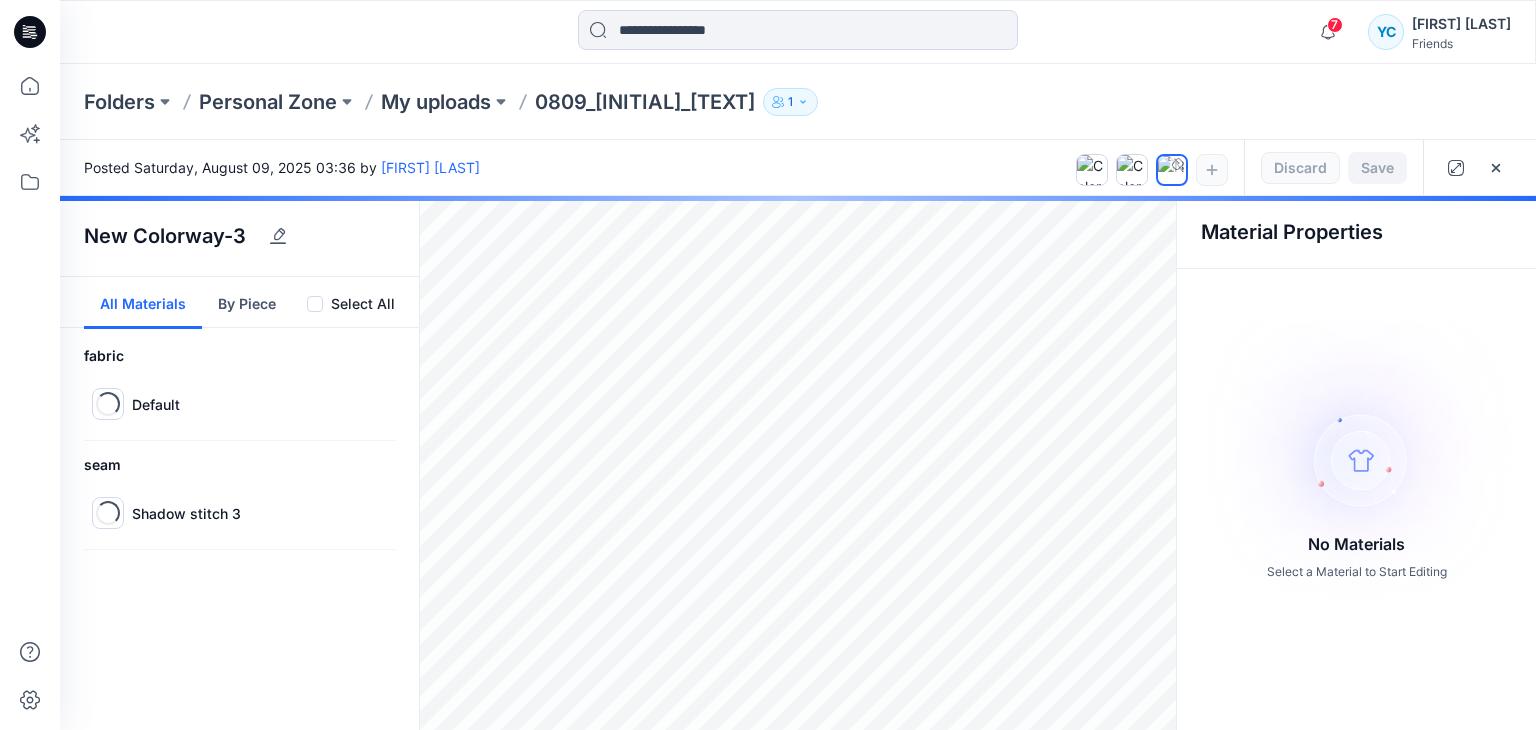 click on "By Piece" at bounding box center [247, 303] 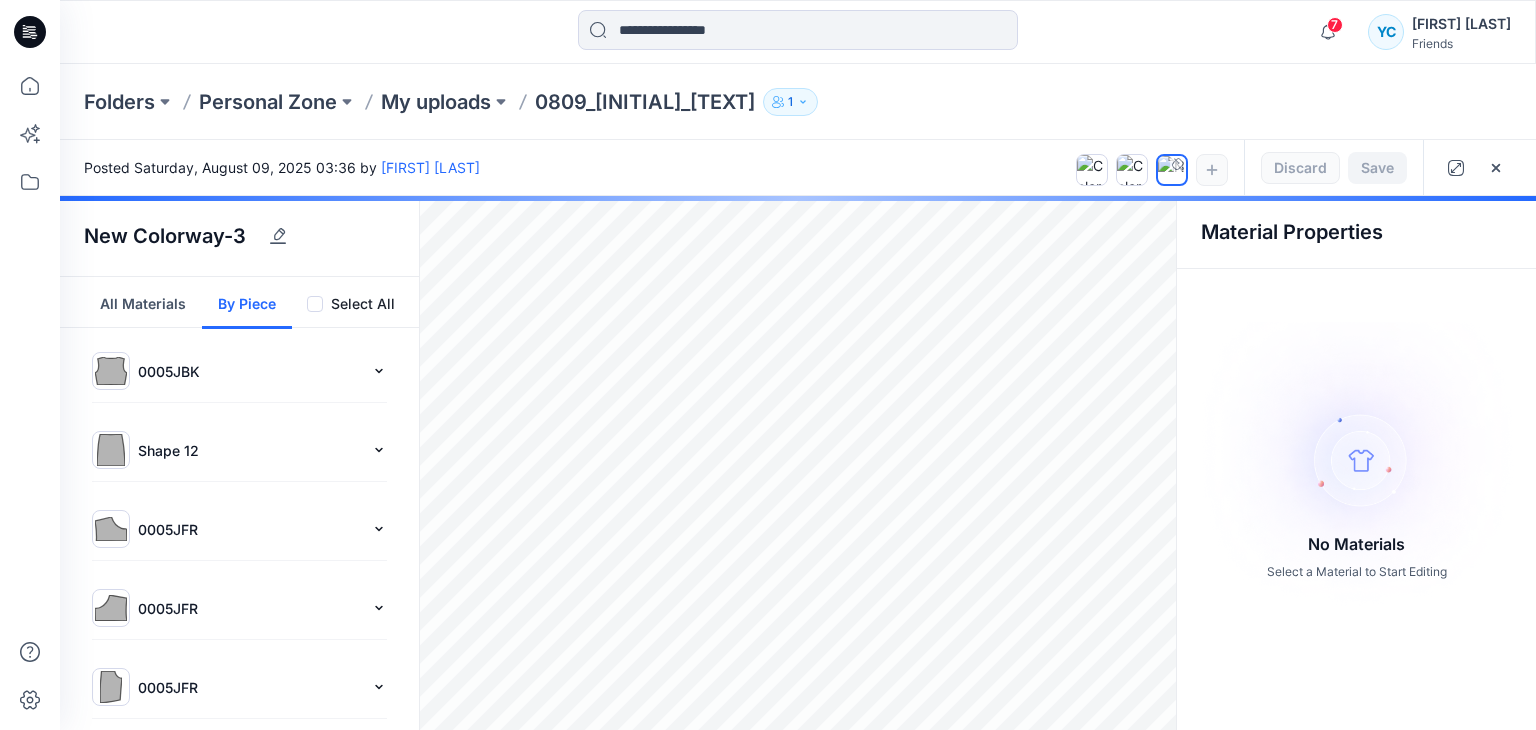 click on "0005JBK" at bounding box center [250, 371] 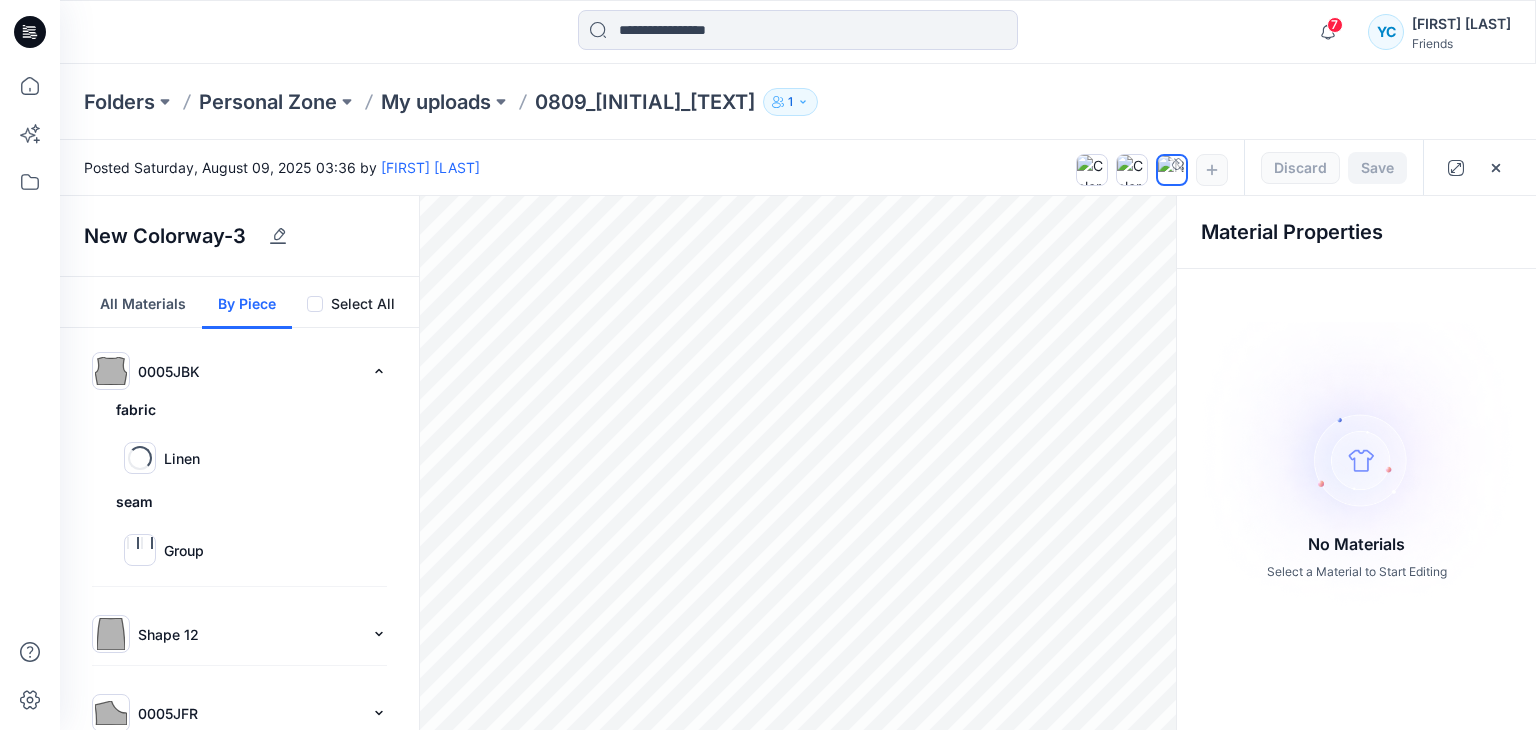 click on "All Materials" at bounding box center [143, 303] 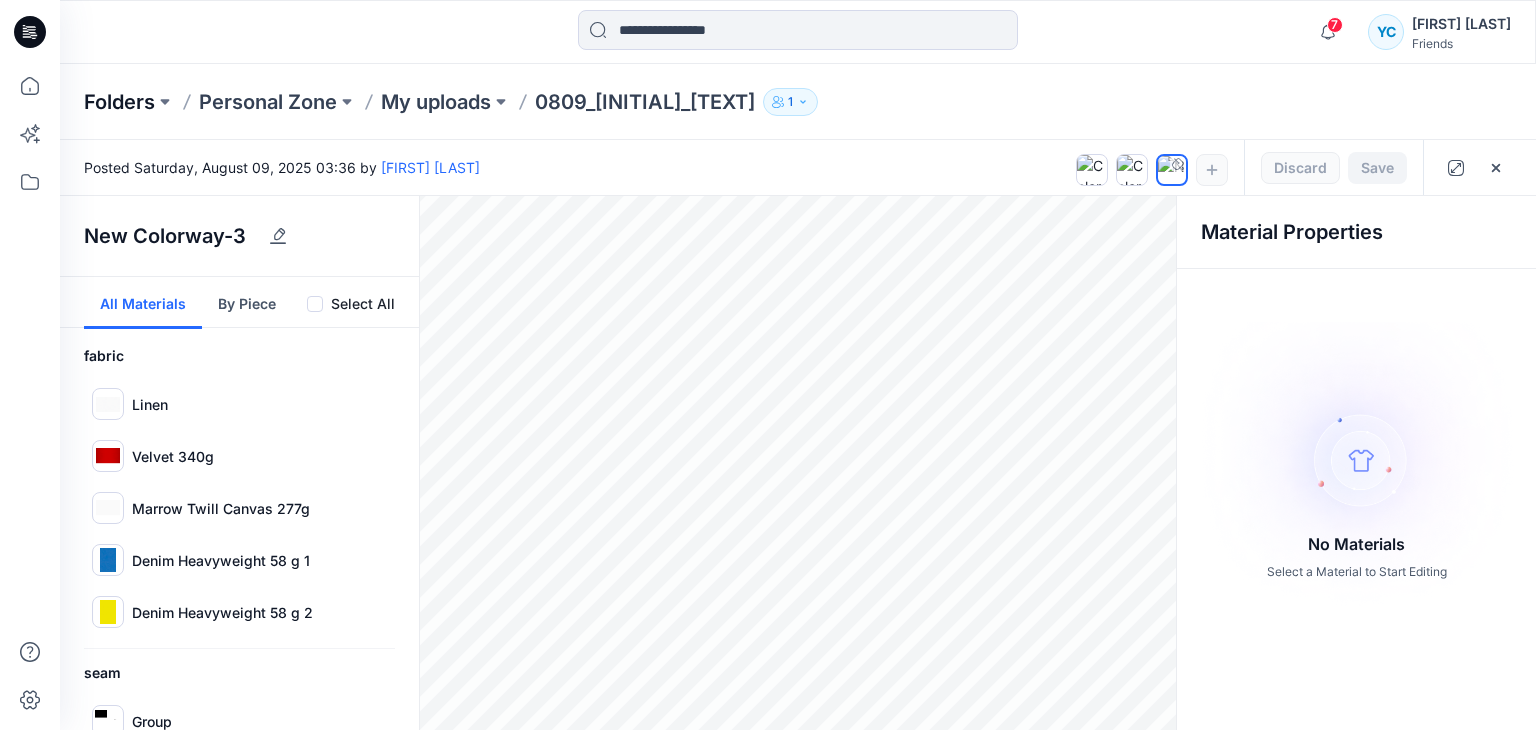 click on "Folders" at bounding box center [119, 102] 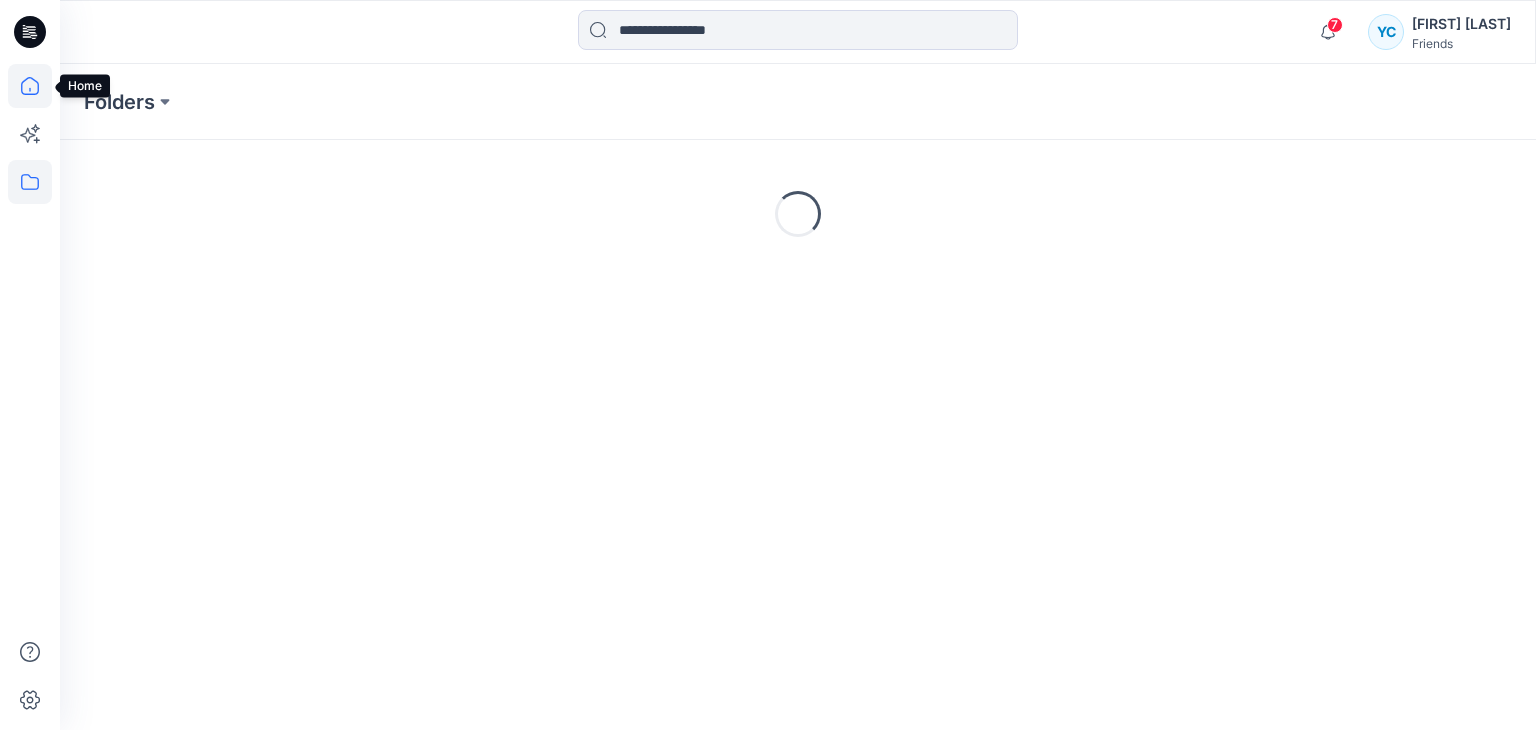 click 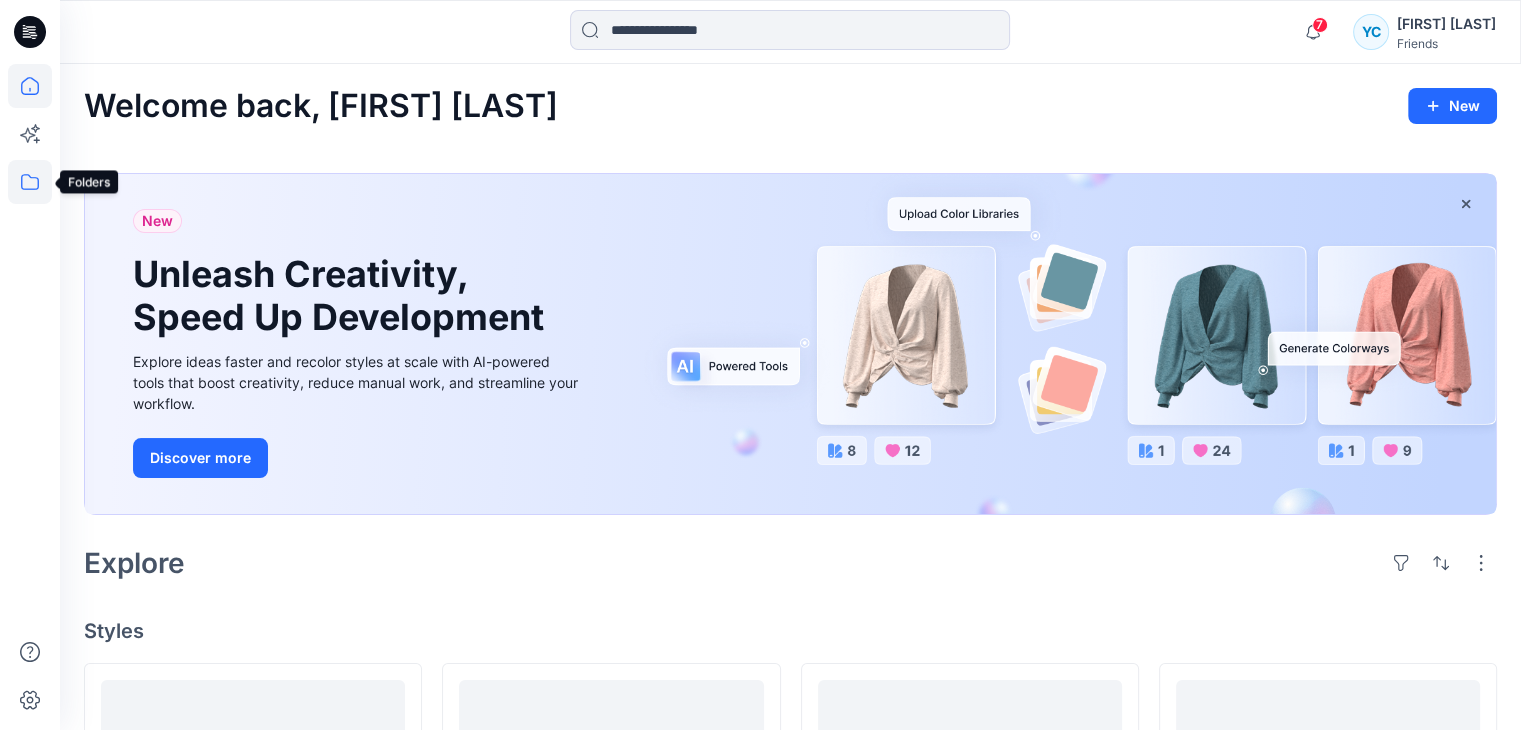 click 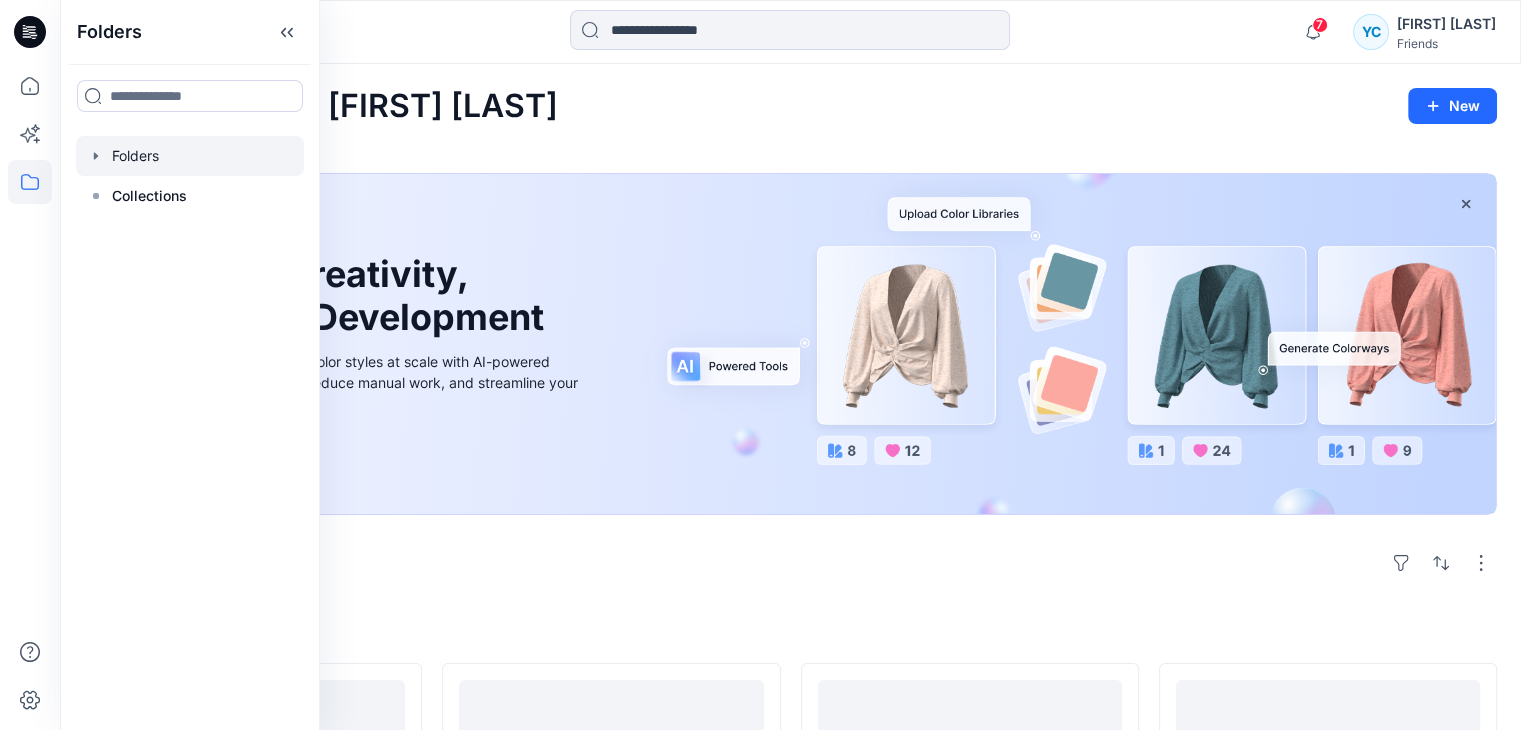 click at bounding box center (190, 156) 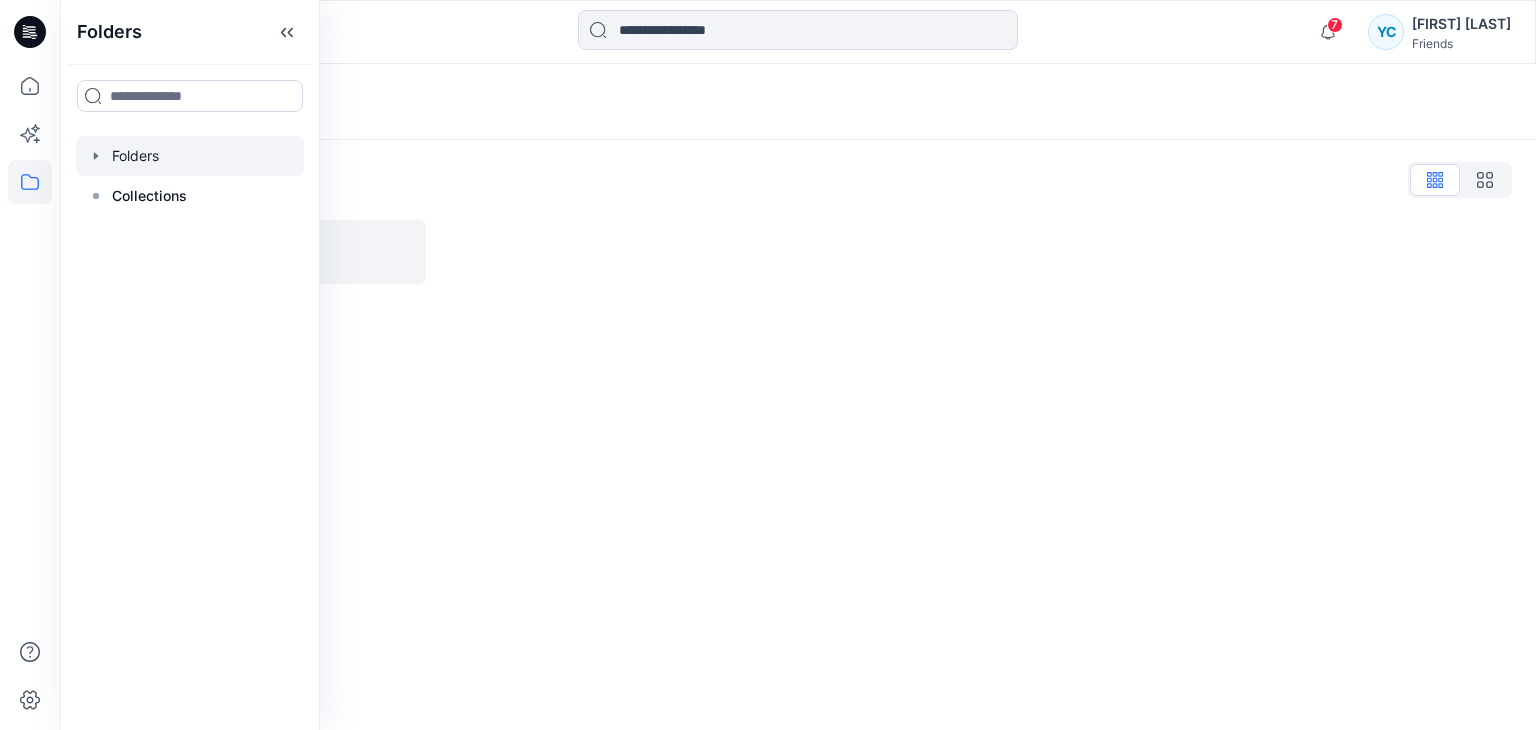 click 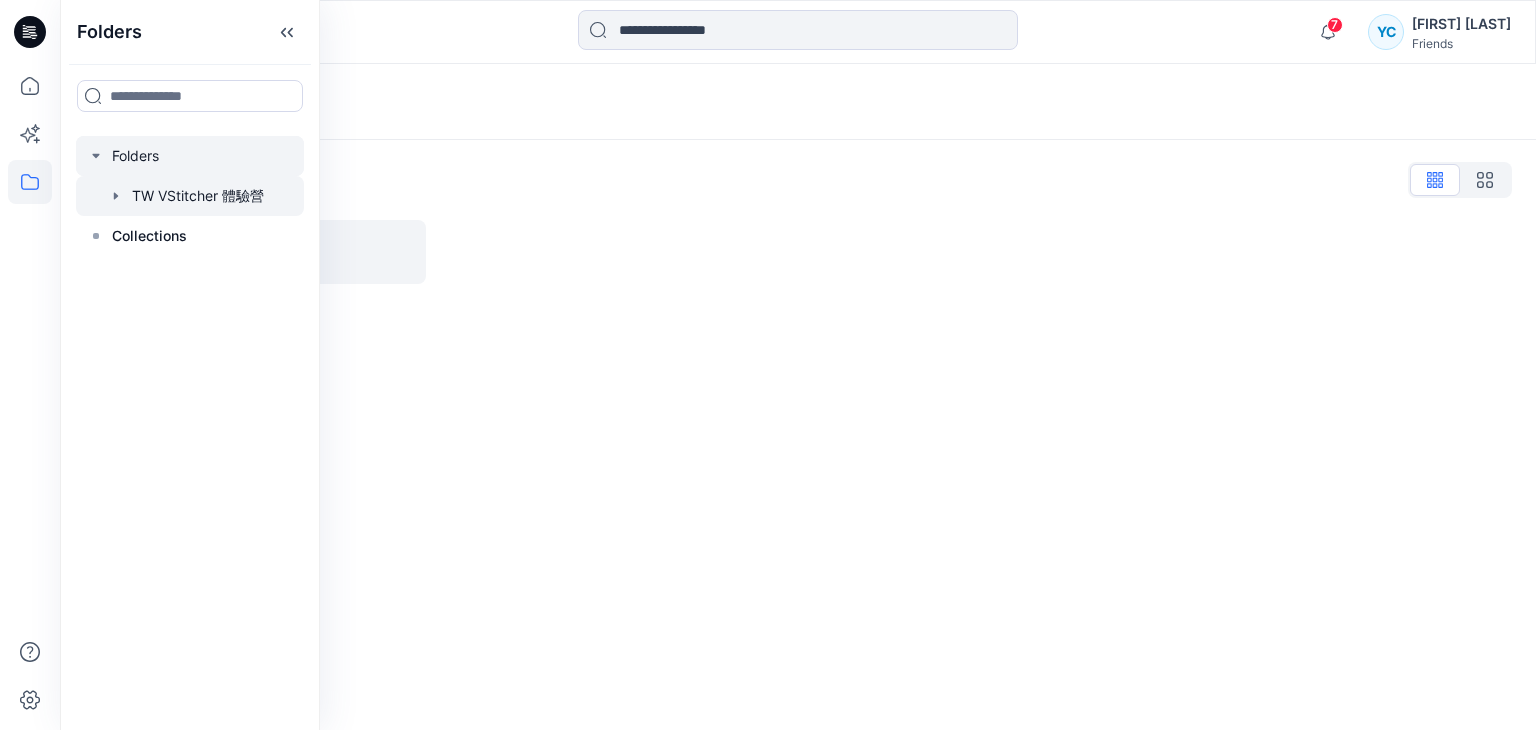 click at bounding box center [190, 196] 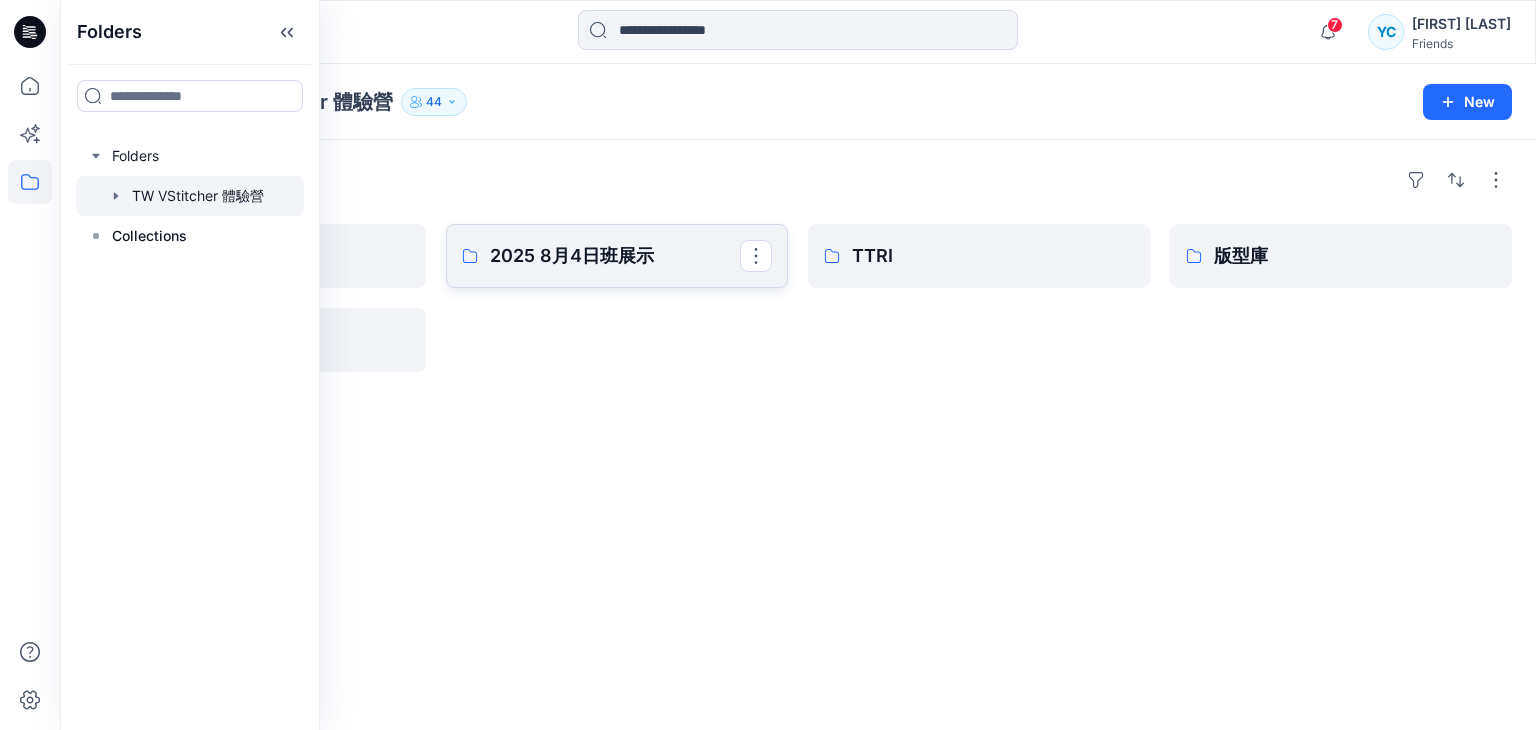 click on "2025 8月4日班展示" at bounding box center (615, 256) 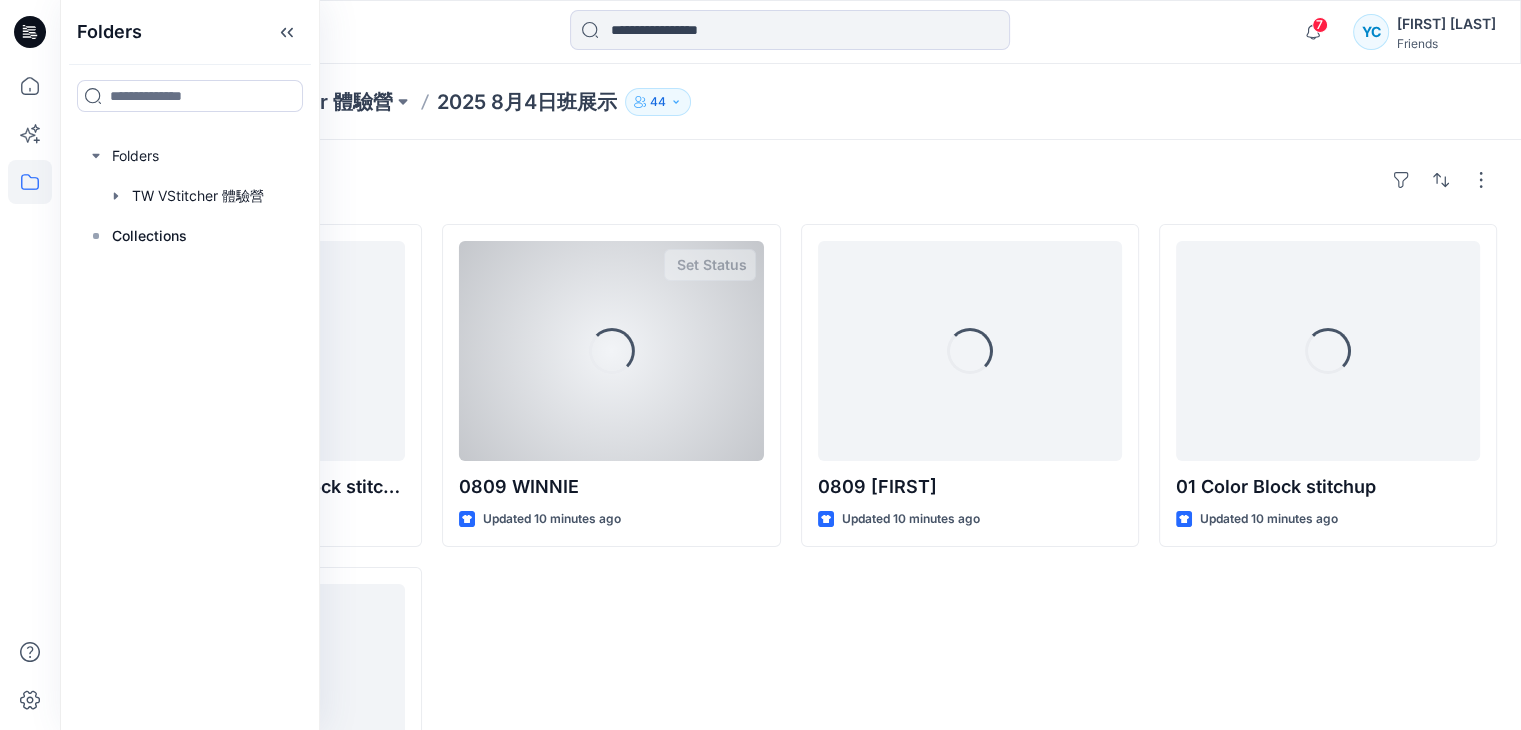 click on "Loading..." at bounding box center [611, 351] 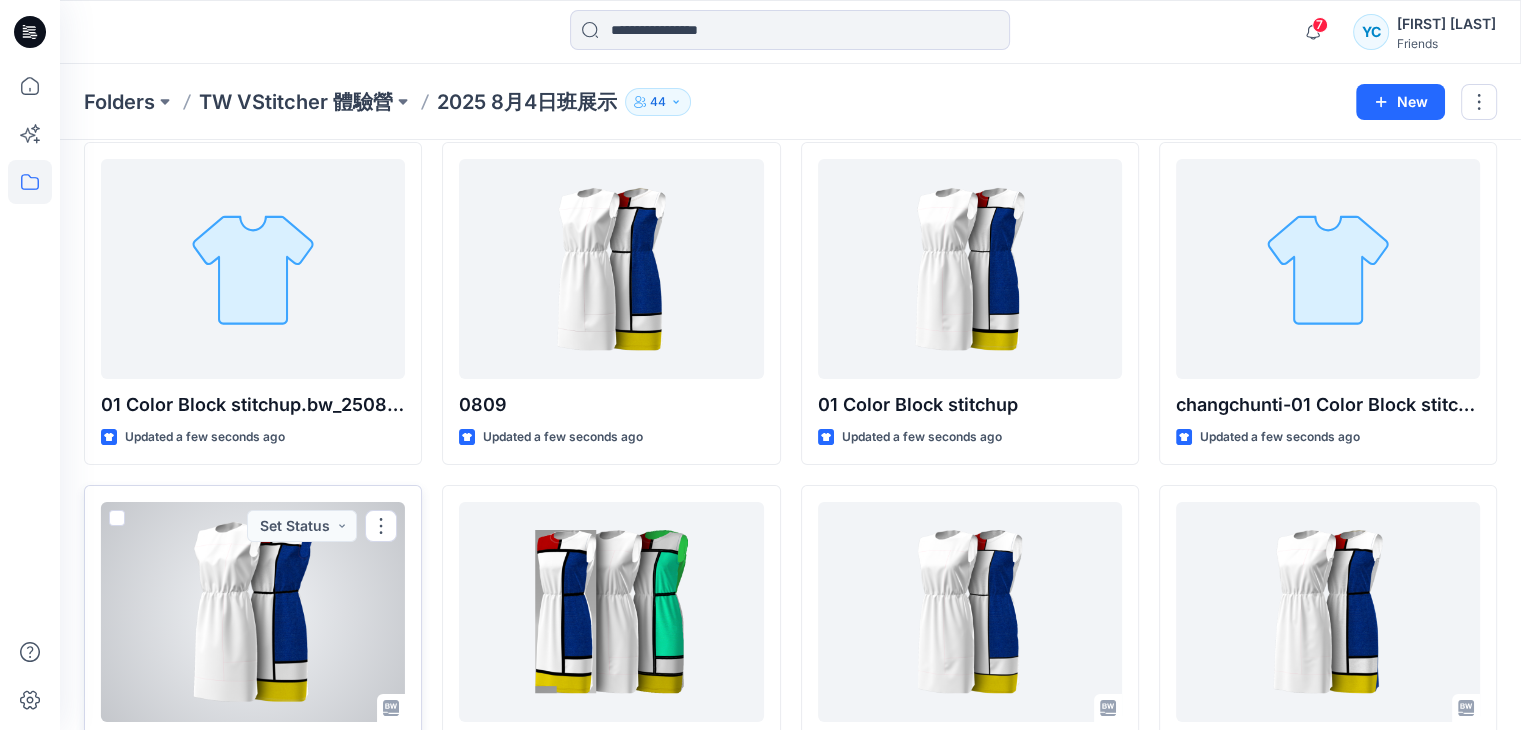 scroll, scrollTop: 0, scrollLeft: 0, axis: both 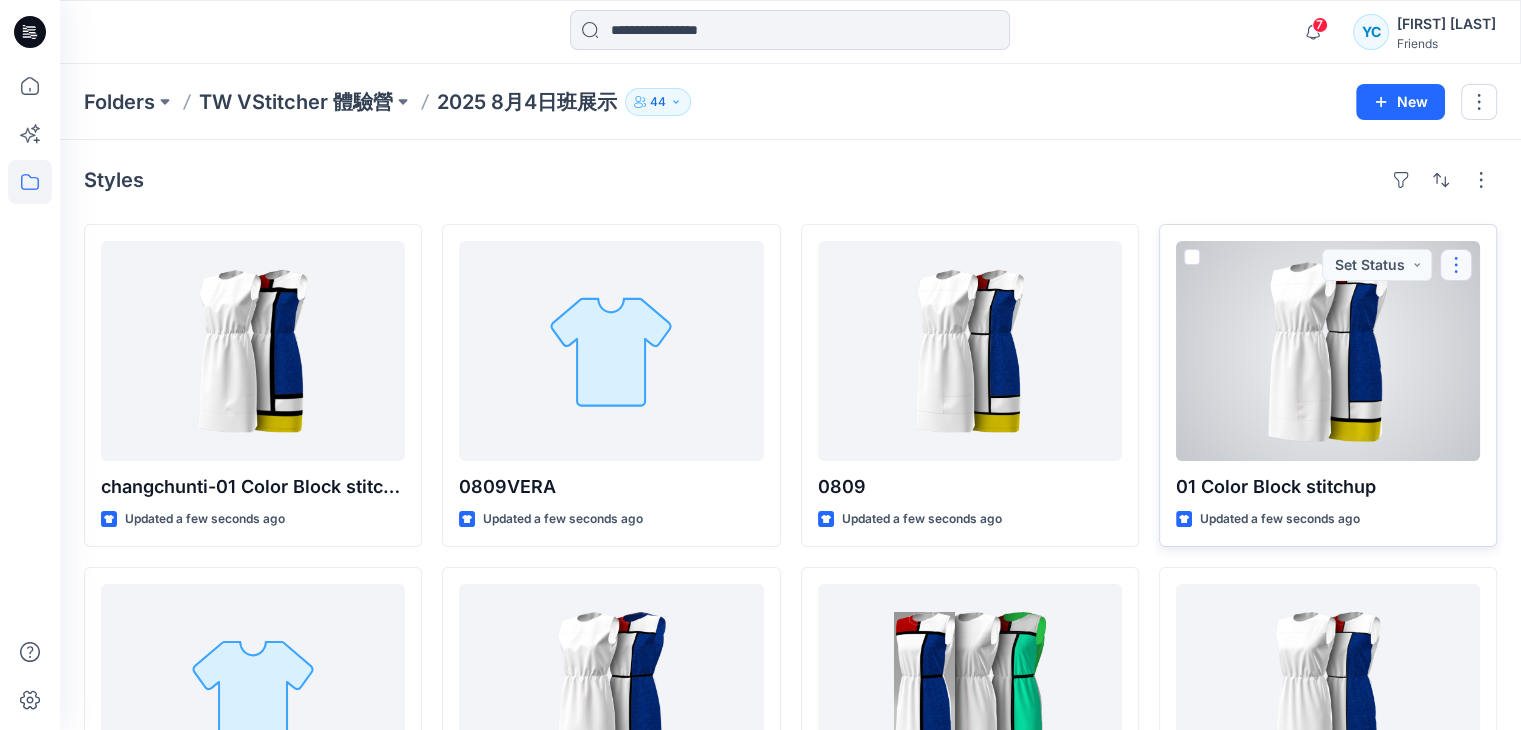 click at bounding box center [1456, 265] 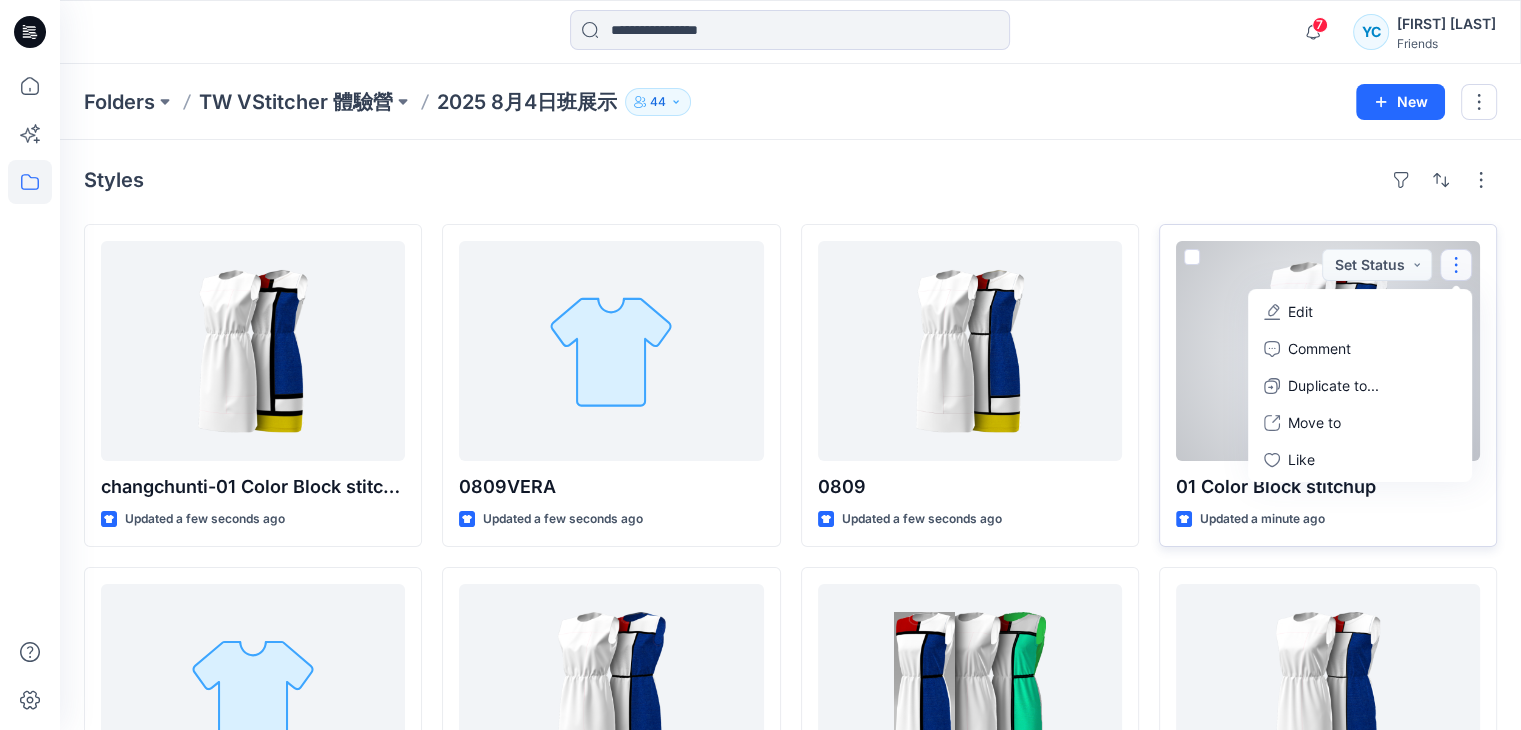 click on "Edit" at bounding box center (1360, 311) 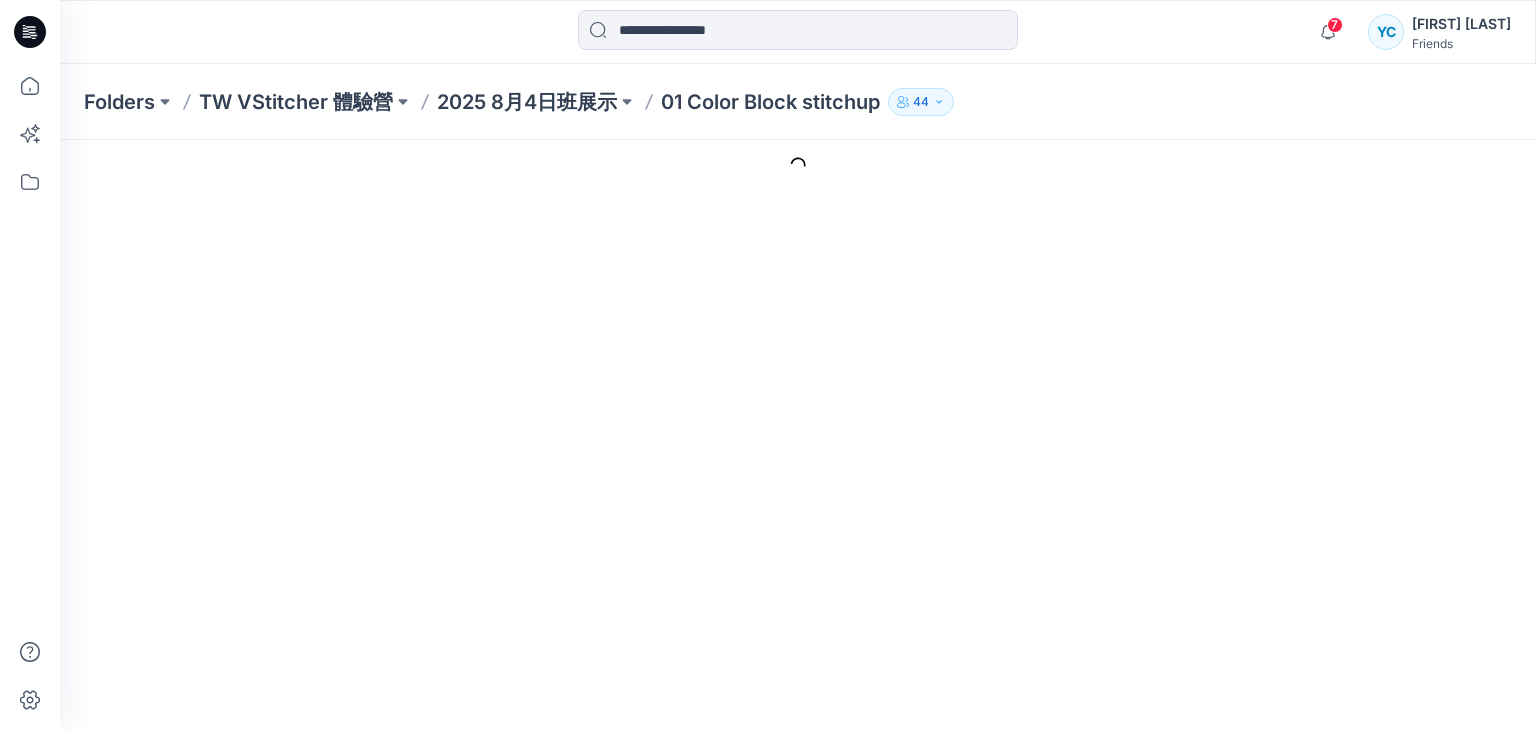 scroll, scrollTop: 0, scrollLeft: 0, axis: both 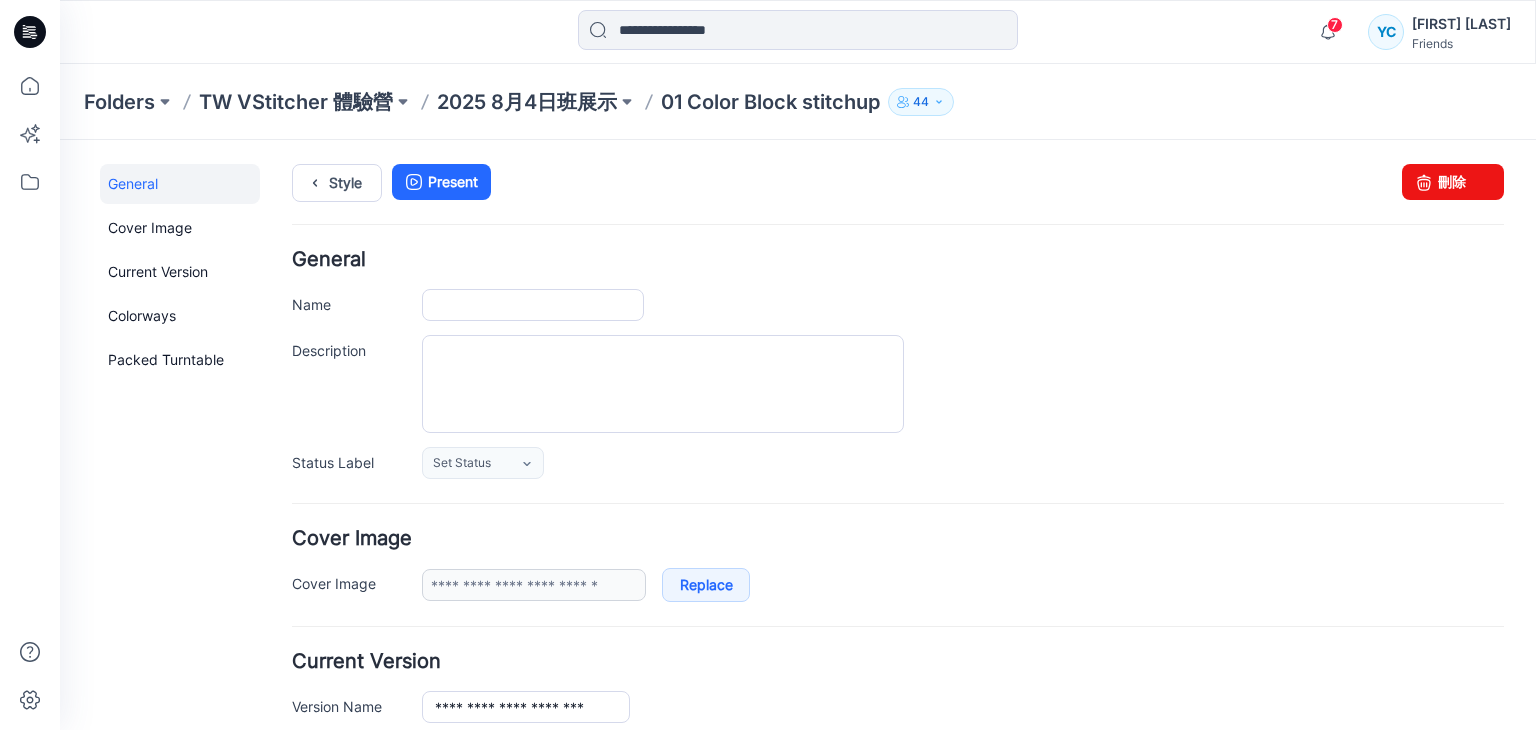 type on "**********" 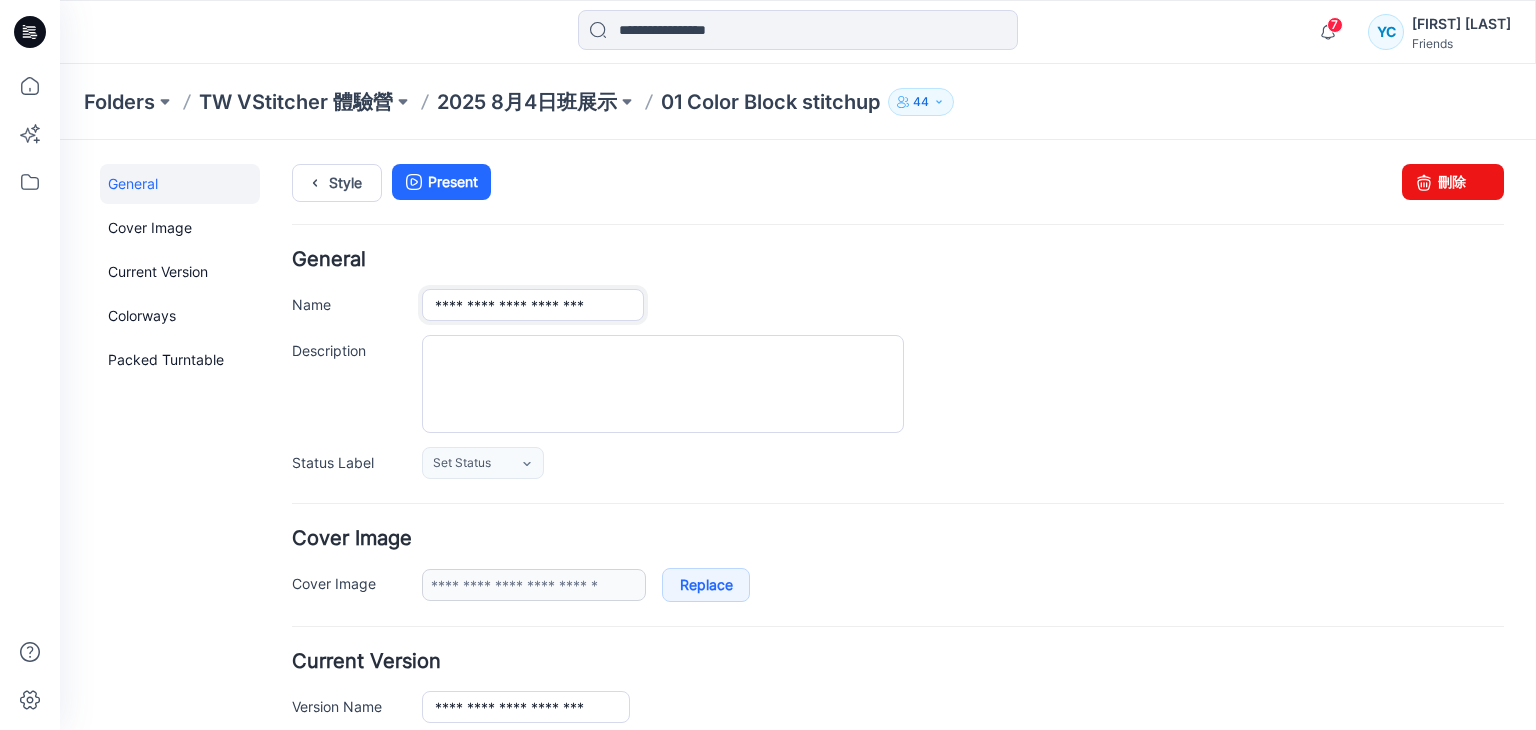 click on "**********" at bounding box center [533, 305] 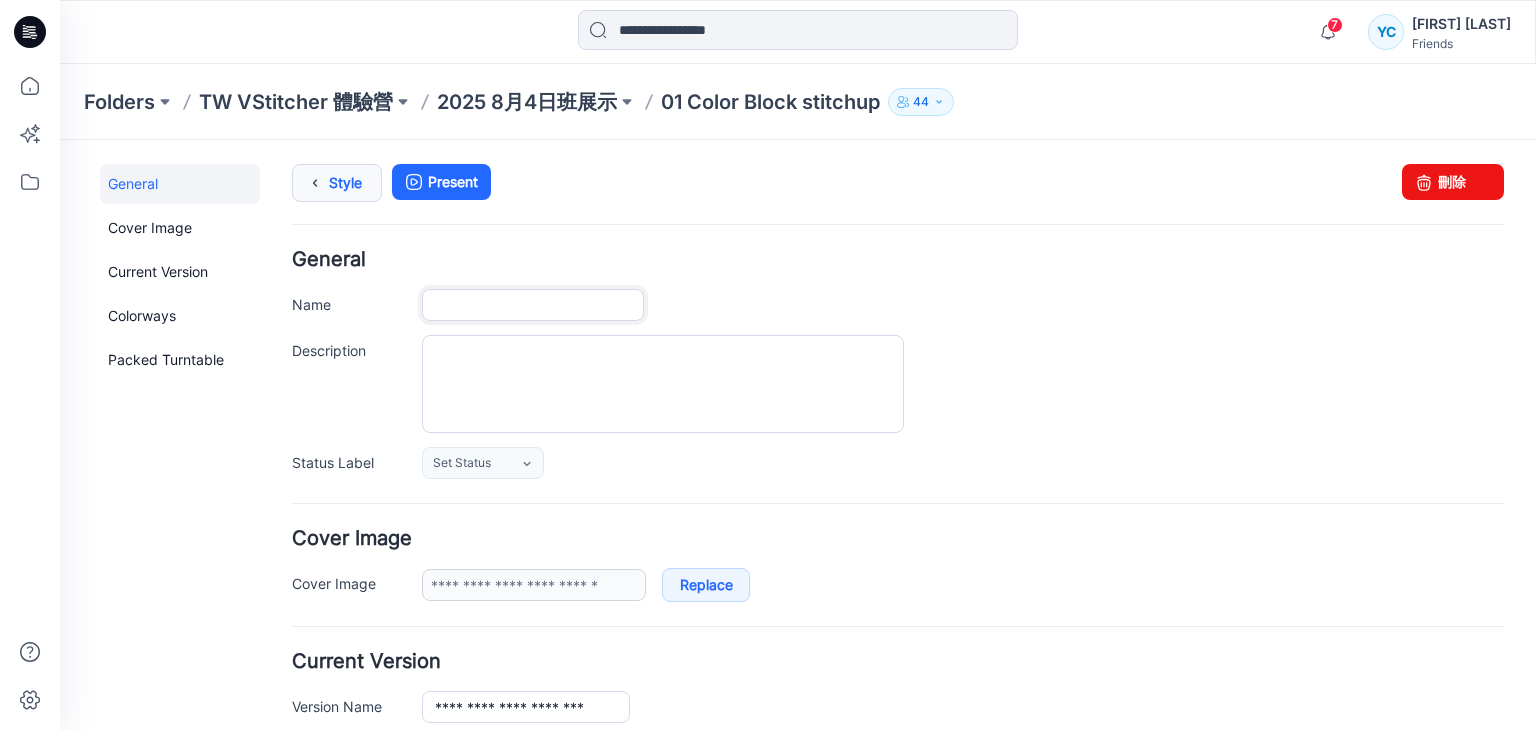 type on "*" 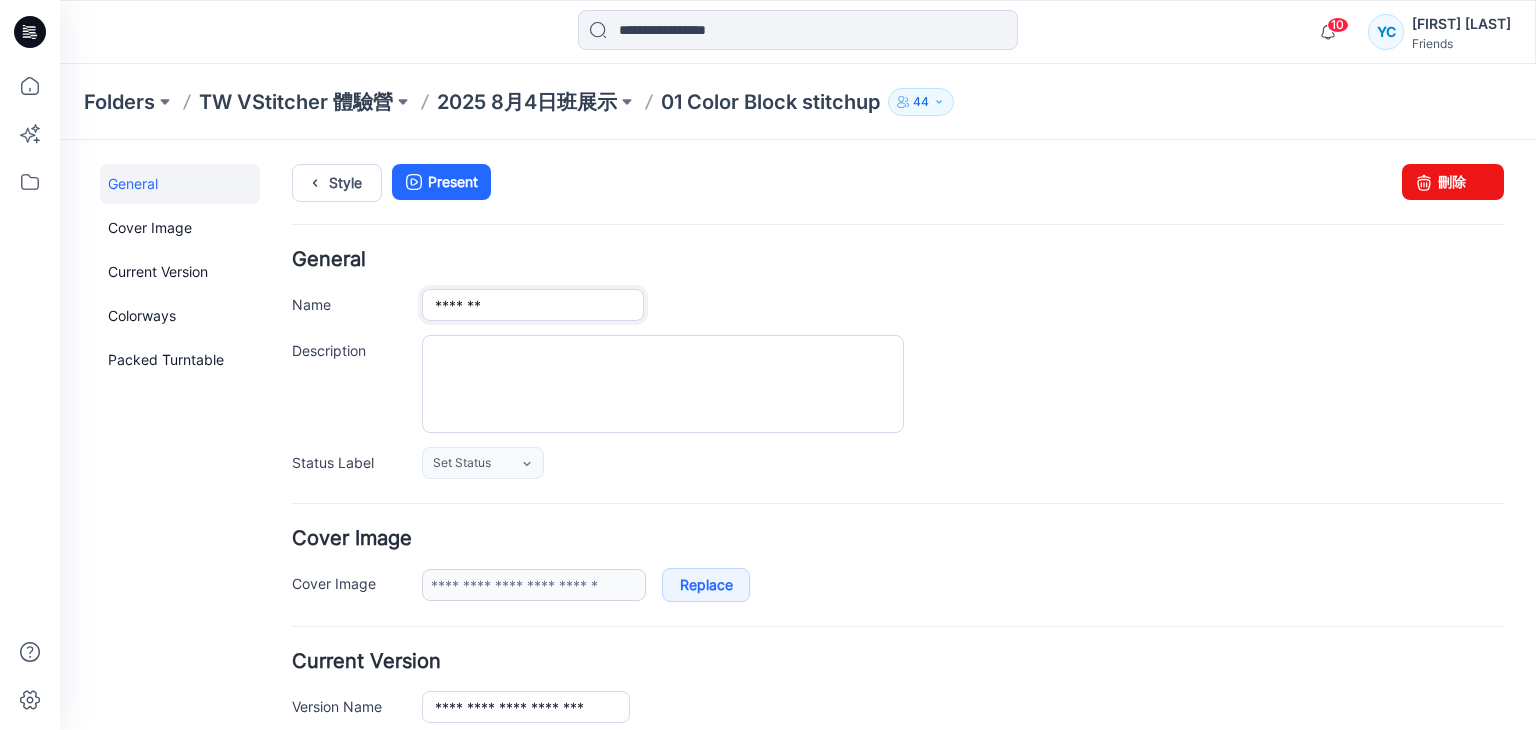 type on "*******" 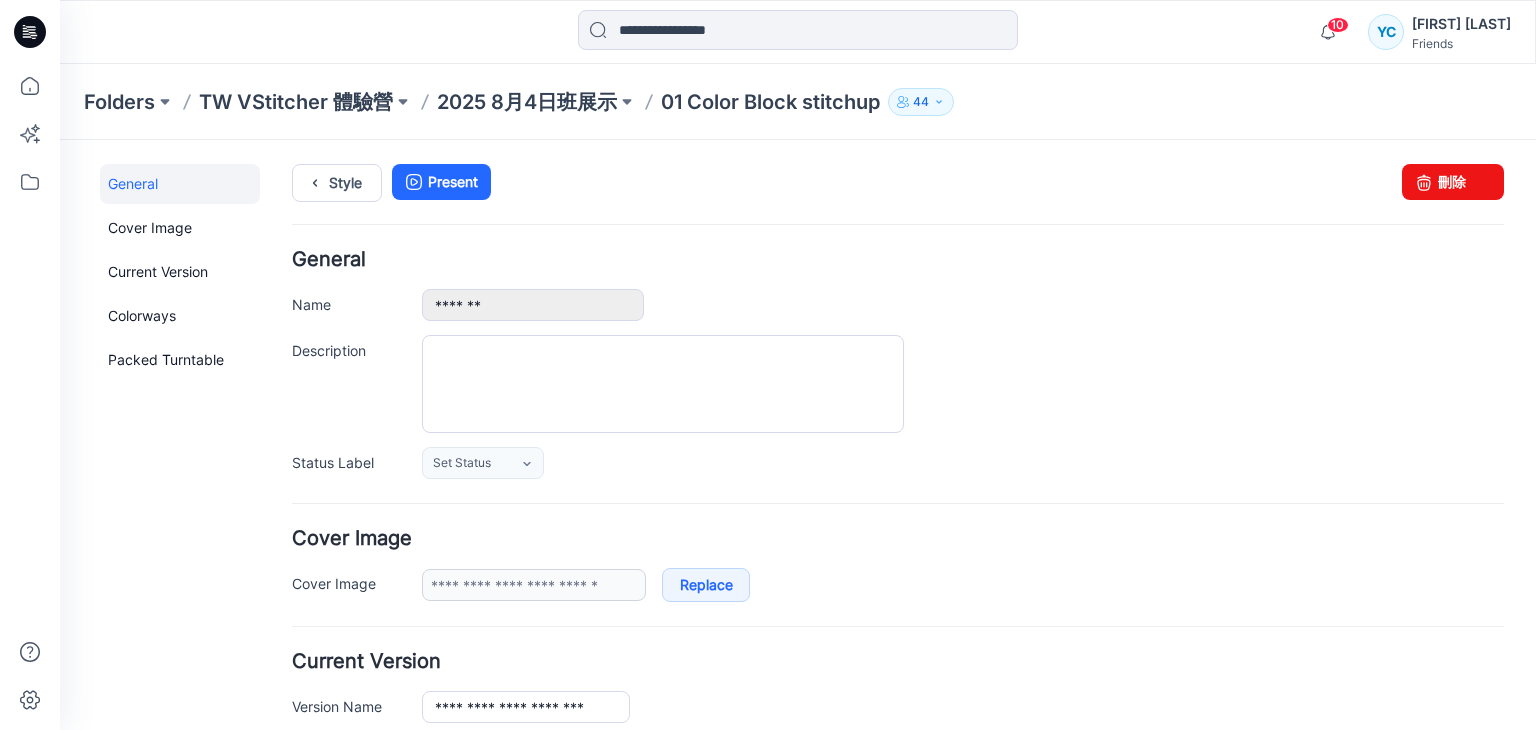 click on "General
Cover Image
Current Version
Colorways
Packed Turntable" at bounding box center (180, 795) 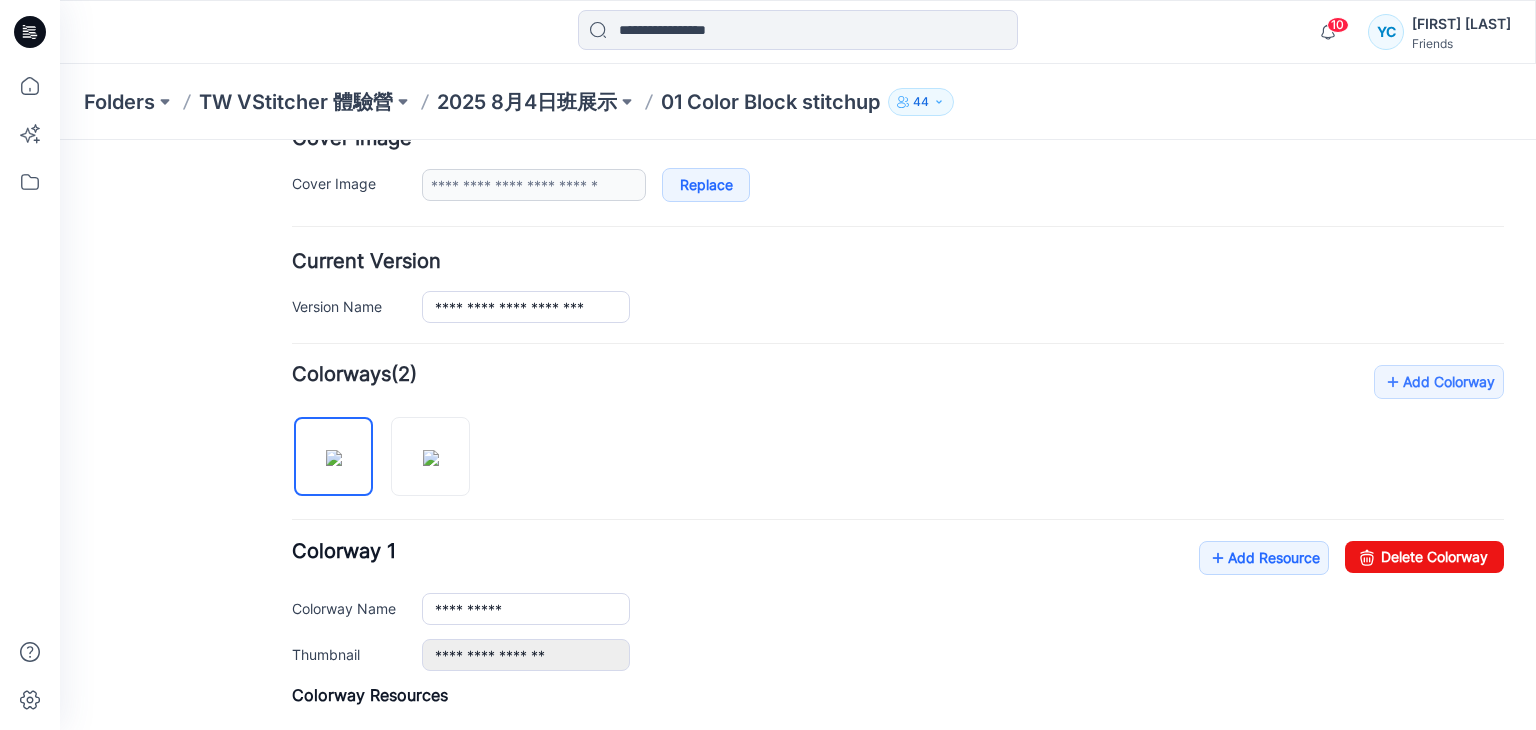 scroll, scrollTop: 712, scrollLeft: 0, axis: vertical 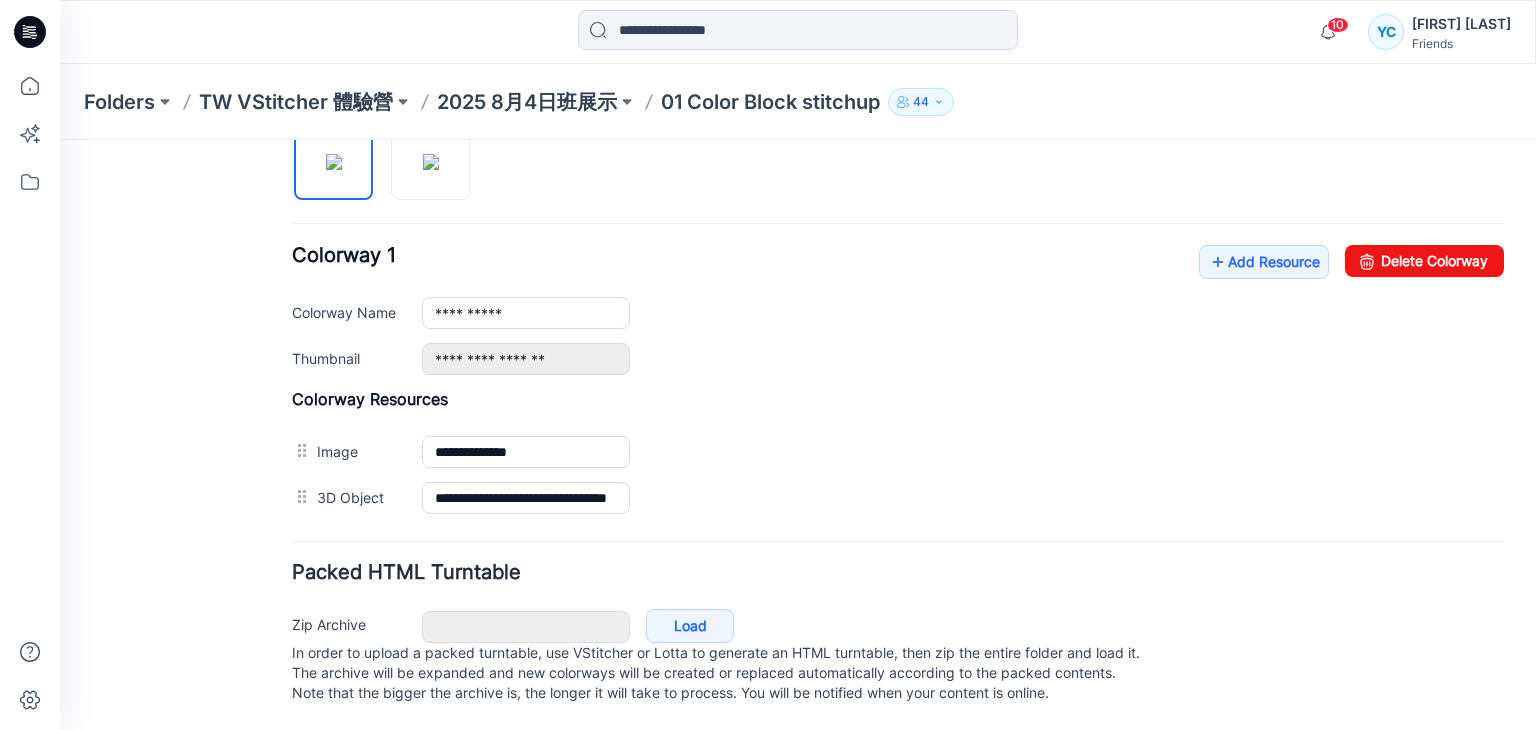 click on "Zip Archive
Cancel
Load
In order to upload a packed turntable, use VStitcher or Lotta to generate an HTML turntable, then zip the entire folder and load it.
The archive will be expanded and new colorways will be created or replaced automatically according to the packed contents.
Note that the bigger the archive is, the longer it will take to process. You will be notified when your content is online." at bounding box center [898, 656] 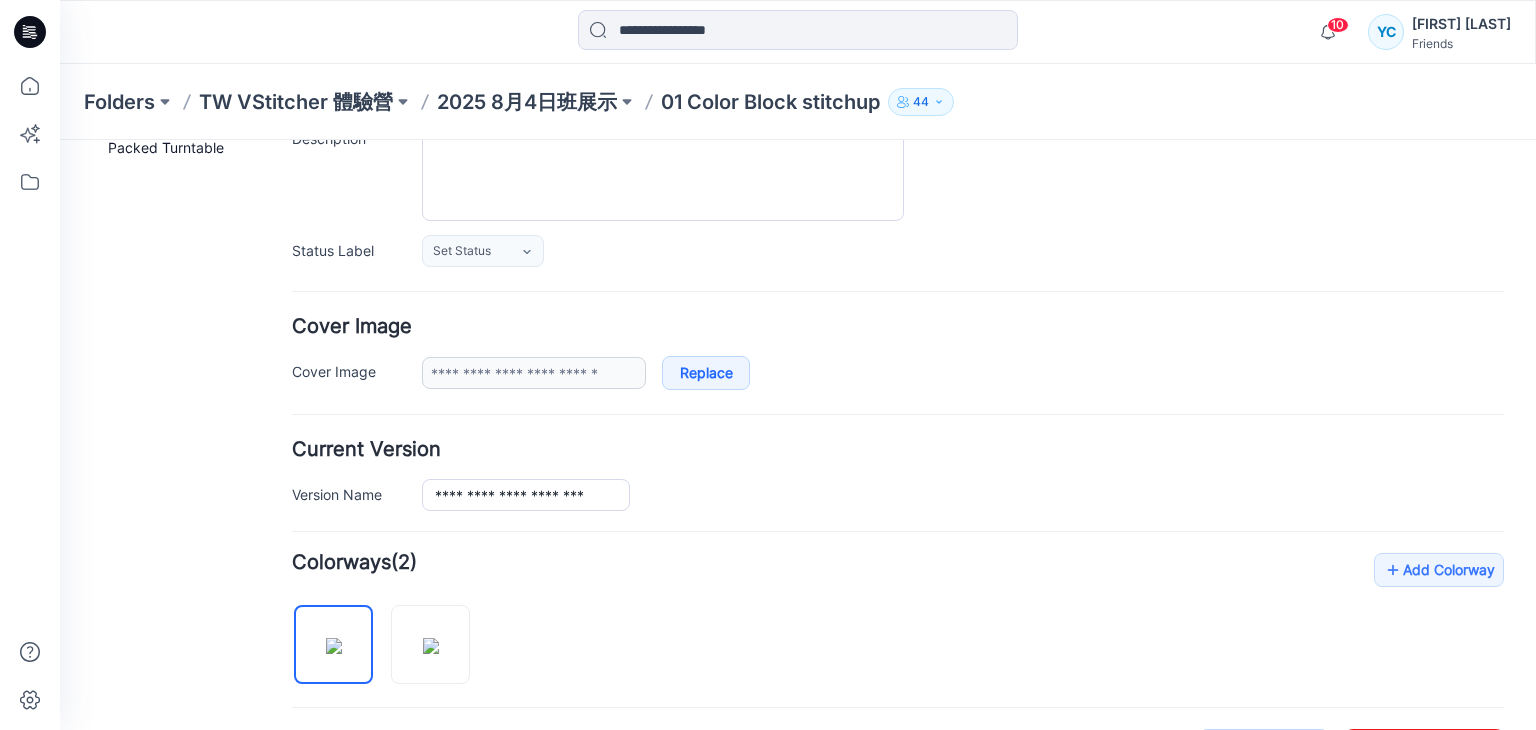 scroll, scrollTop: 0, scrollLeft: 0, axis: both 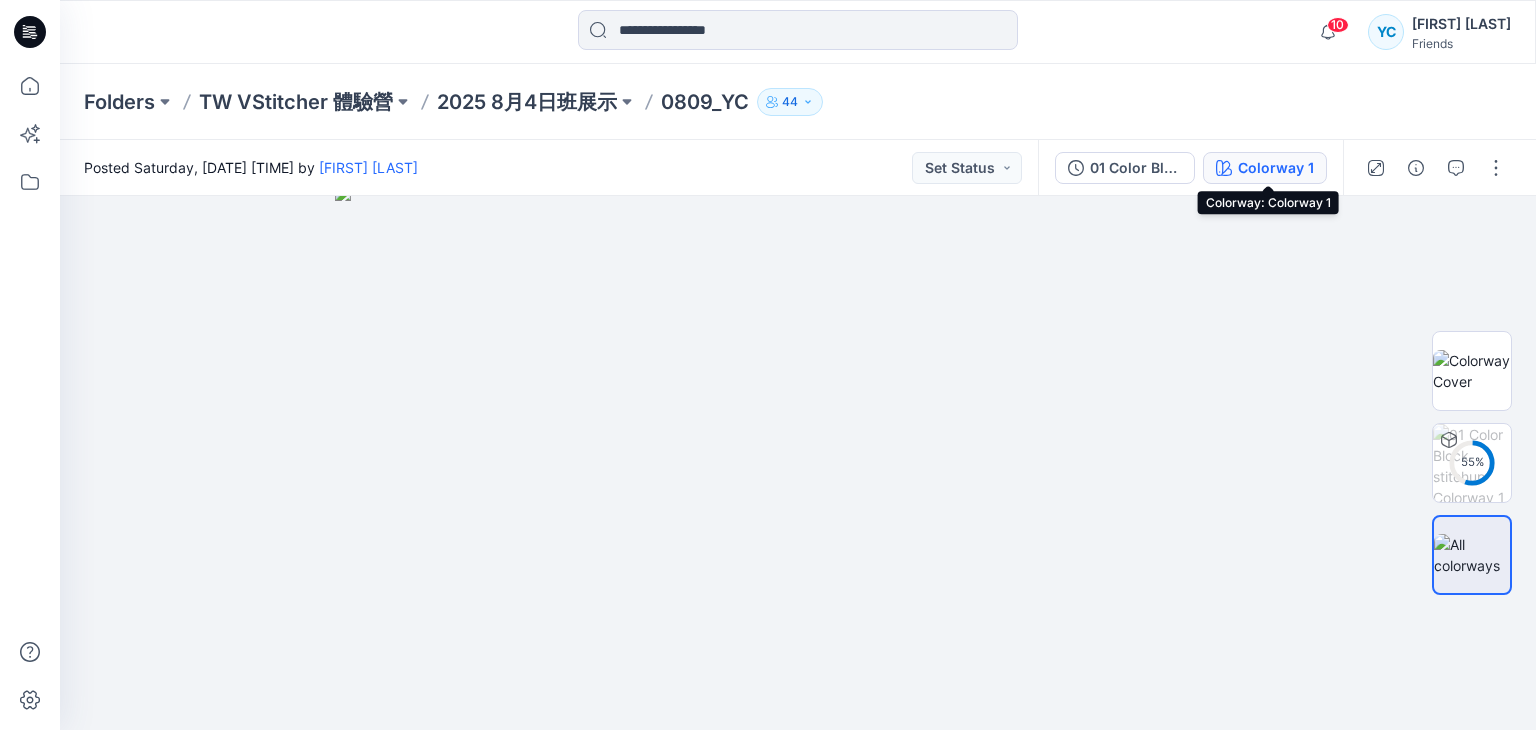 click on "Colorway 1" at bounding box center (1265, 168) 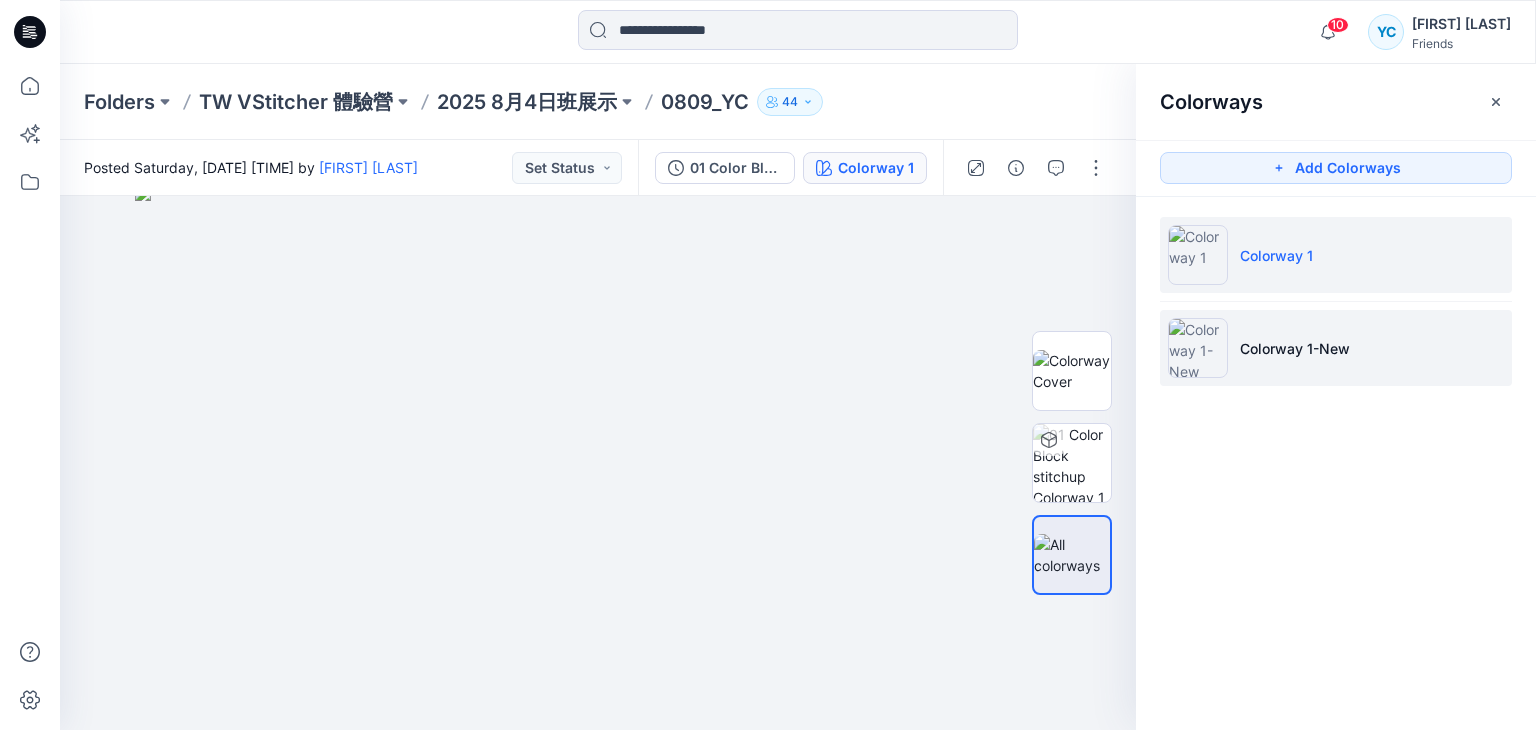 click at bounding box center [1198, 348] 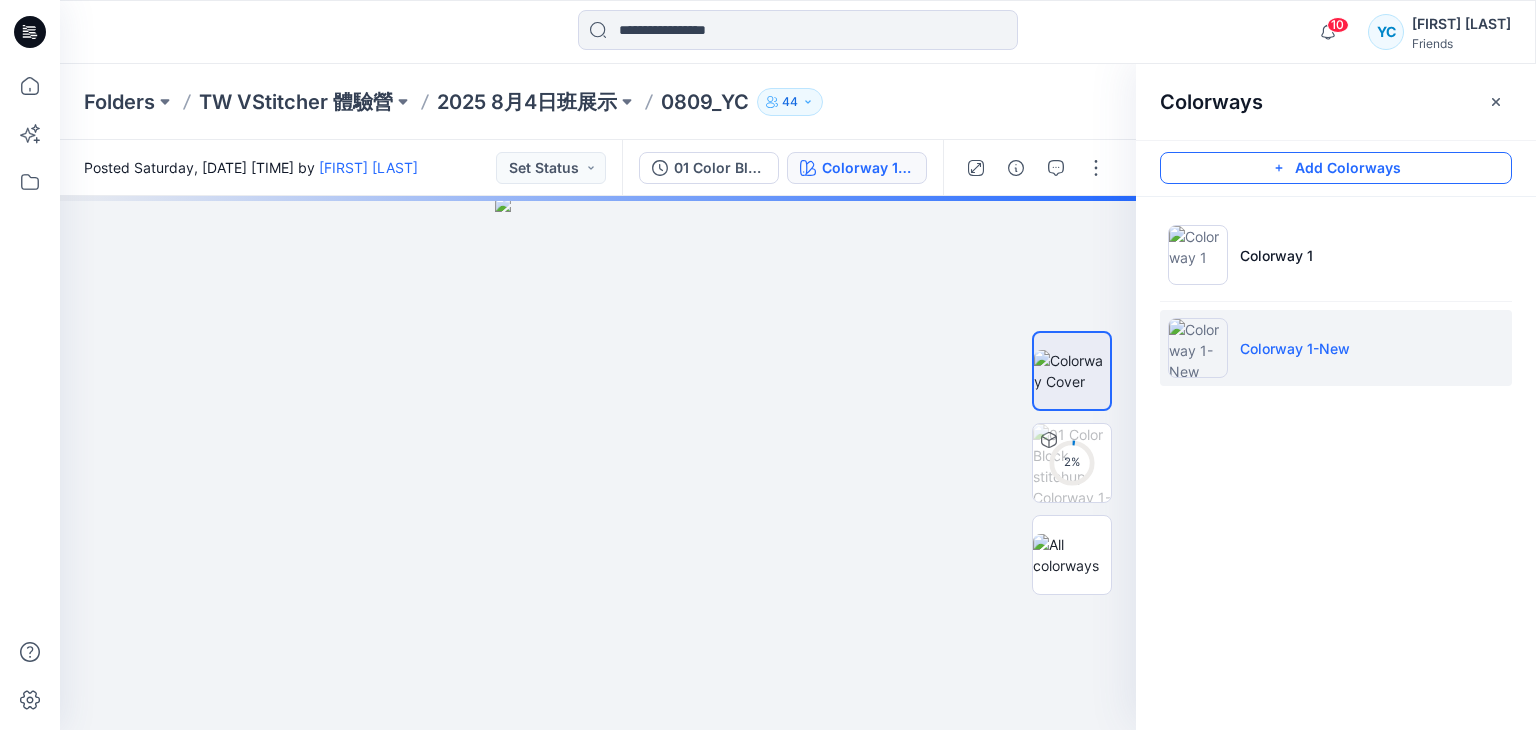 click on "Add Colorways" at bounding box center (1336, 168) 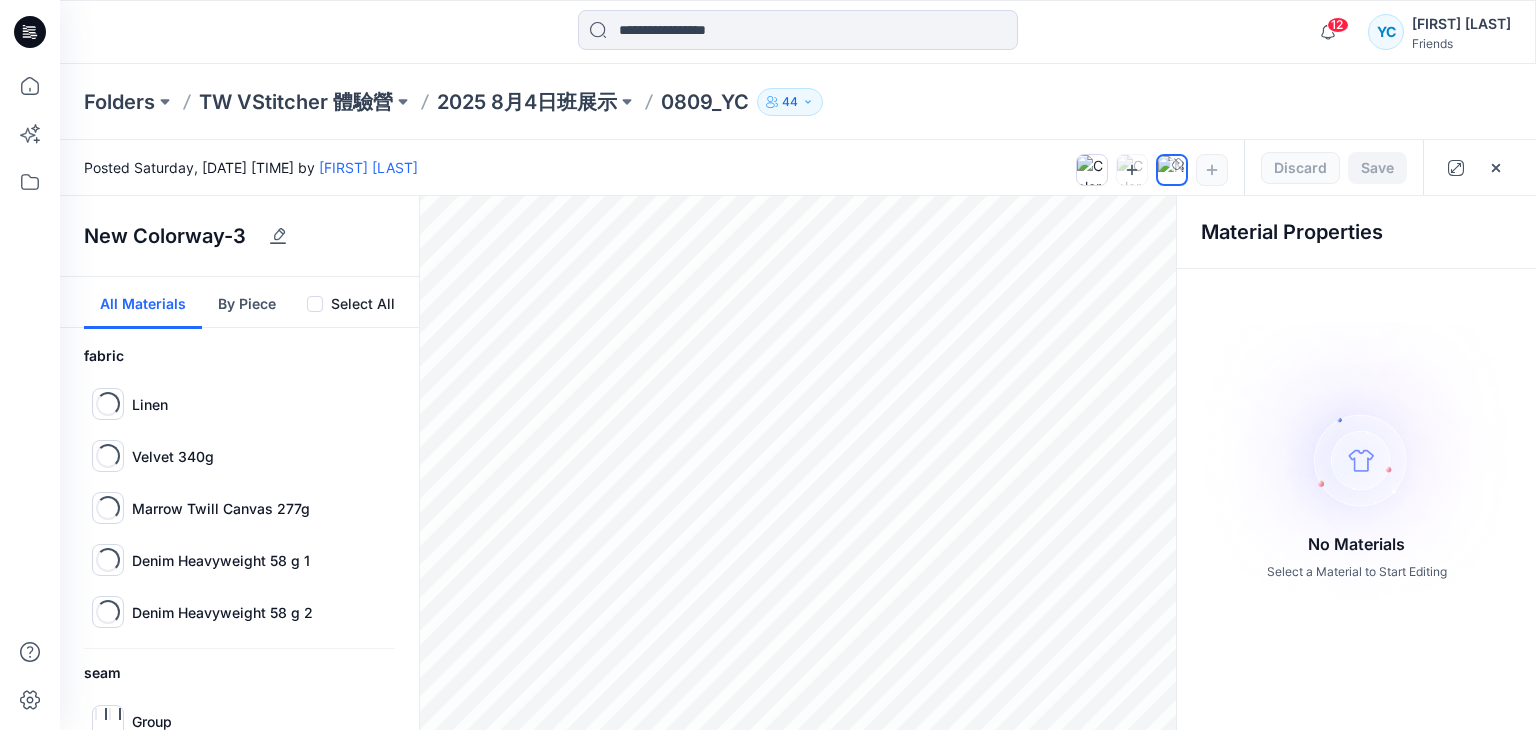 click at bounding box center (1132, 170) 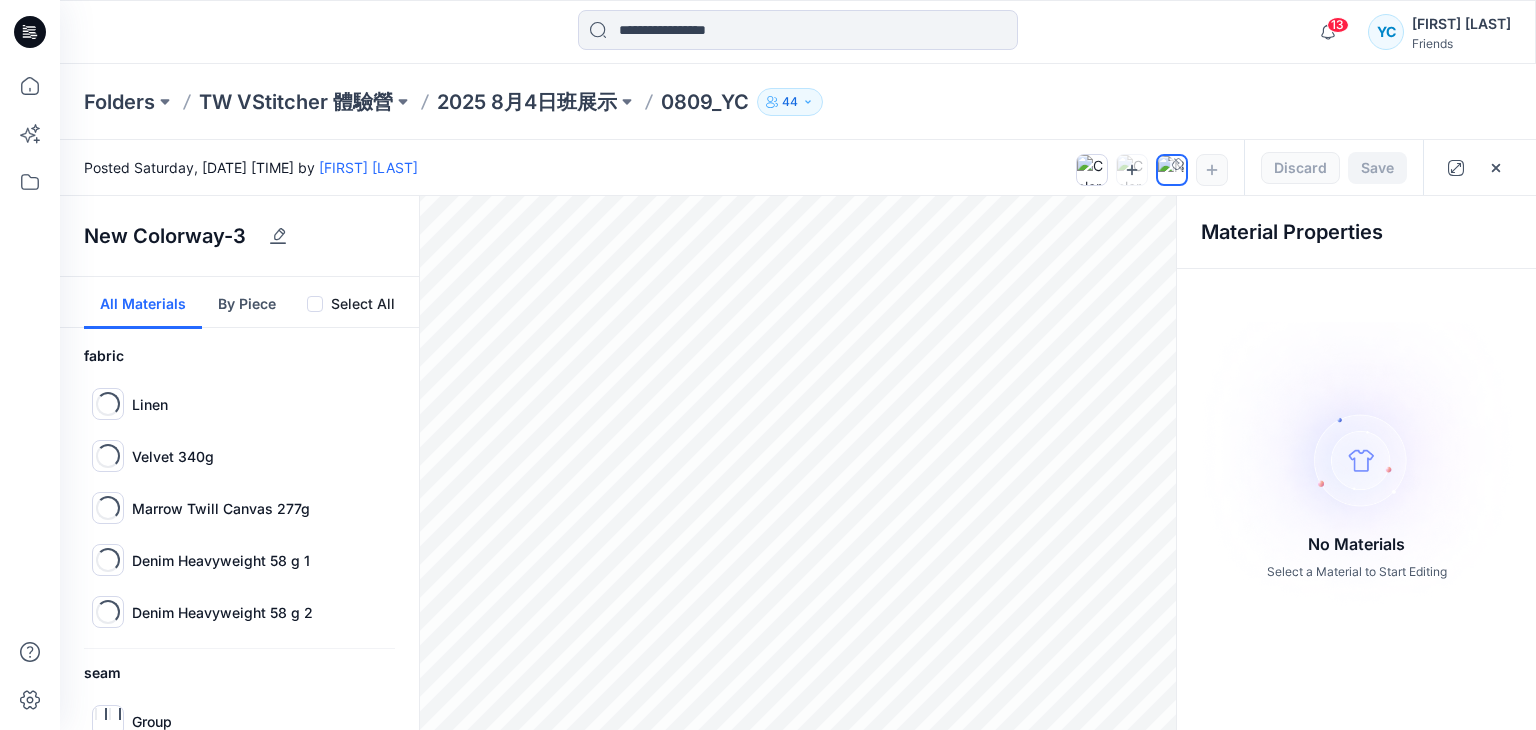 click 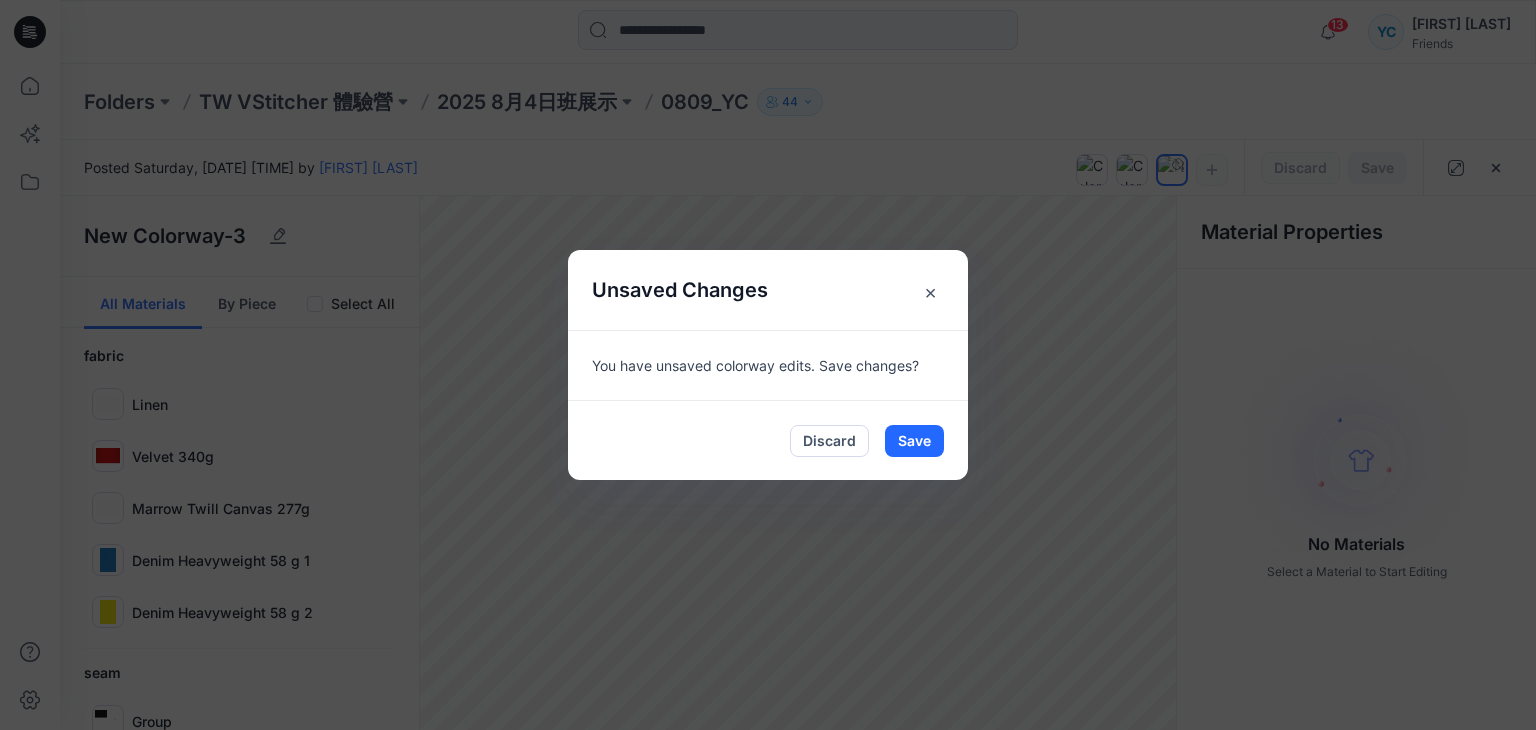 click on "×" at bounding box center [930, 292] 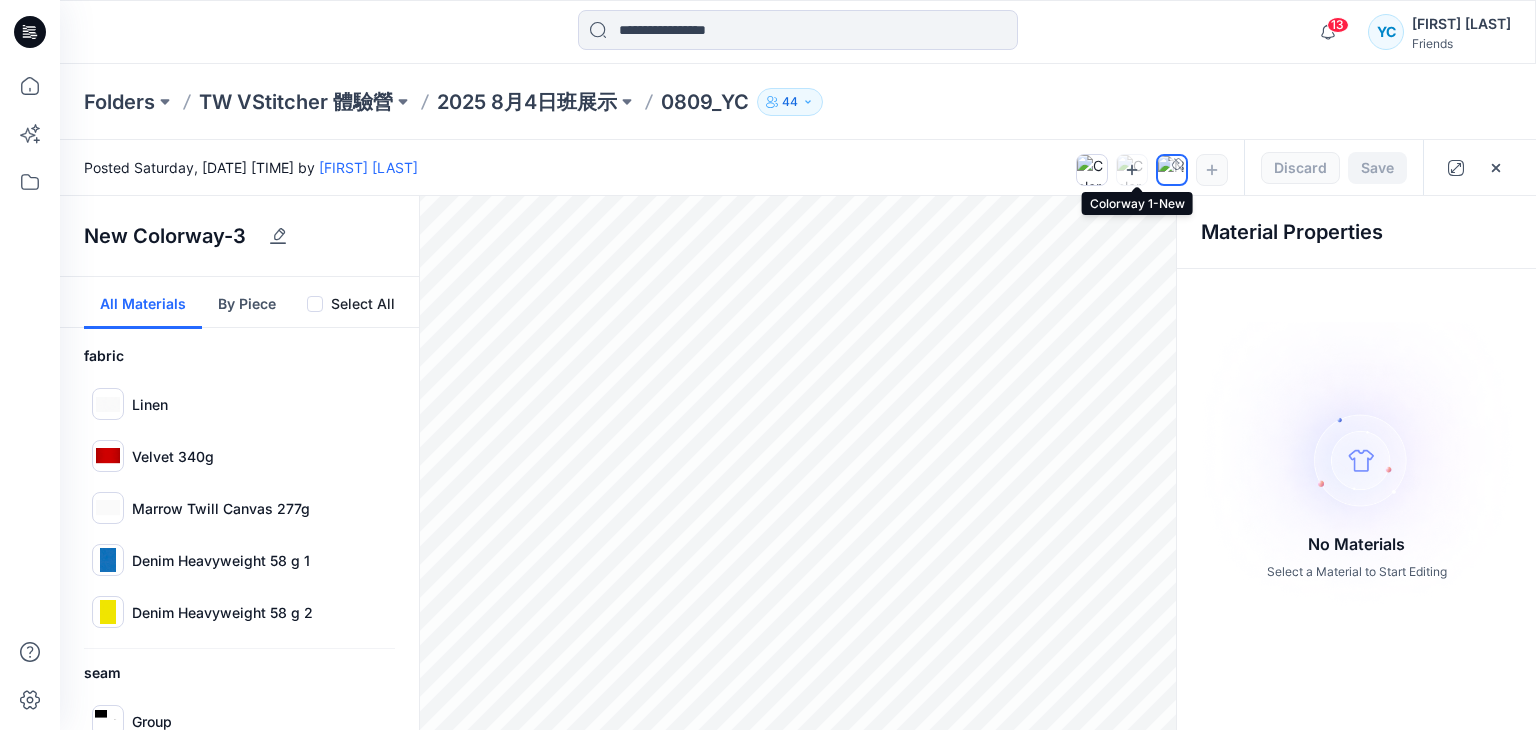 click 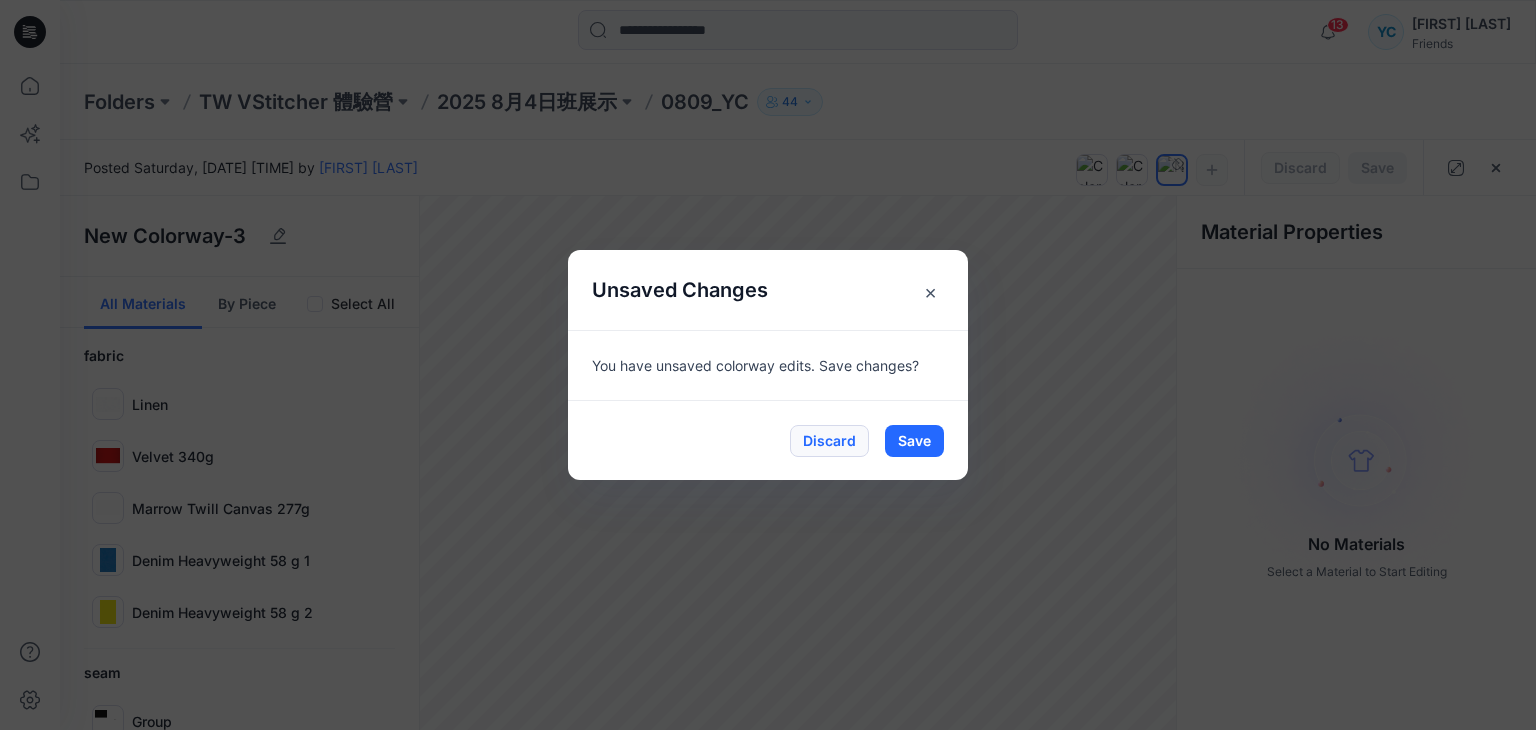 click on "Discard" at bounding box center [829, 441] 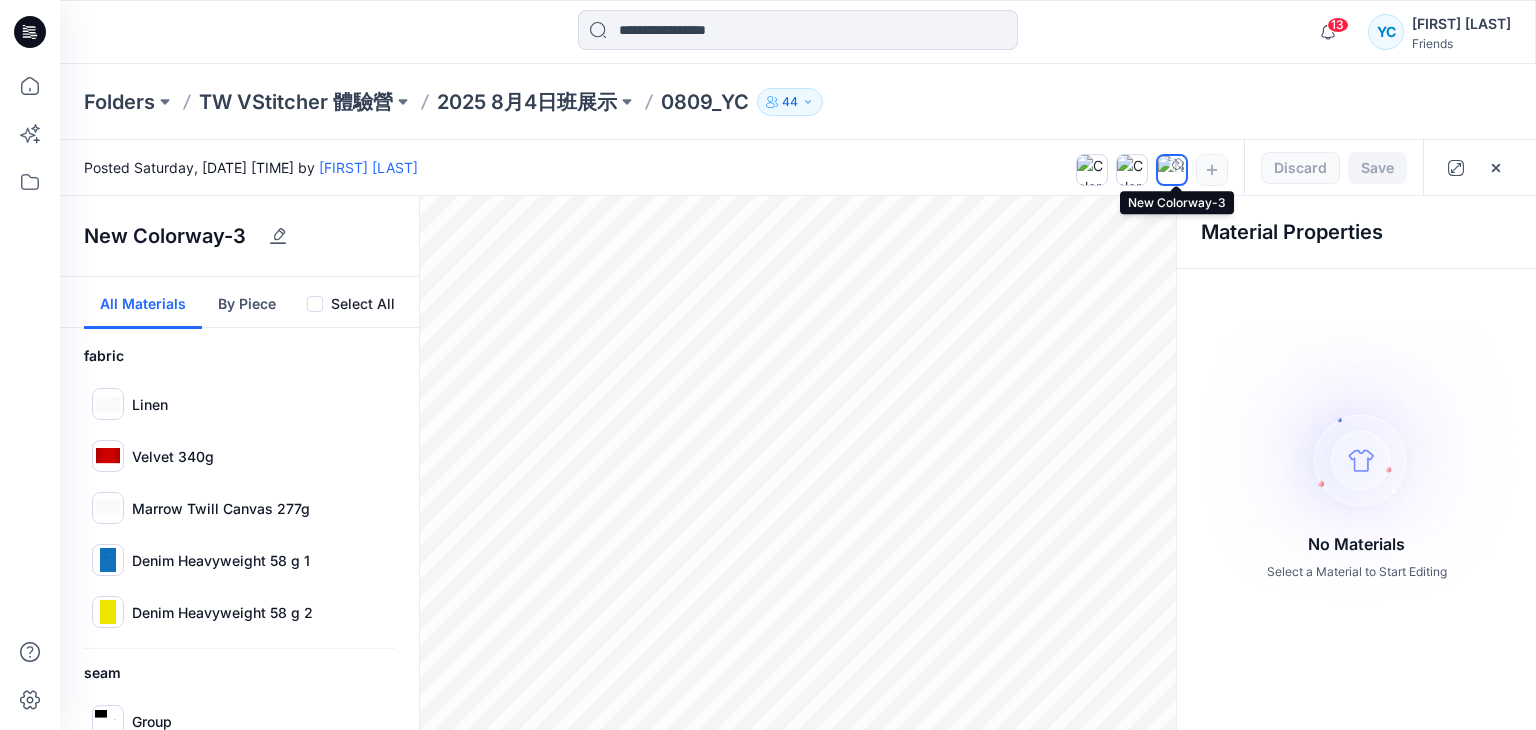 click at bounding box center (1172, 170) 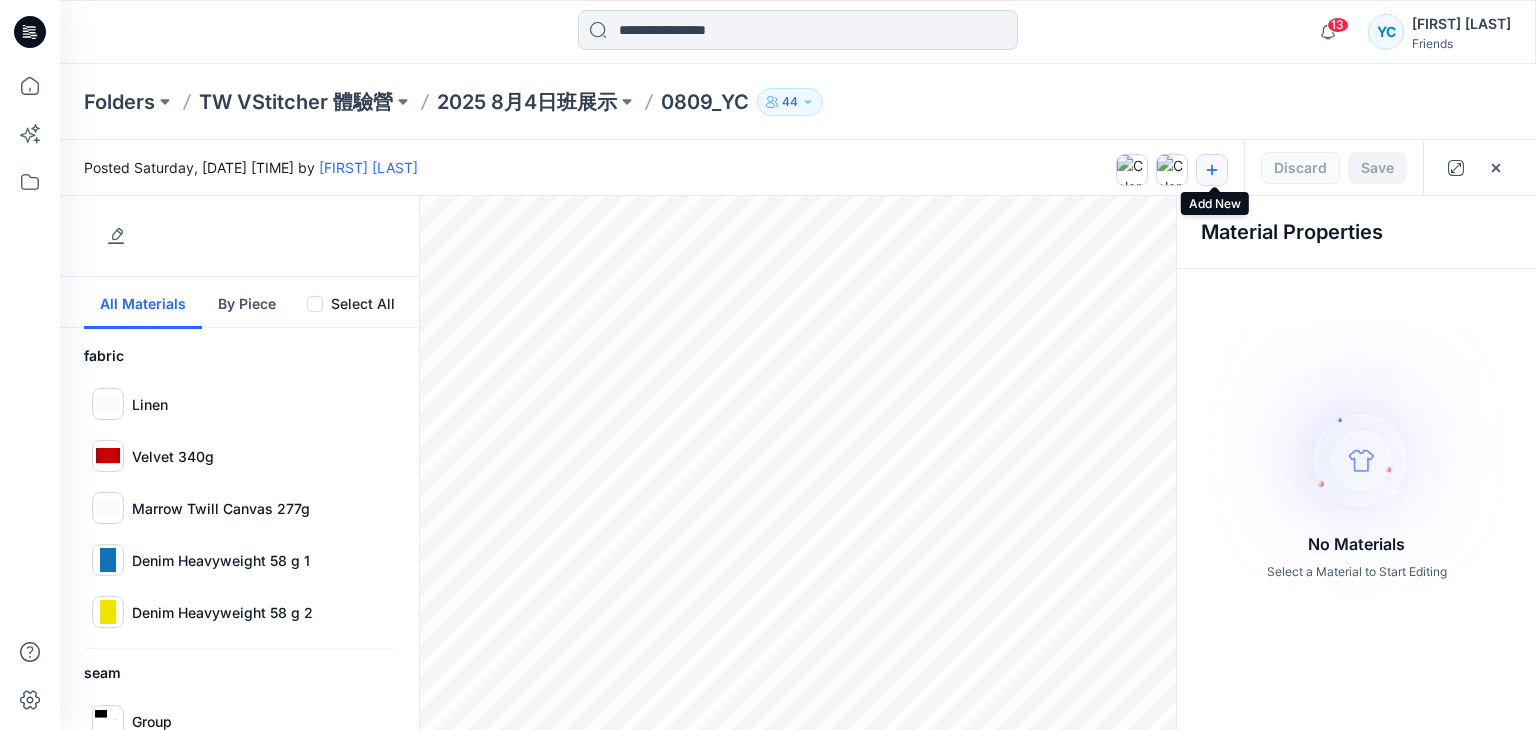 click at bounding box center [1212, 170] 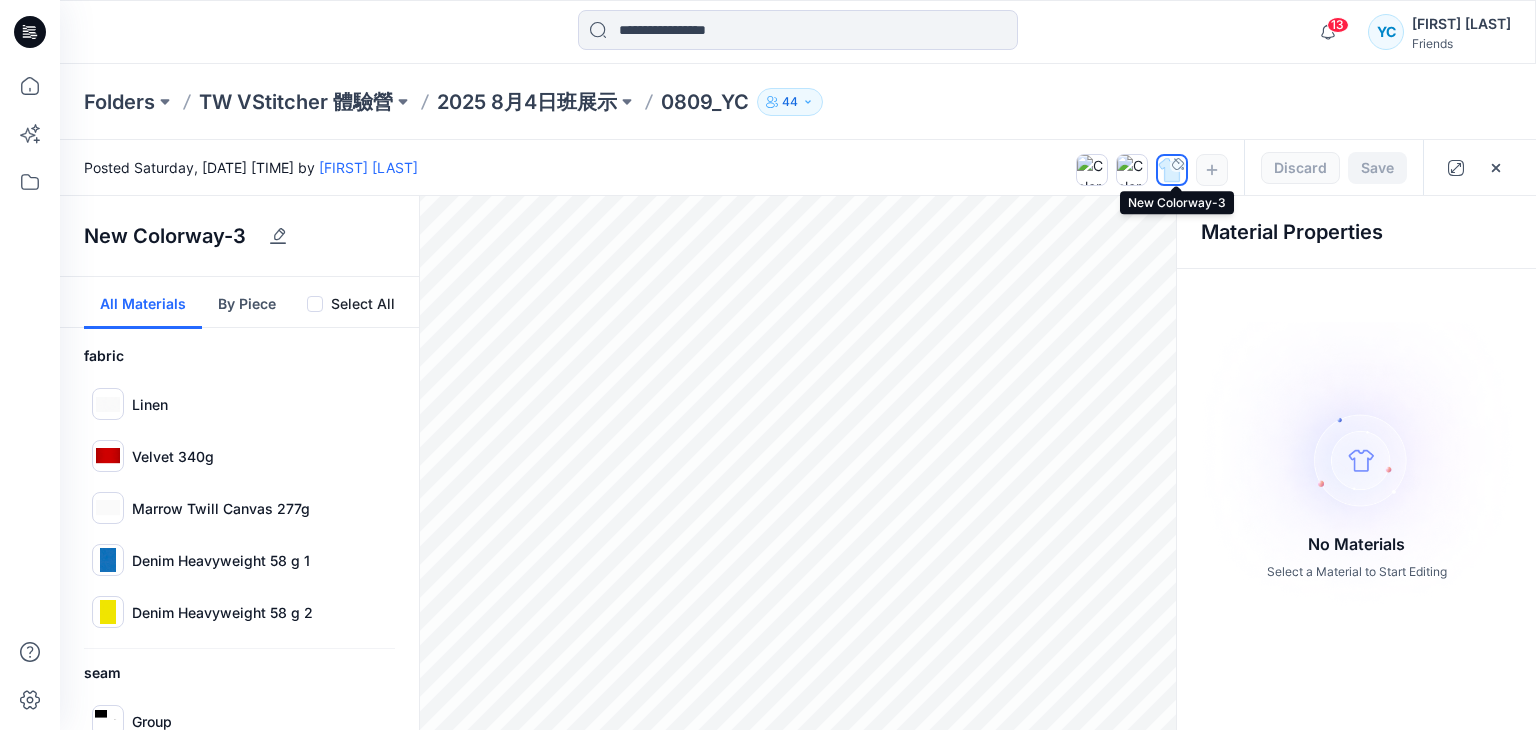 click at bounding box center [1172, 170] 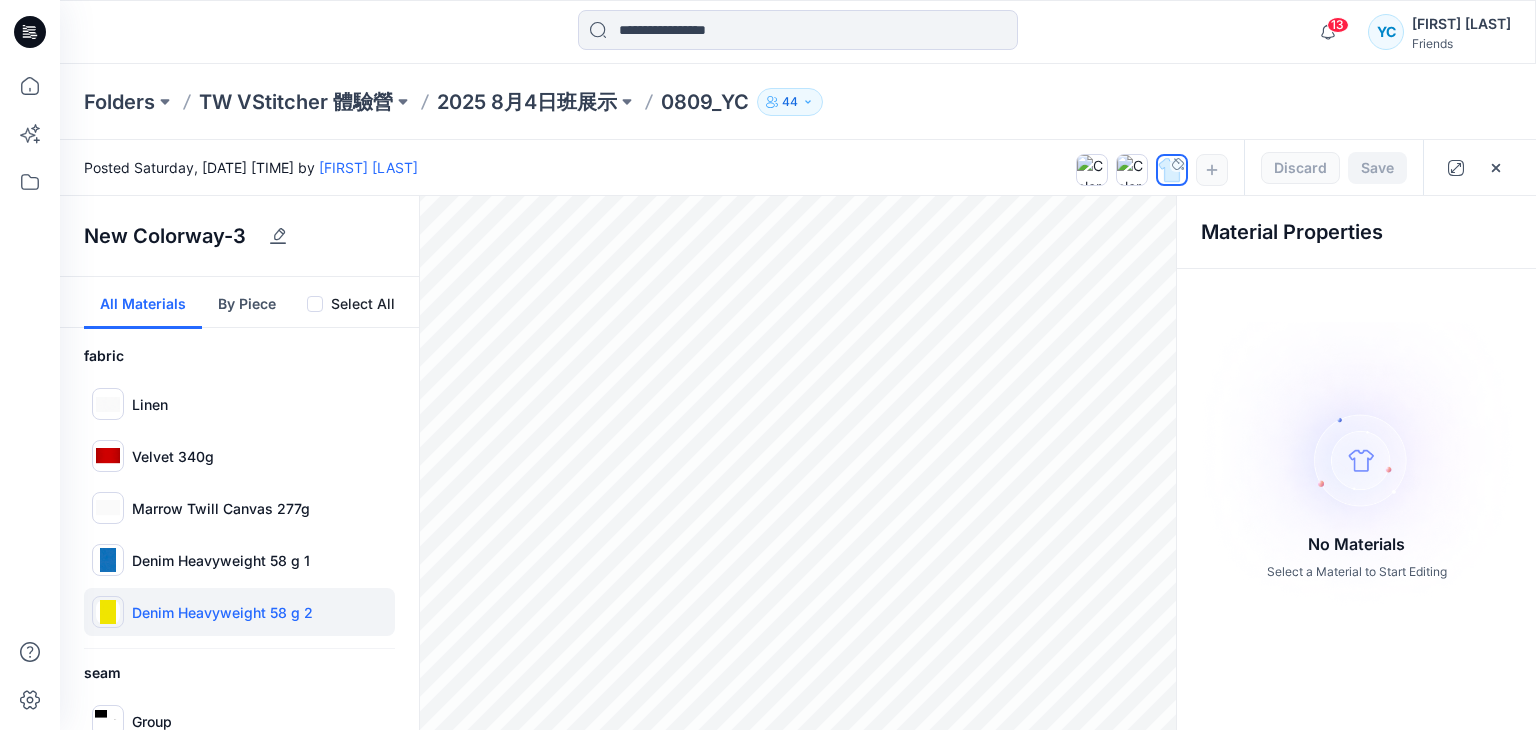 click at bounding box center [108, 612] 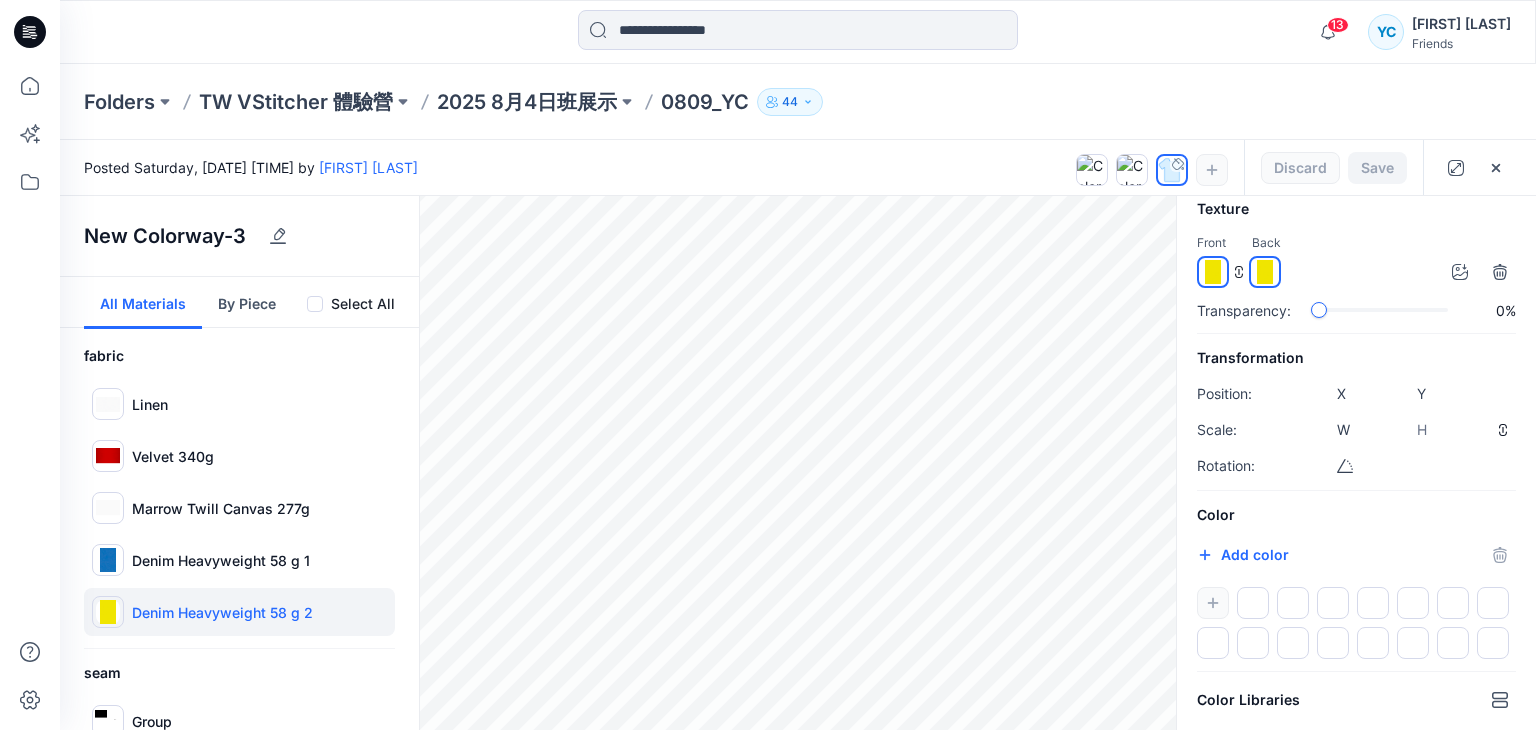 scroll, scrollTop: 182, scrollLeft: 0, axis: vertical 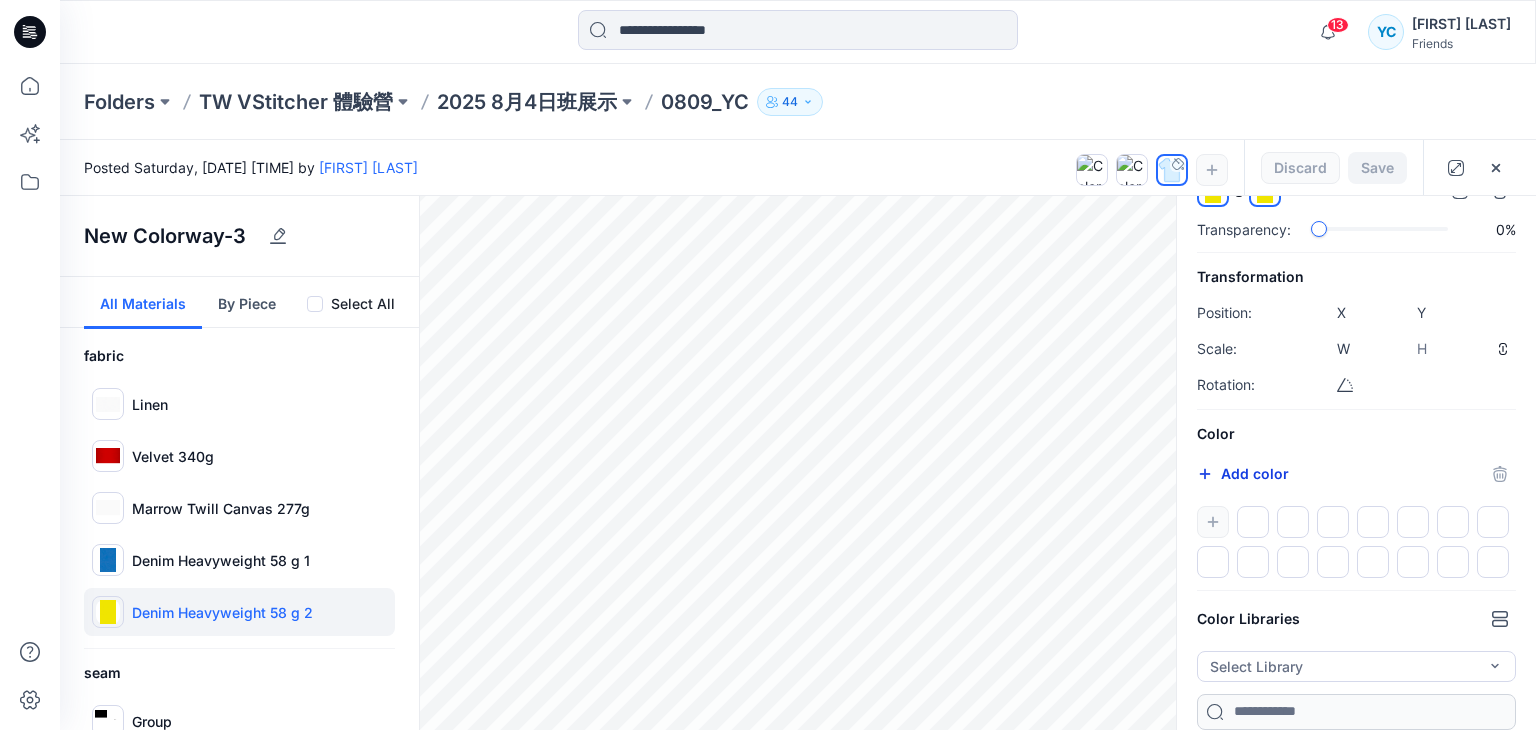 click on "Add color" at bounding box center (1243, 474) 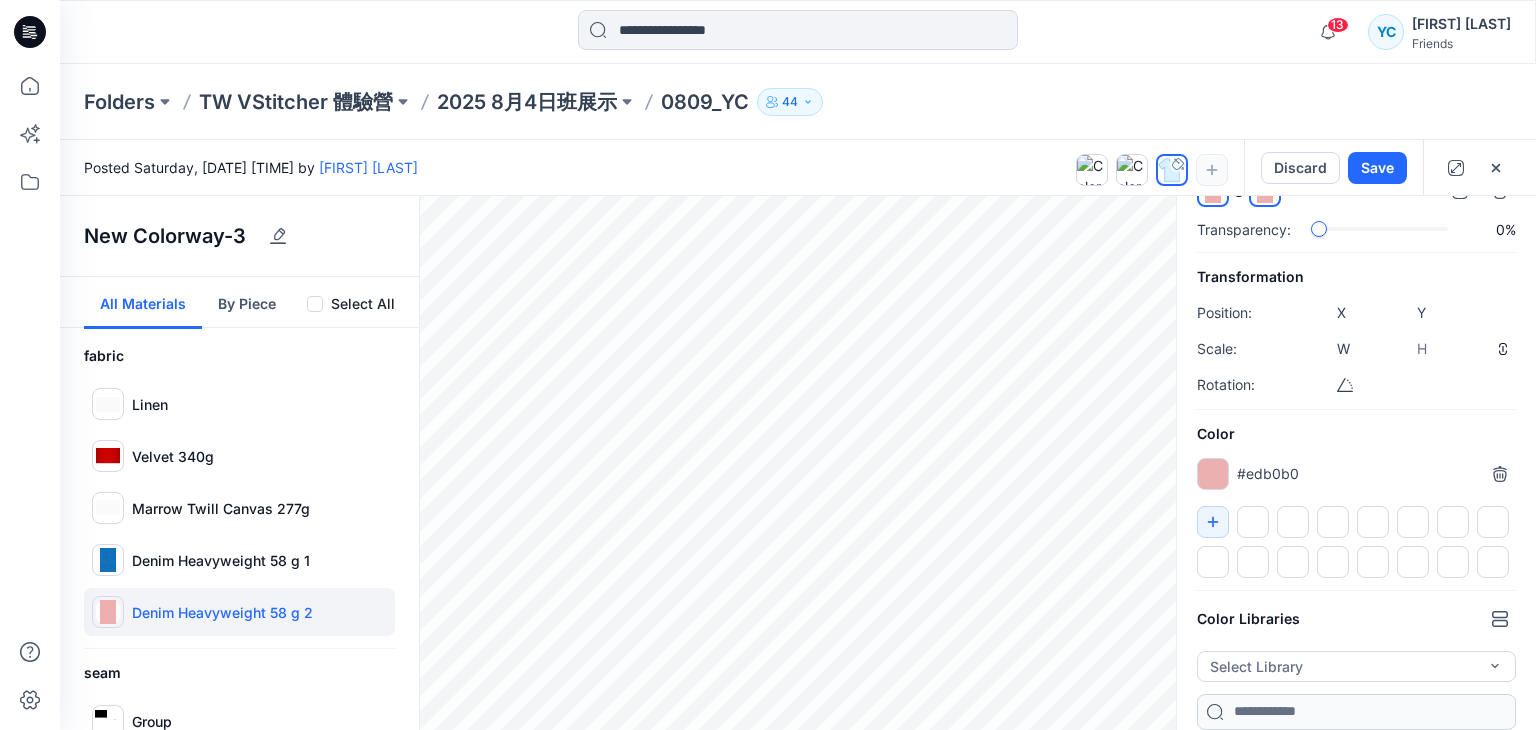 click on "Texture Front Back Transparency: 0% Transformation Position: X **** Y **** Scale: W **** H **** Rotation: ***** Color #edb0b0 ******* Color Libraries Select Library AdobeColor Fashion AdobeColor Fashion Beige_Colors Neon_Colors Autumn_Colors Autumn_Colors" at bounding box center (1356, 423) 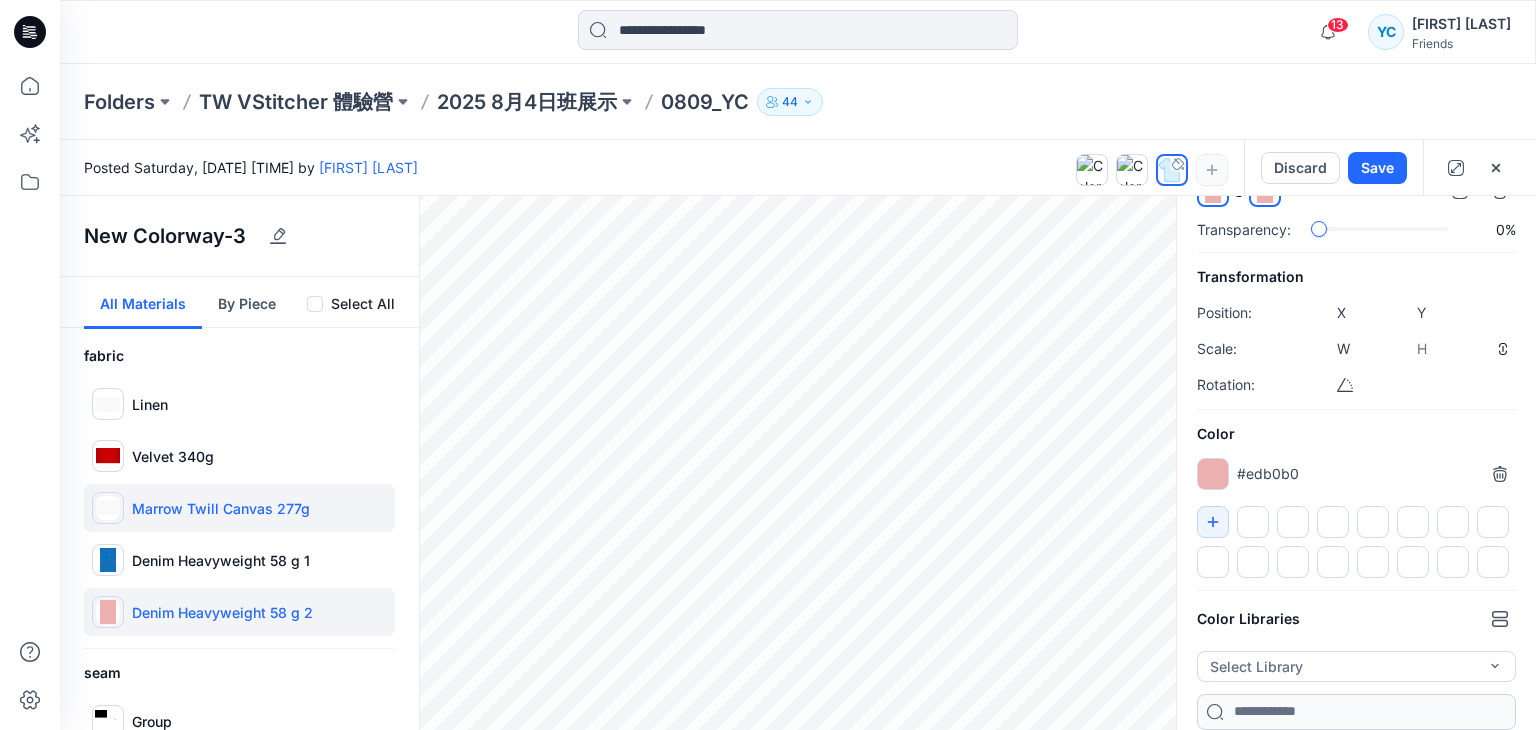 scroll, scrollTop: 100, scrollLeft: 0, axis: vertical 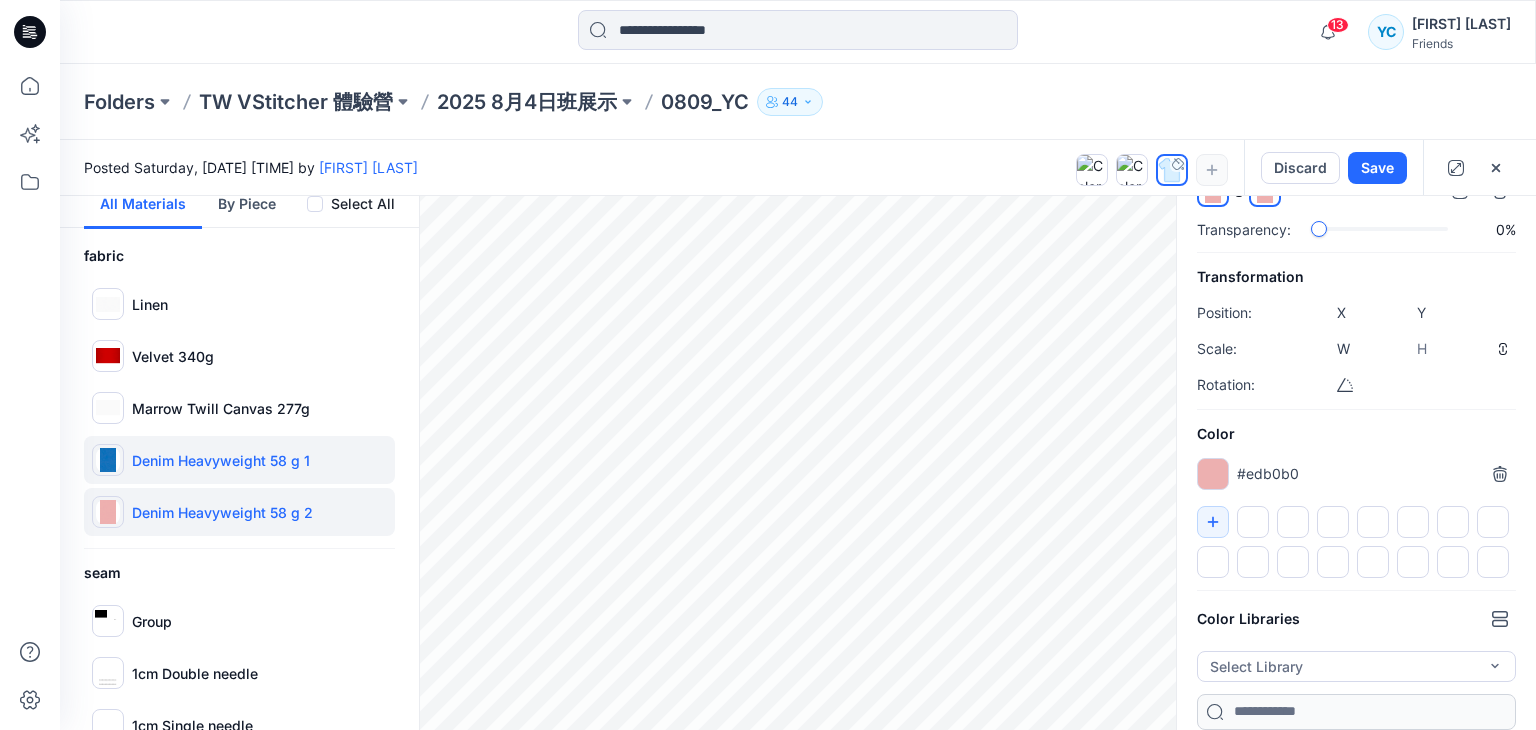 click at bounding box center [108, 460] 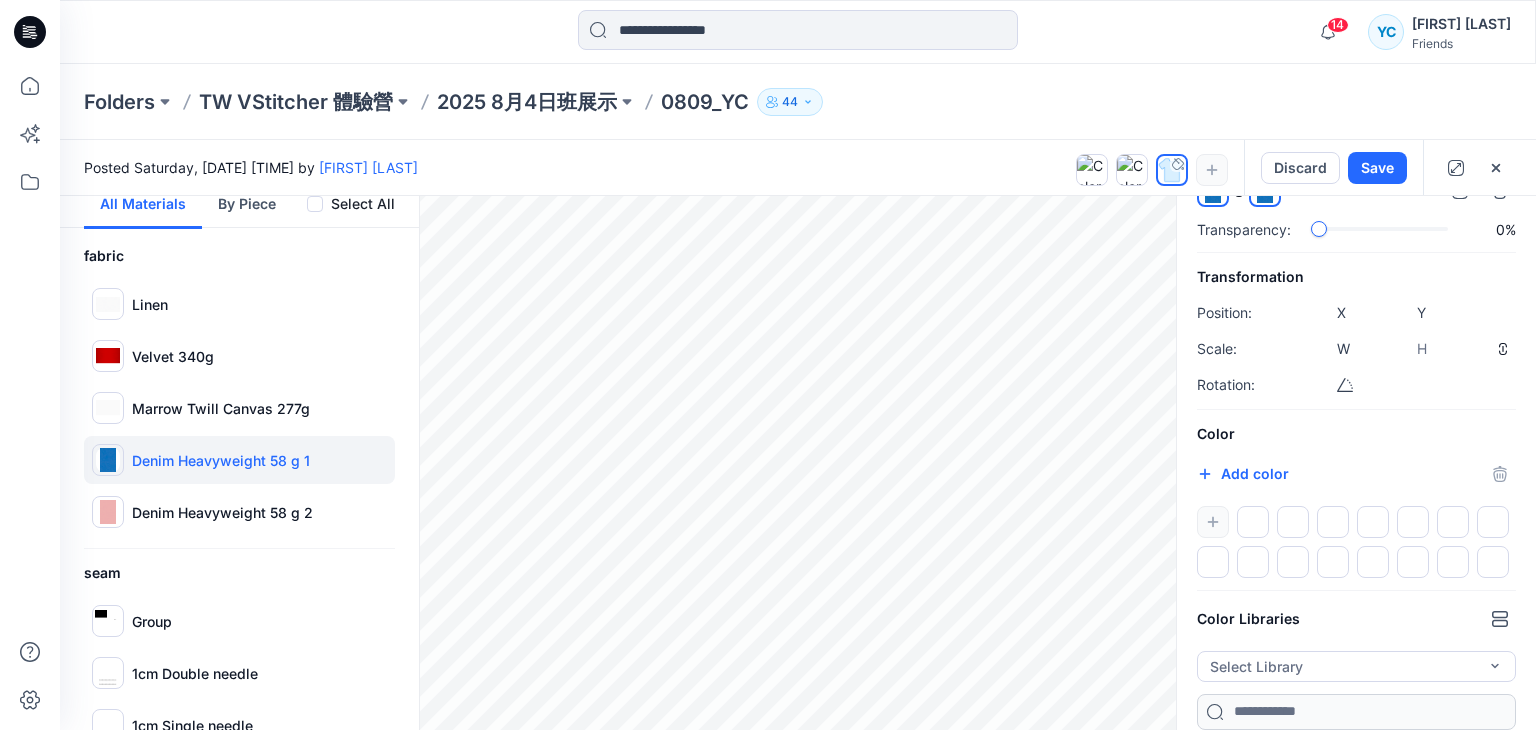 click at bounding box center (1356, 542) 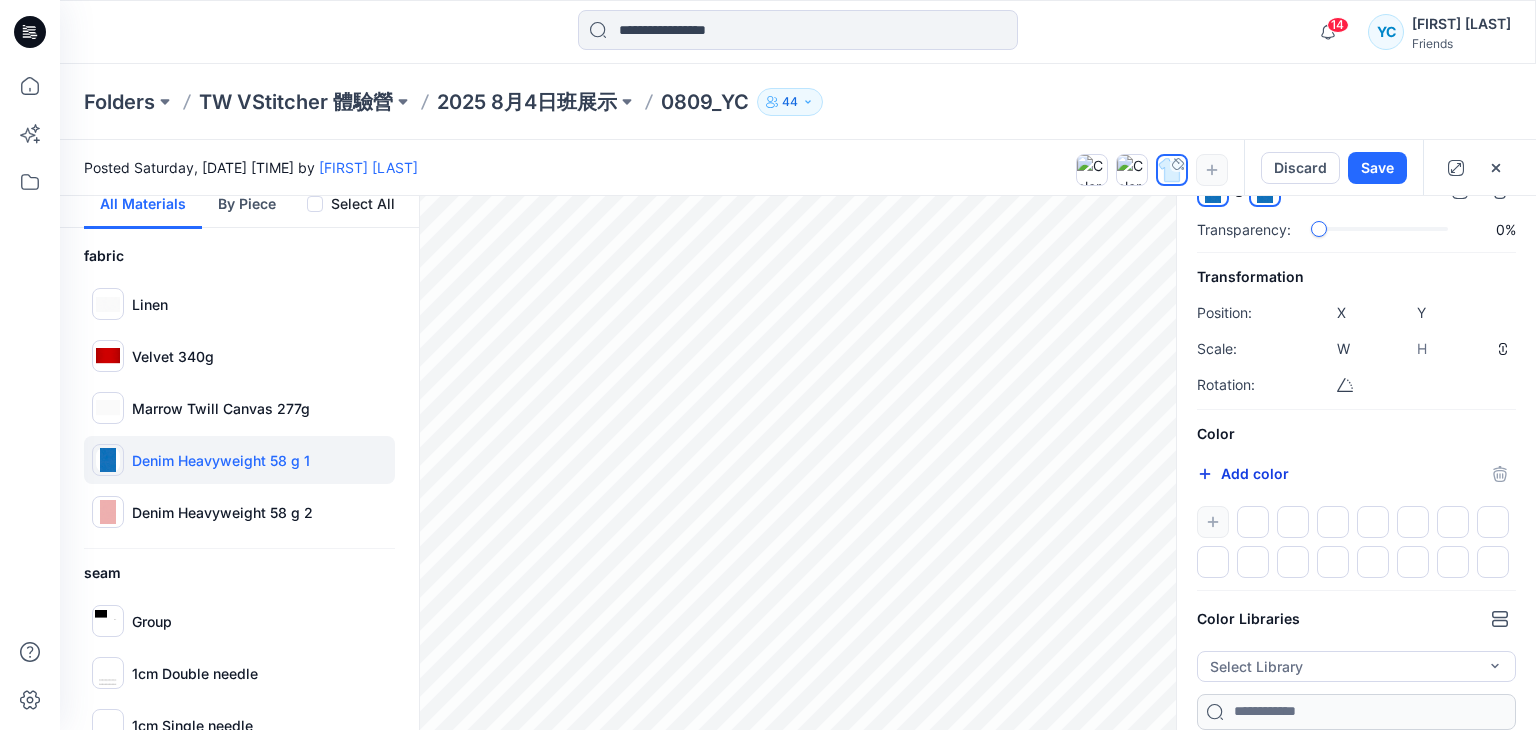 click on "Add color" at bounding box center (1243, 474) 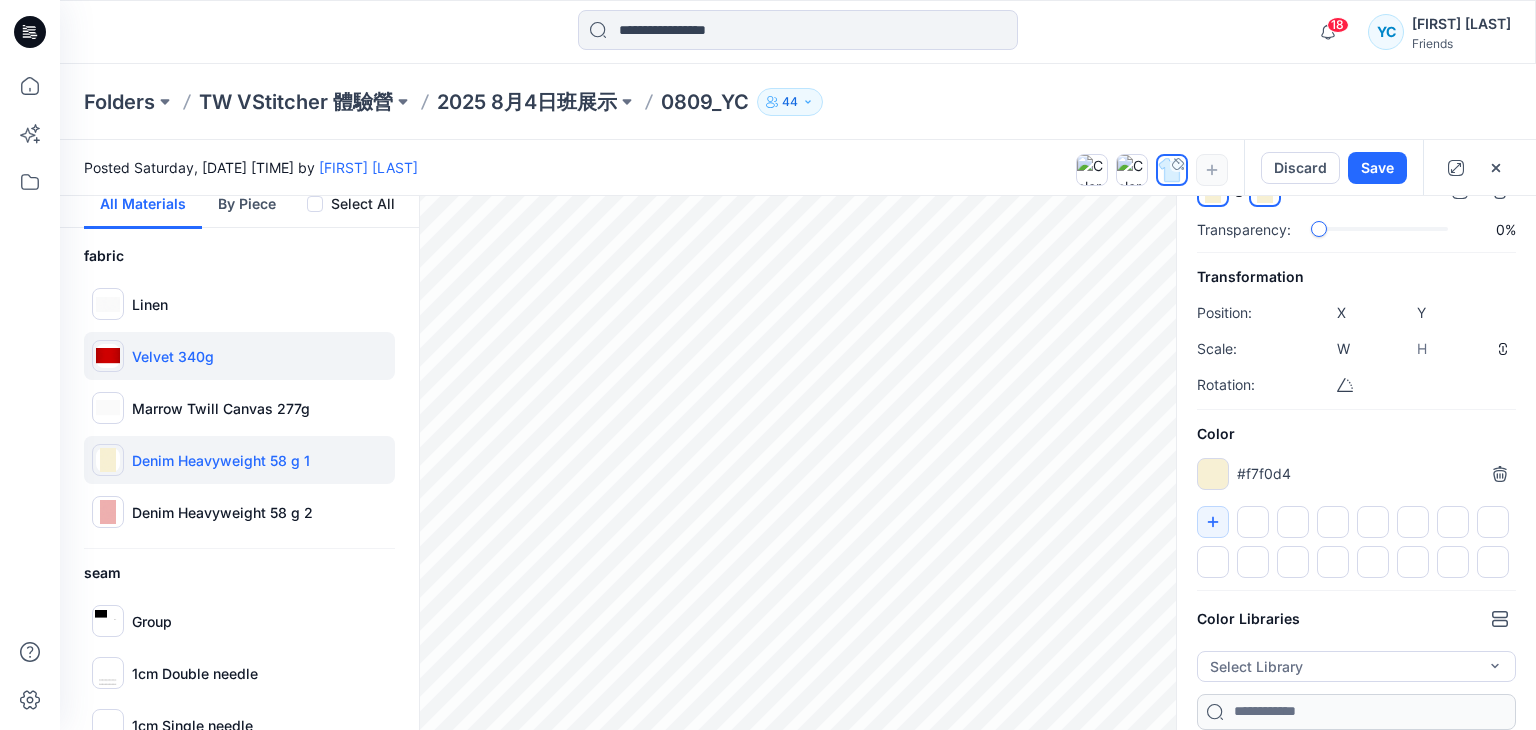 type on "*******" 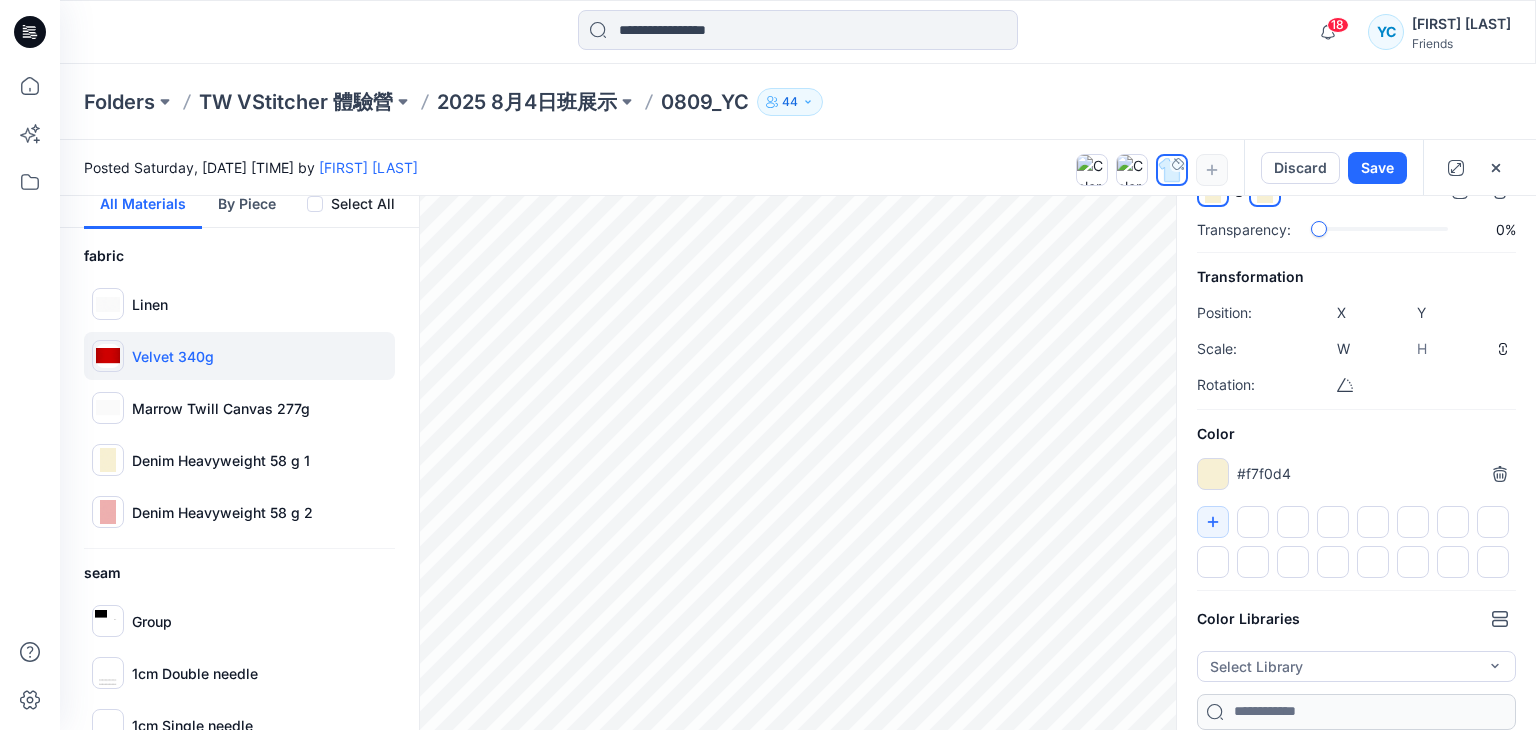 type on "****" 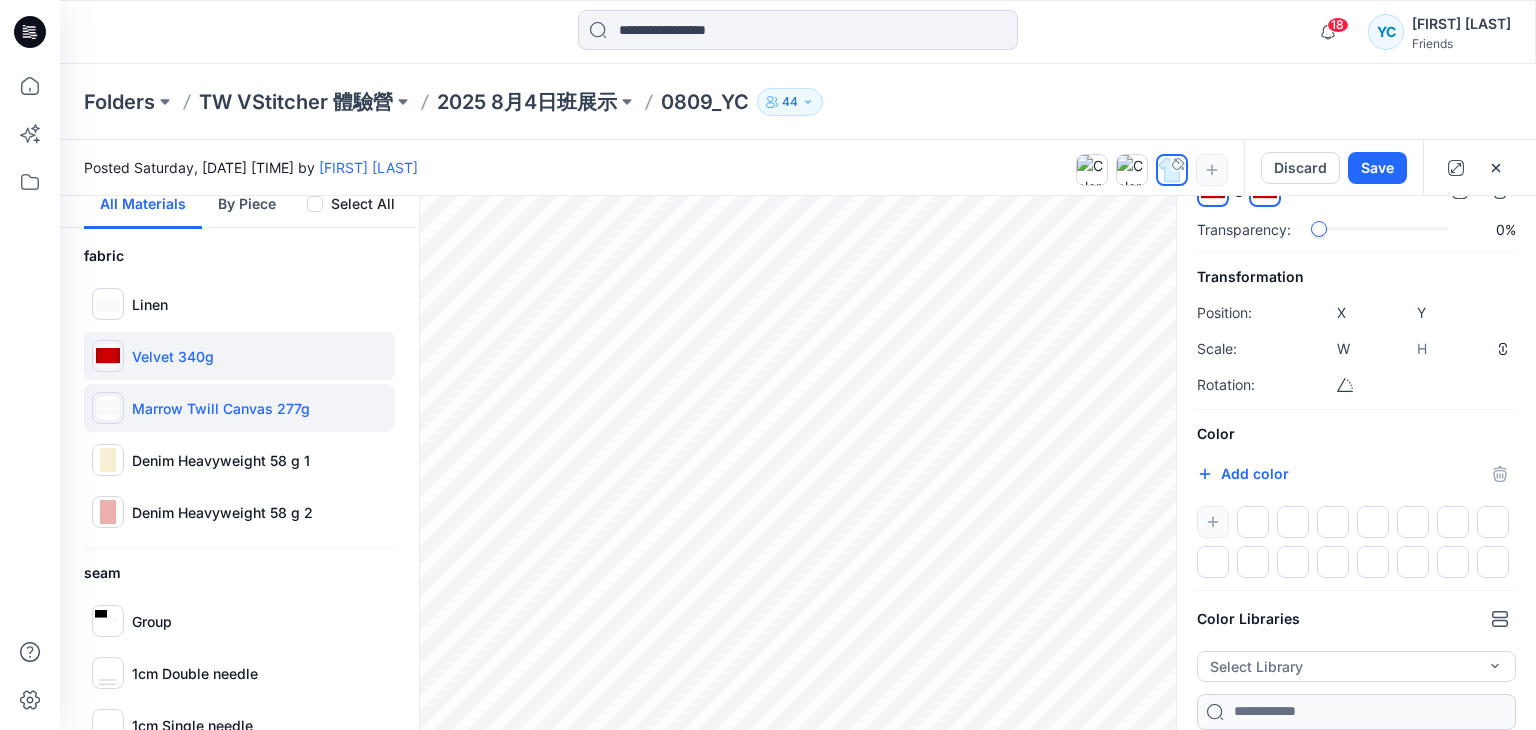 click on "Marrow Twill Canvas 277g" at bounding box center (239, 408) 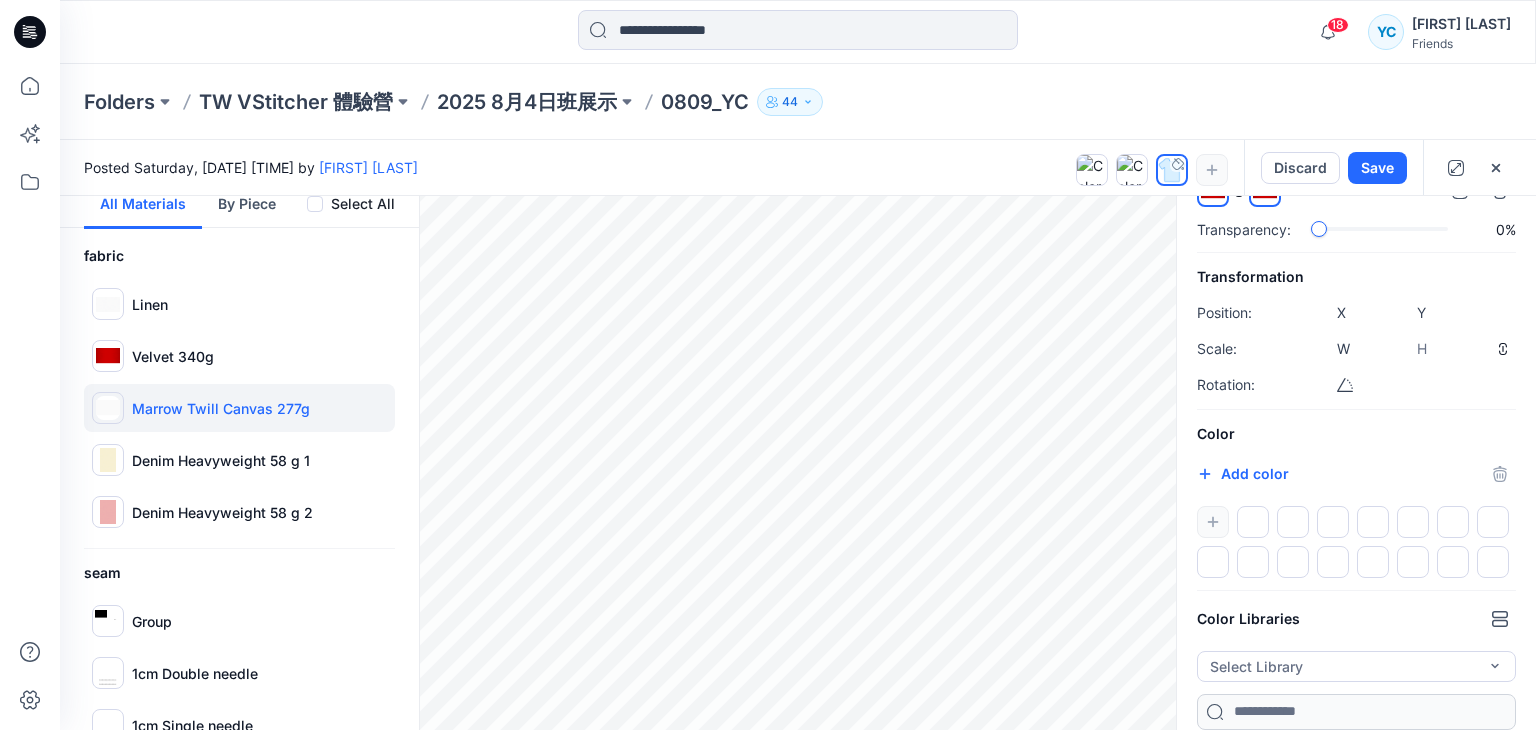type on "****" 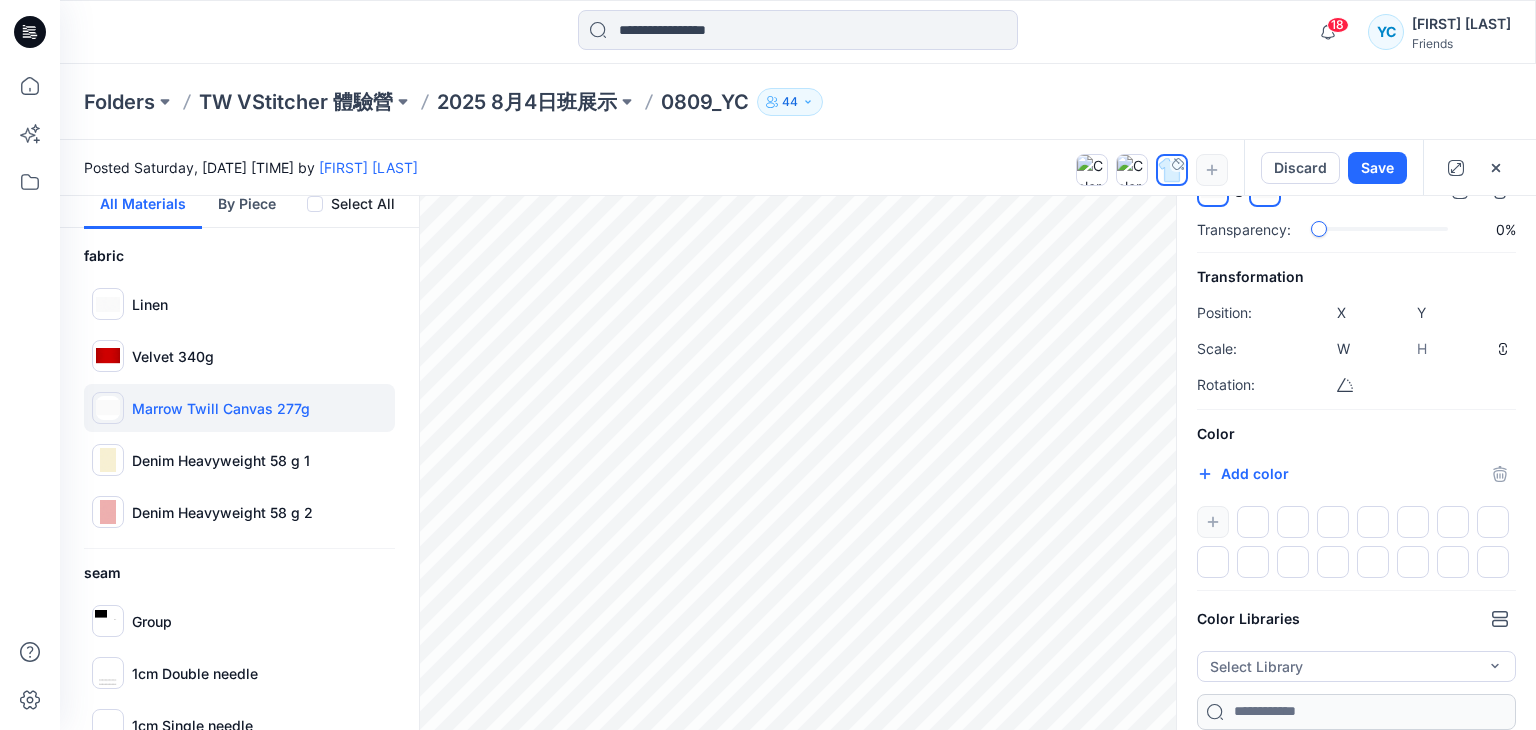 click at bounding box center (1356, 542) 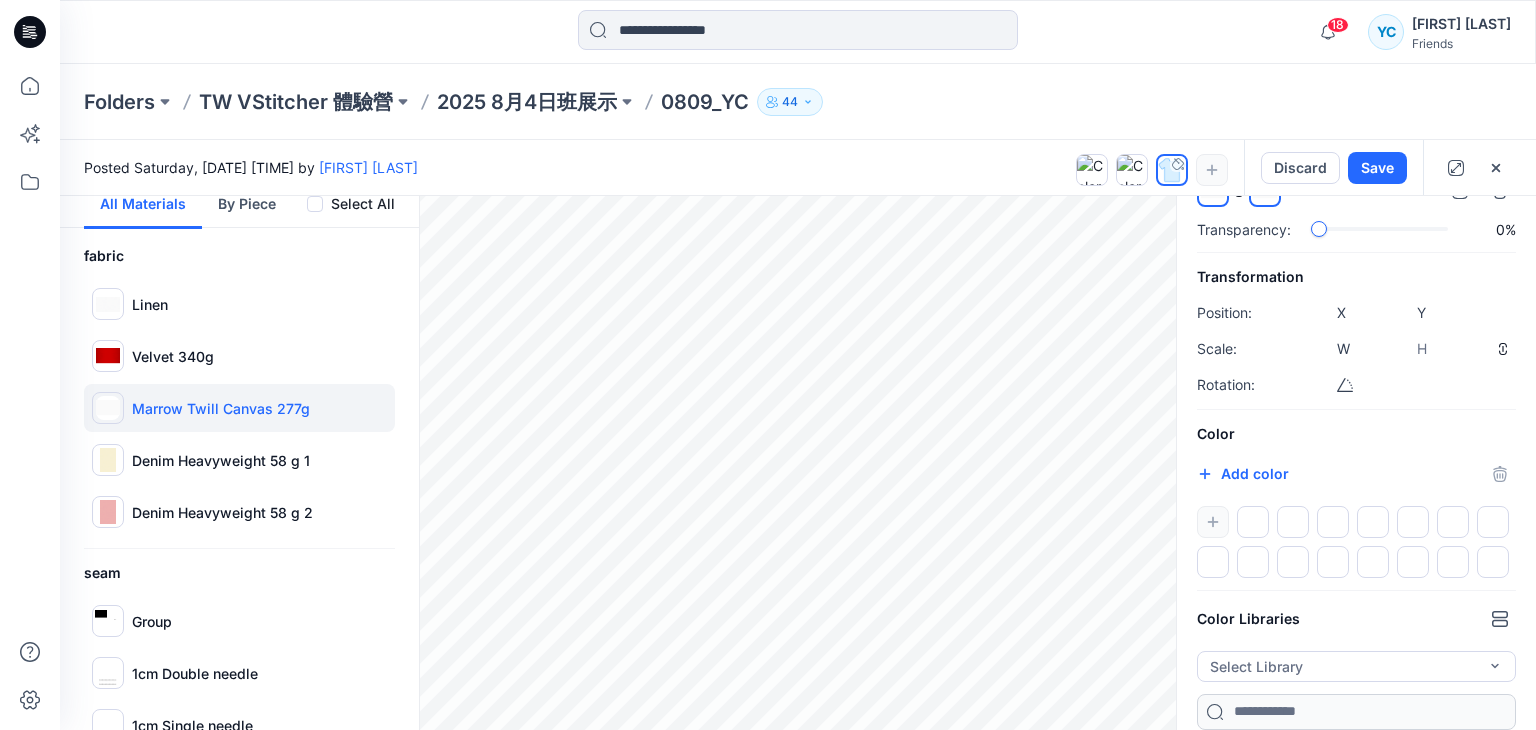 click on "*******" at bounding box center [1227, 476] 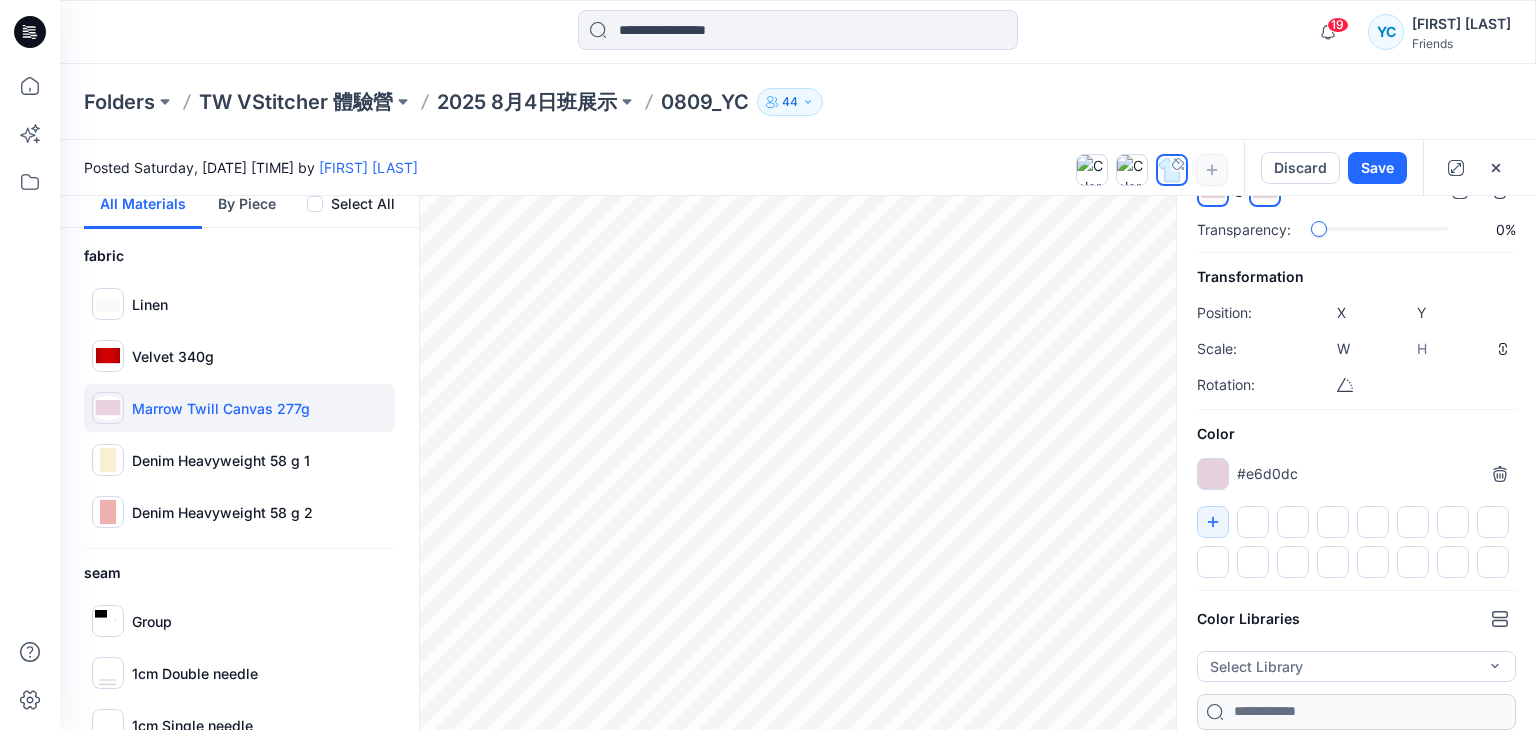 type on "*******" 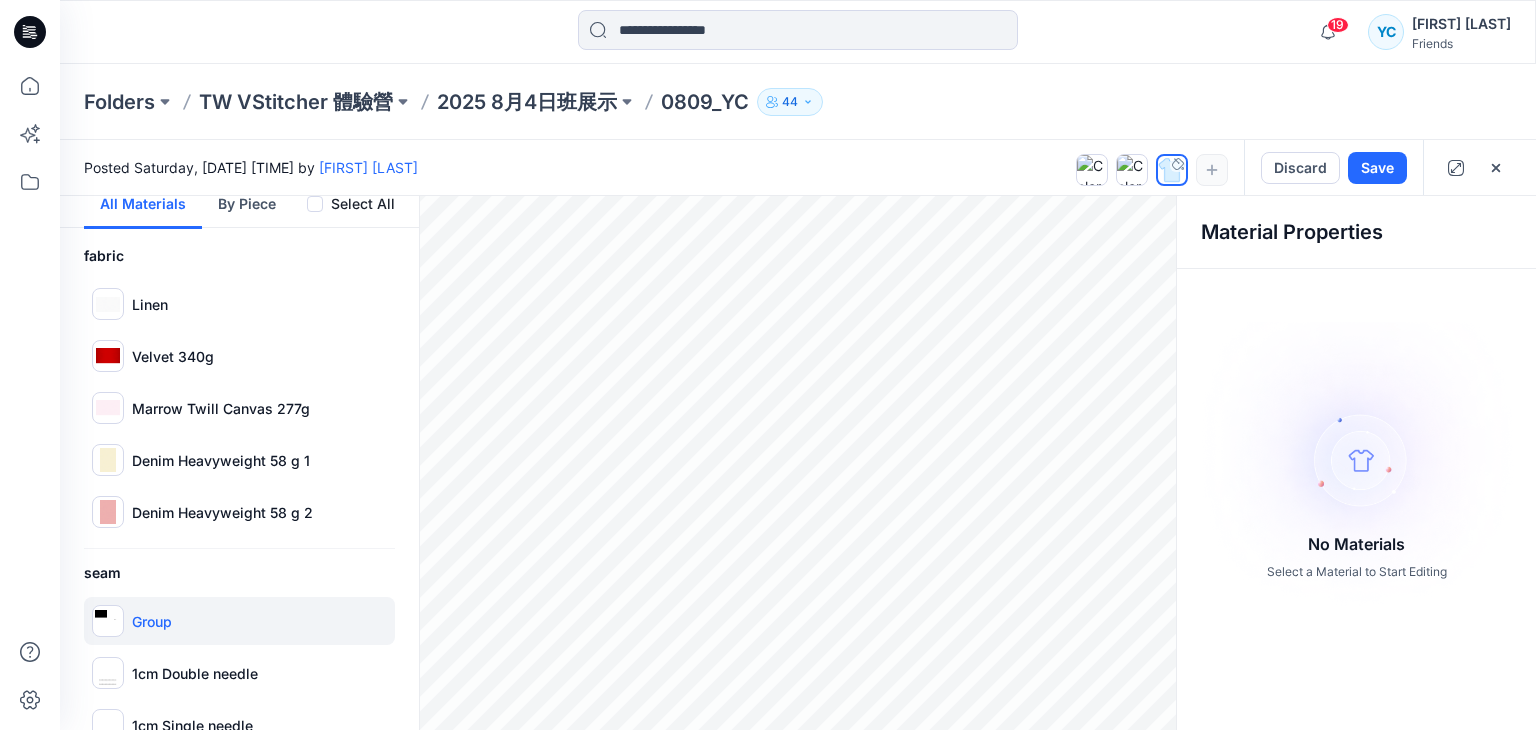 click at bounding box center [115, 614] 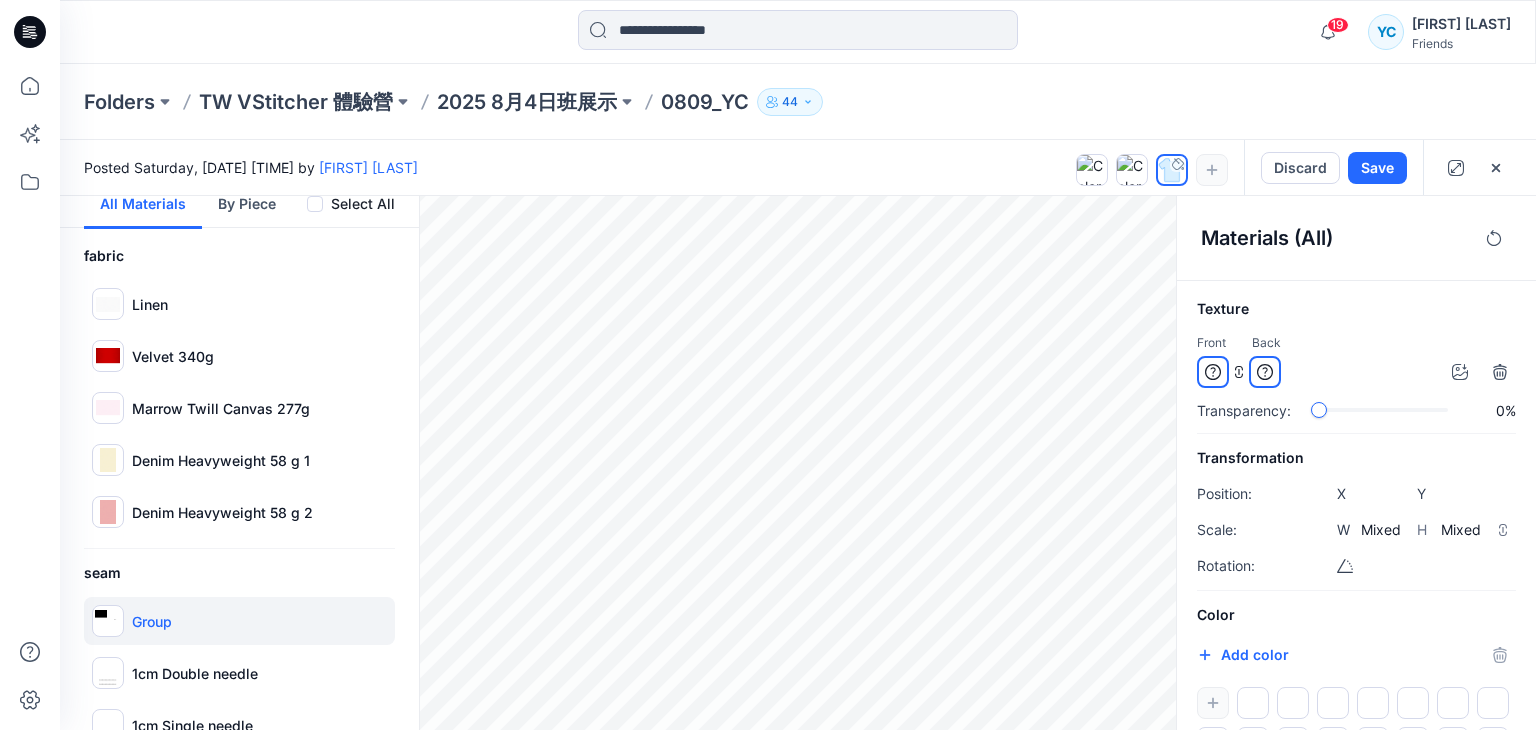 scroll, scrollTop: 182, scrollLeft: 0, axis: vertical 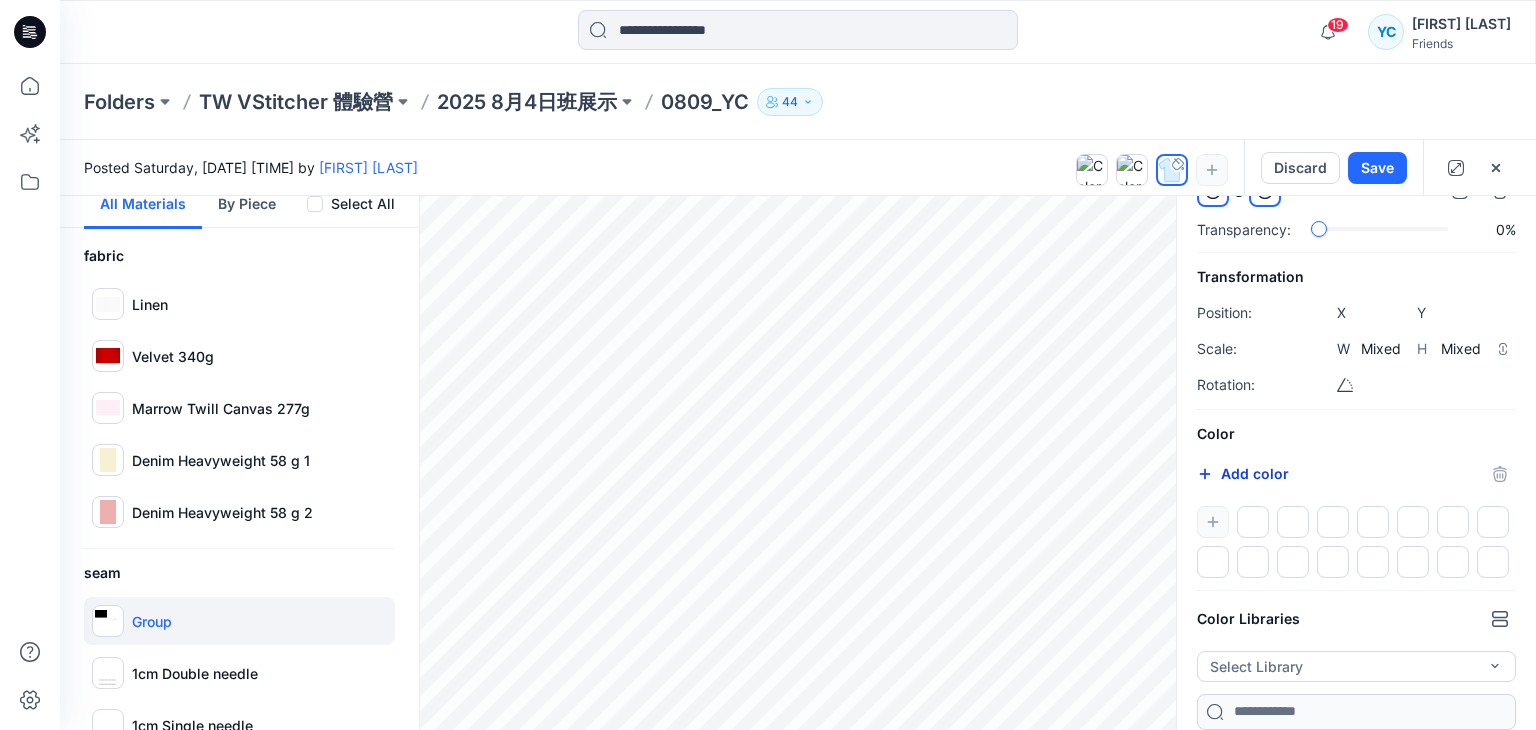 click on "Add color" at bounding box center [1243, 474] 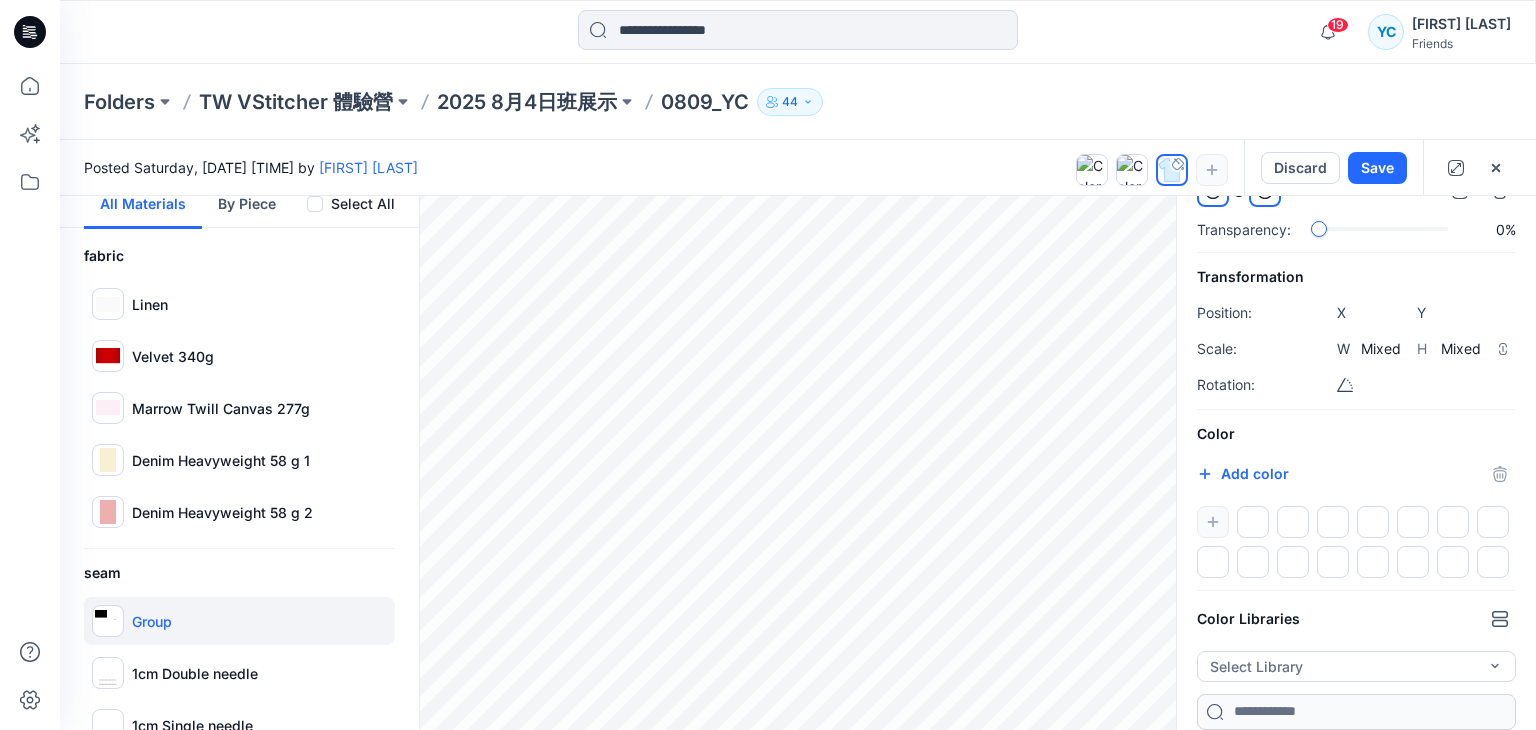 type 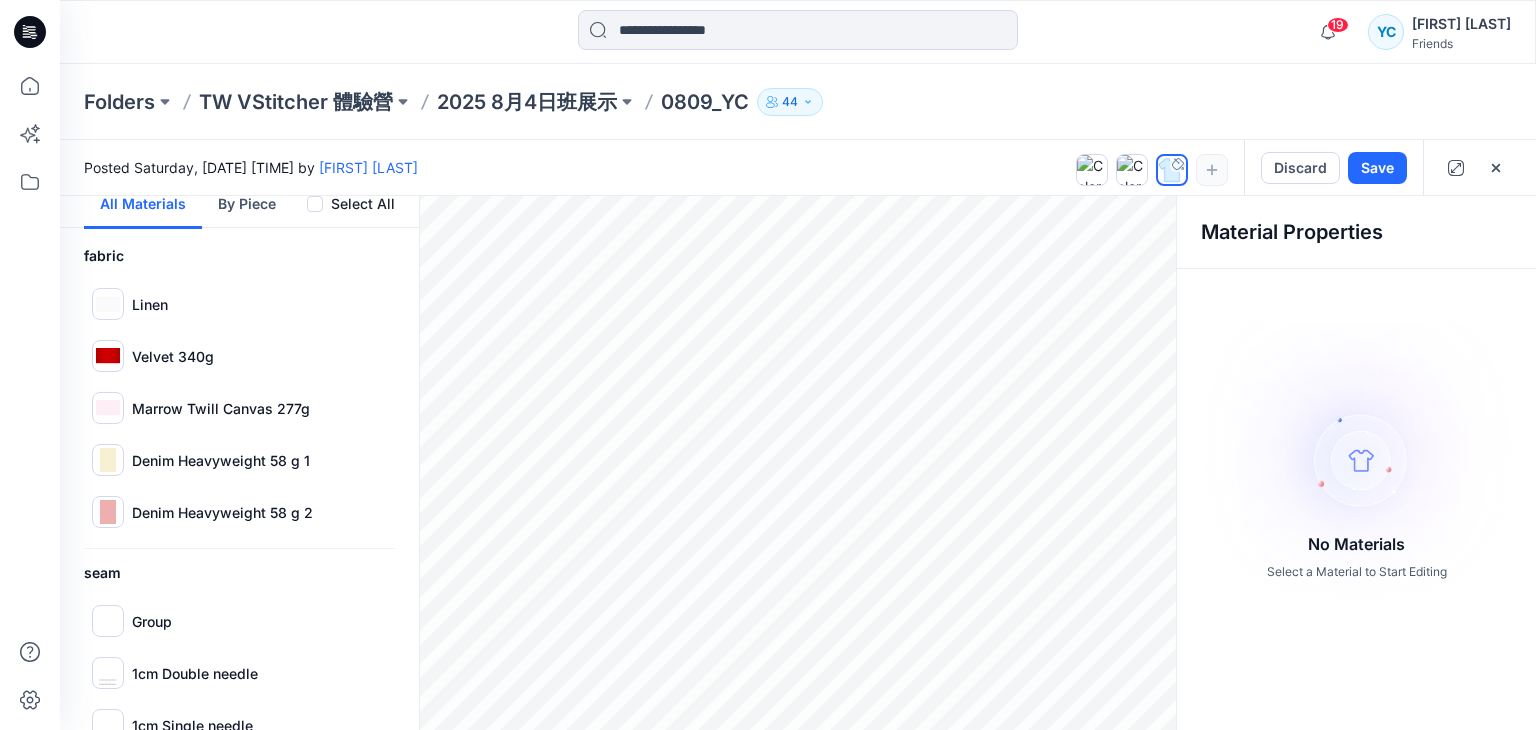 scroll, scrollTop: 194, scrollLeft: 0, axis: vertical 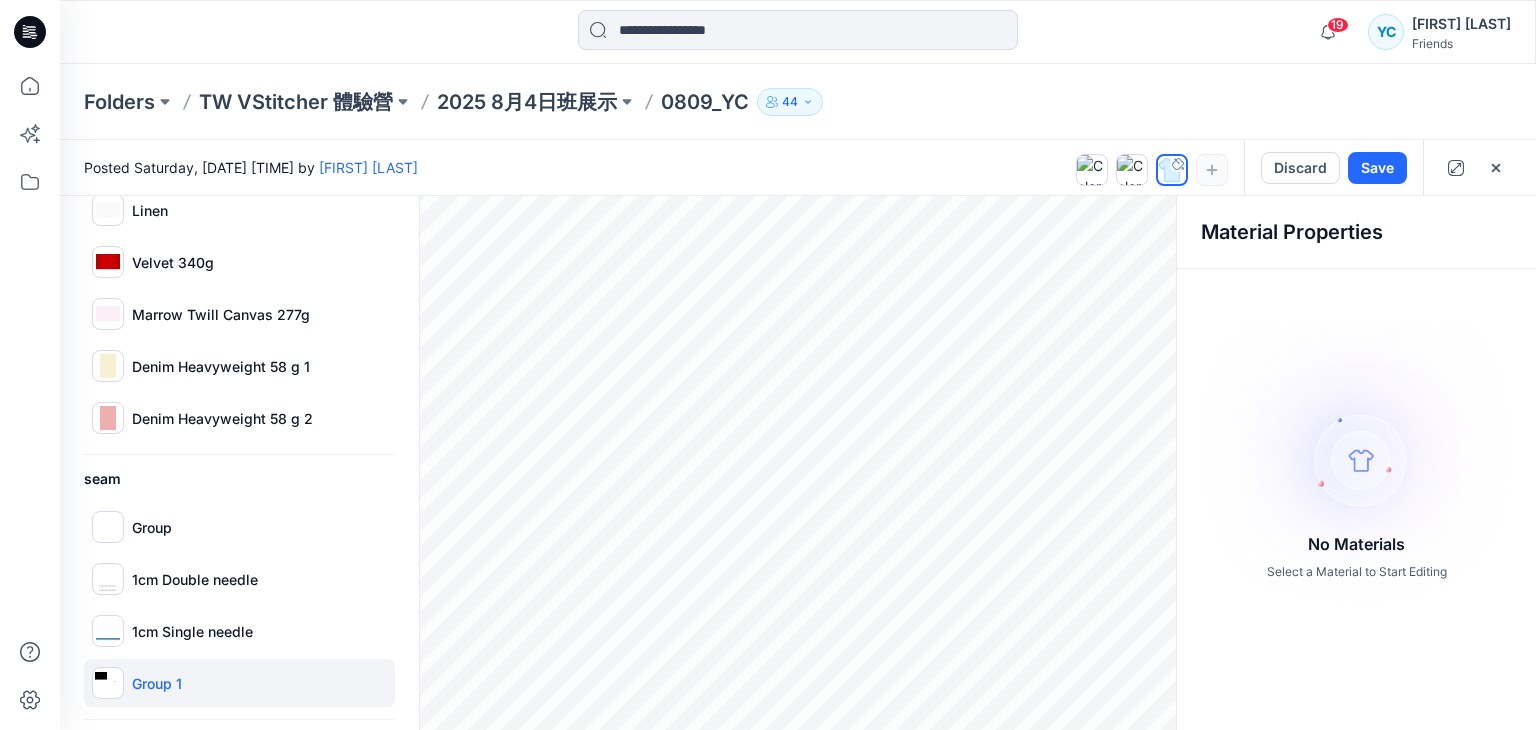 click on "Group 1" at bounding box center [157, 683] 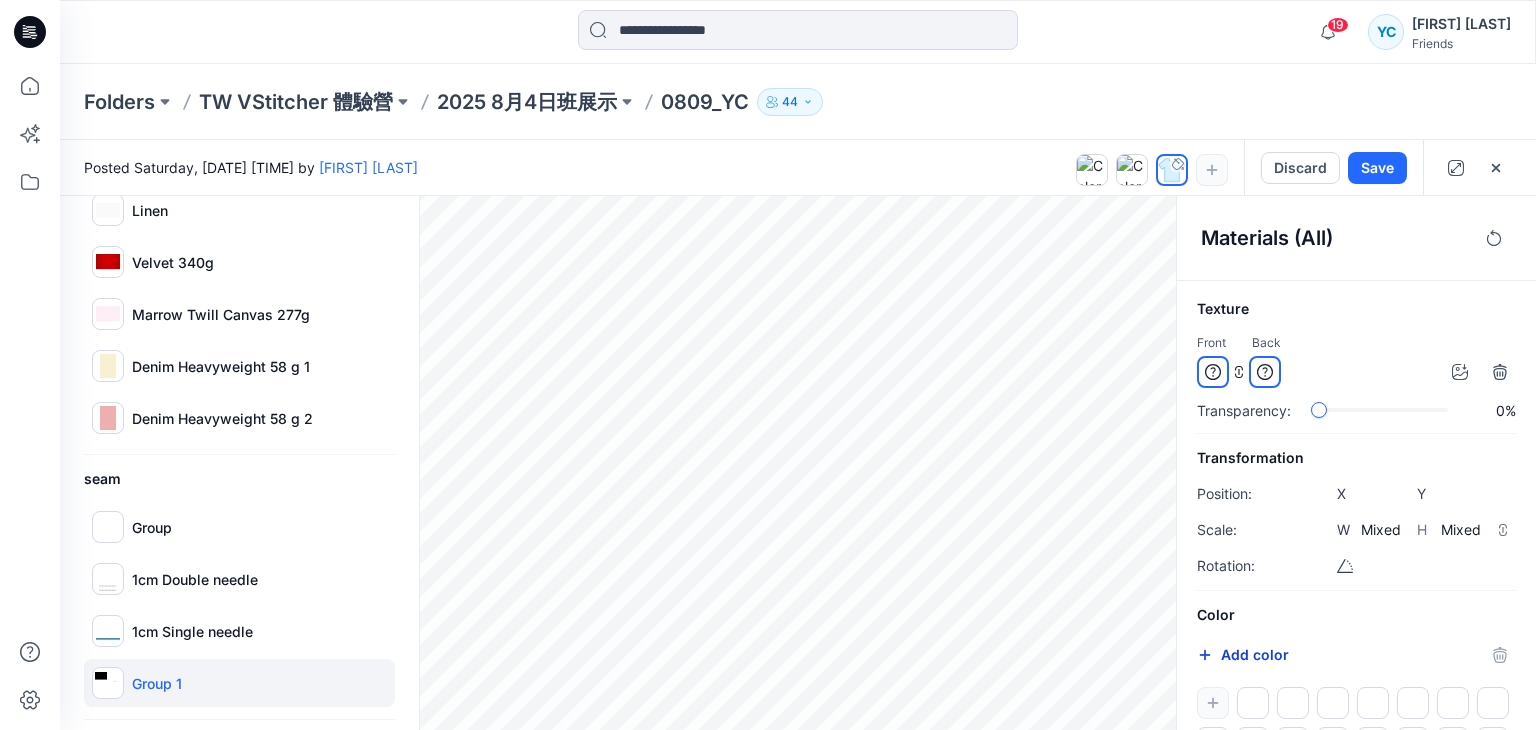 click on "Add color" at bounding box center [1243, 655] 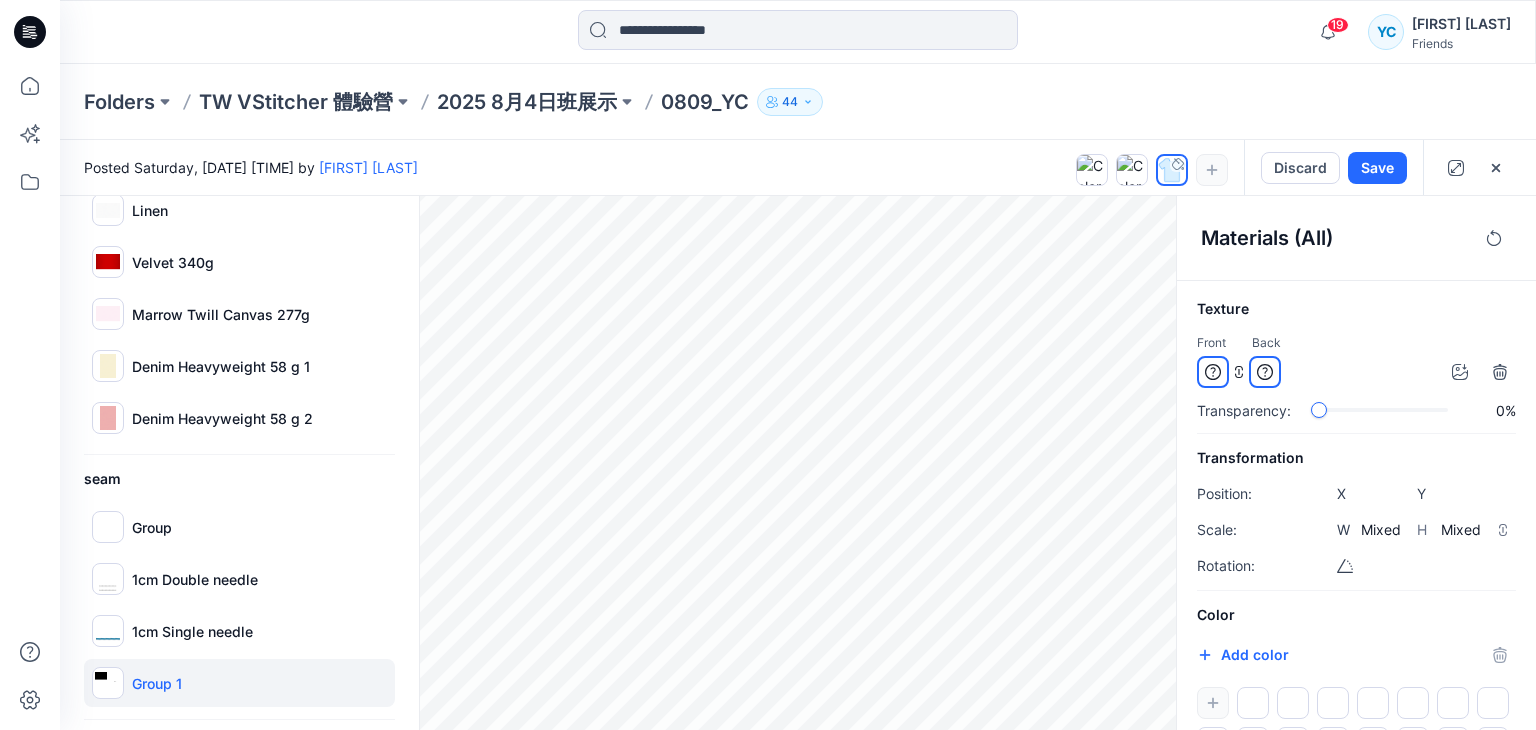 type 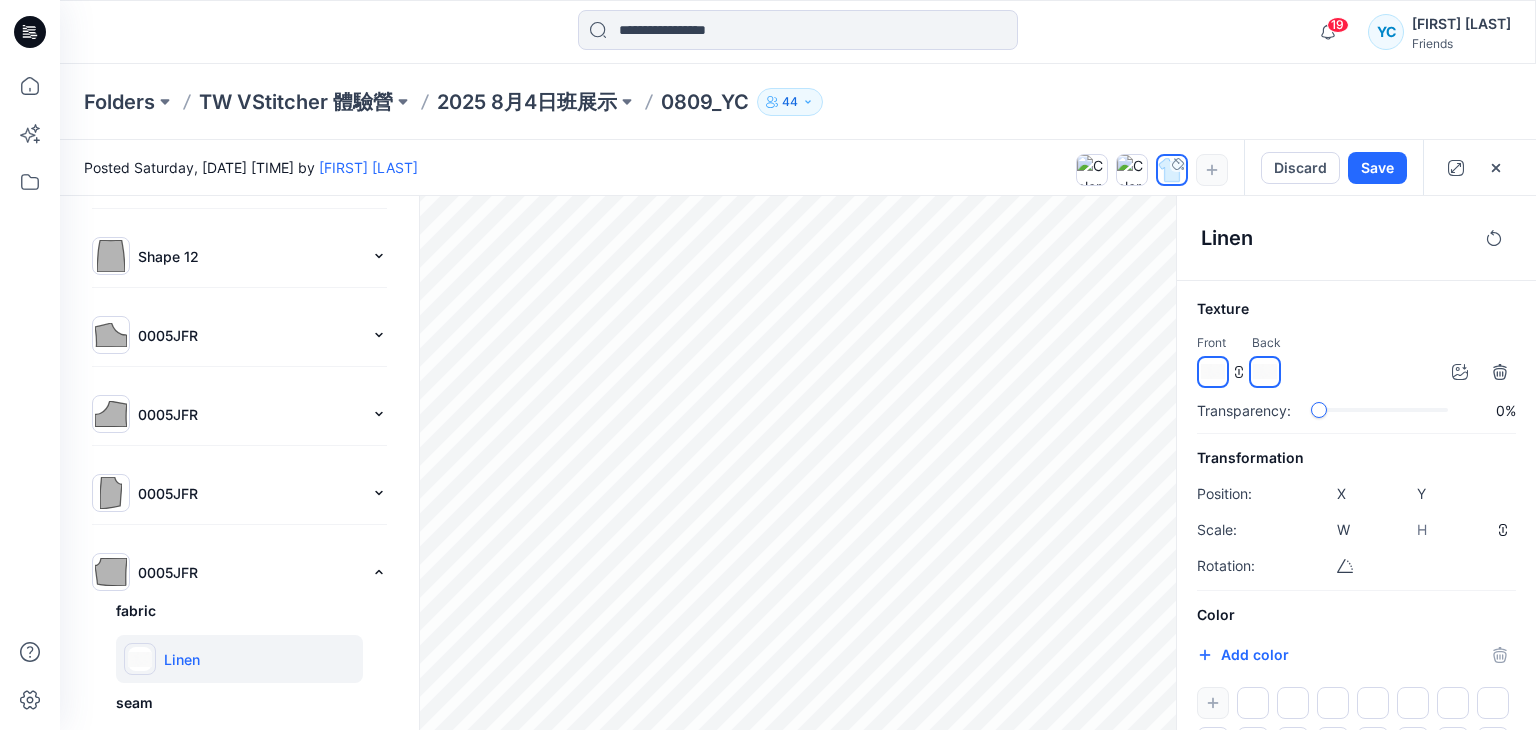 type on "****" 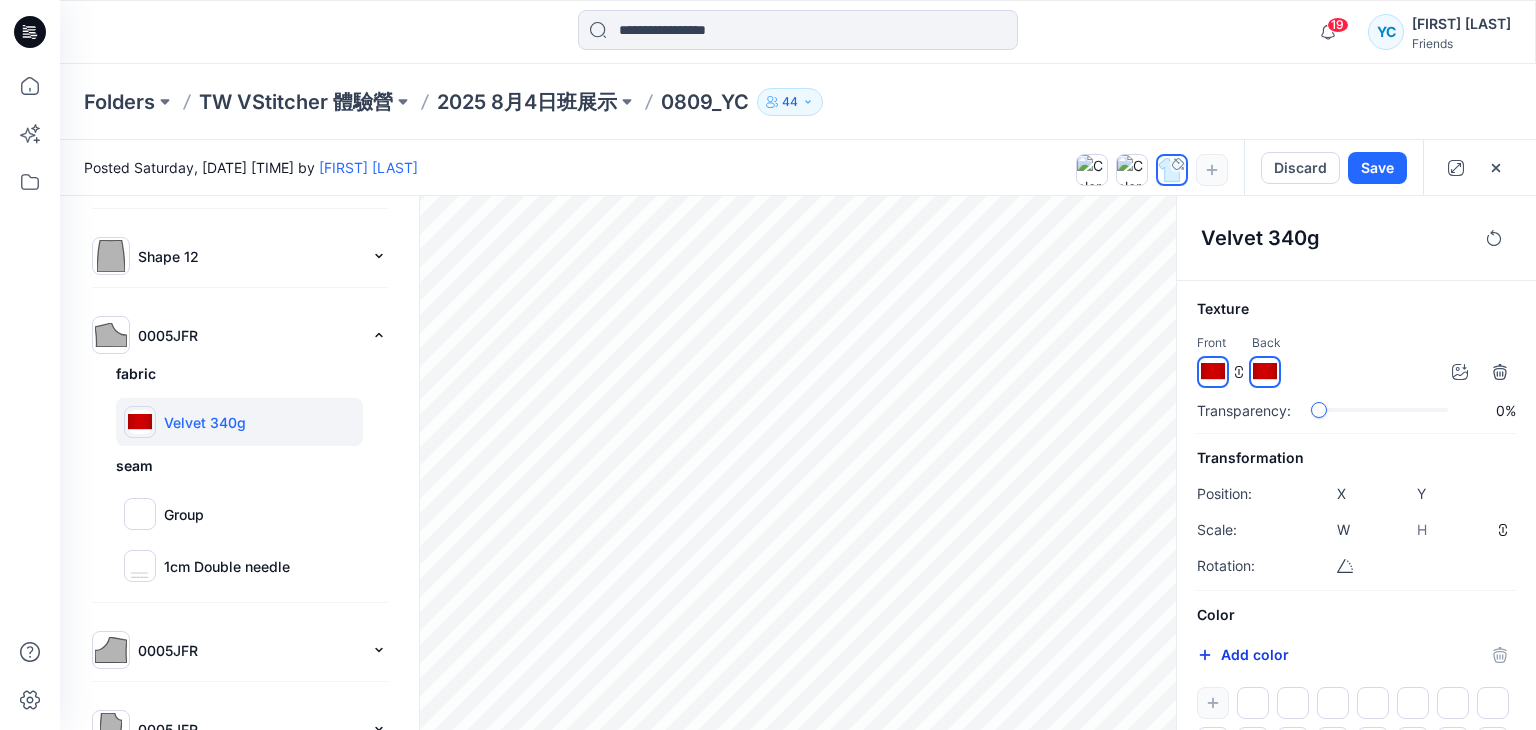 click on "Add color" at bounding box center [1243, 655] 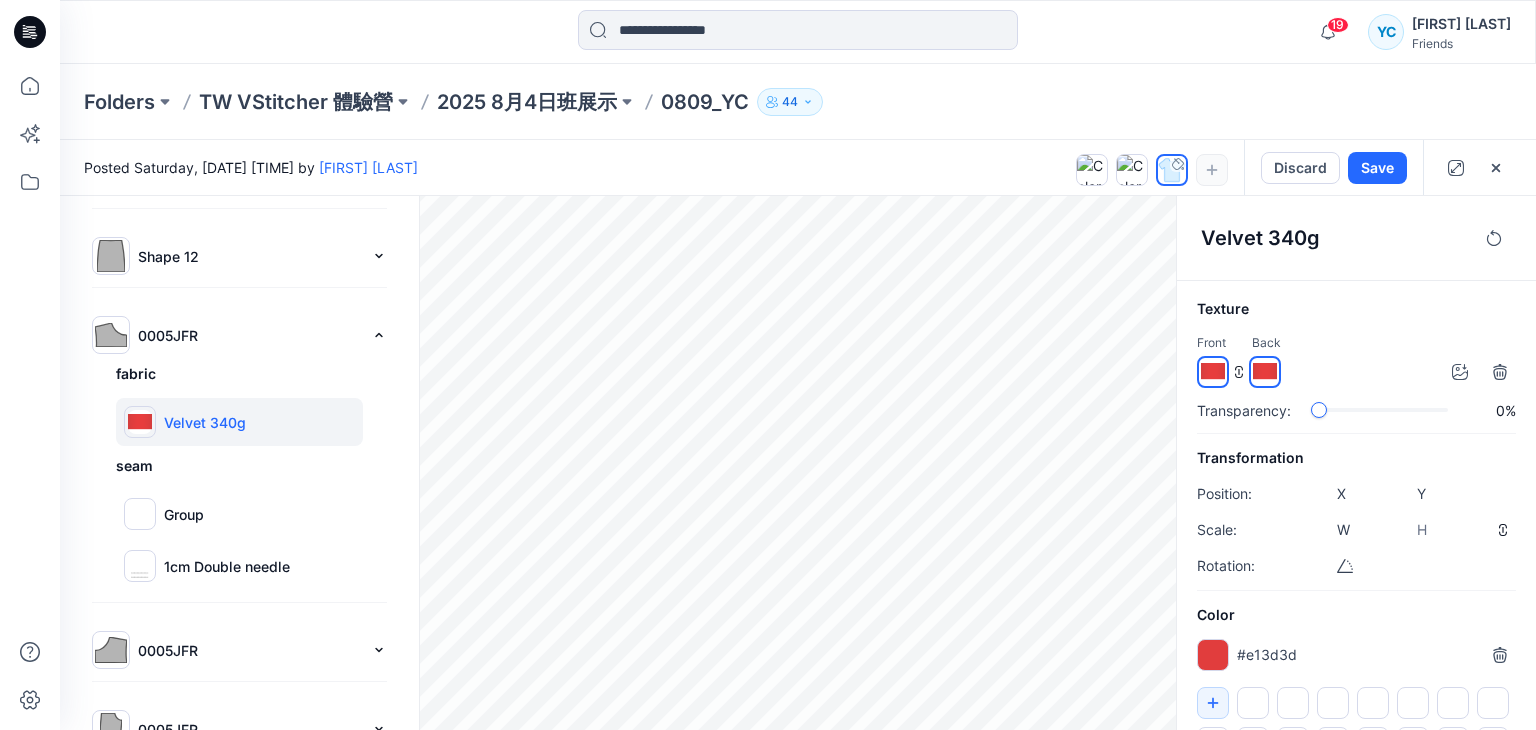 type on "*******" 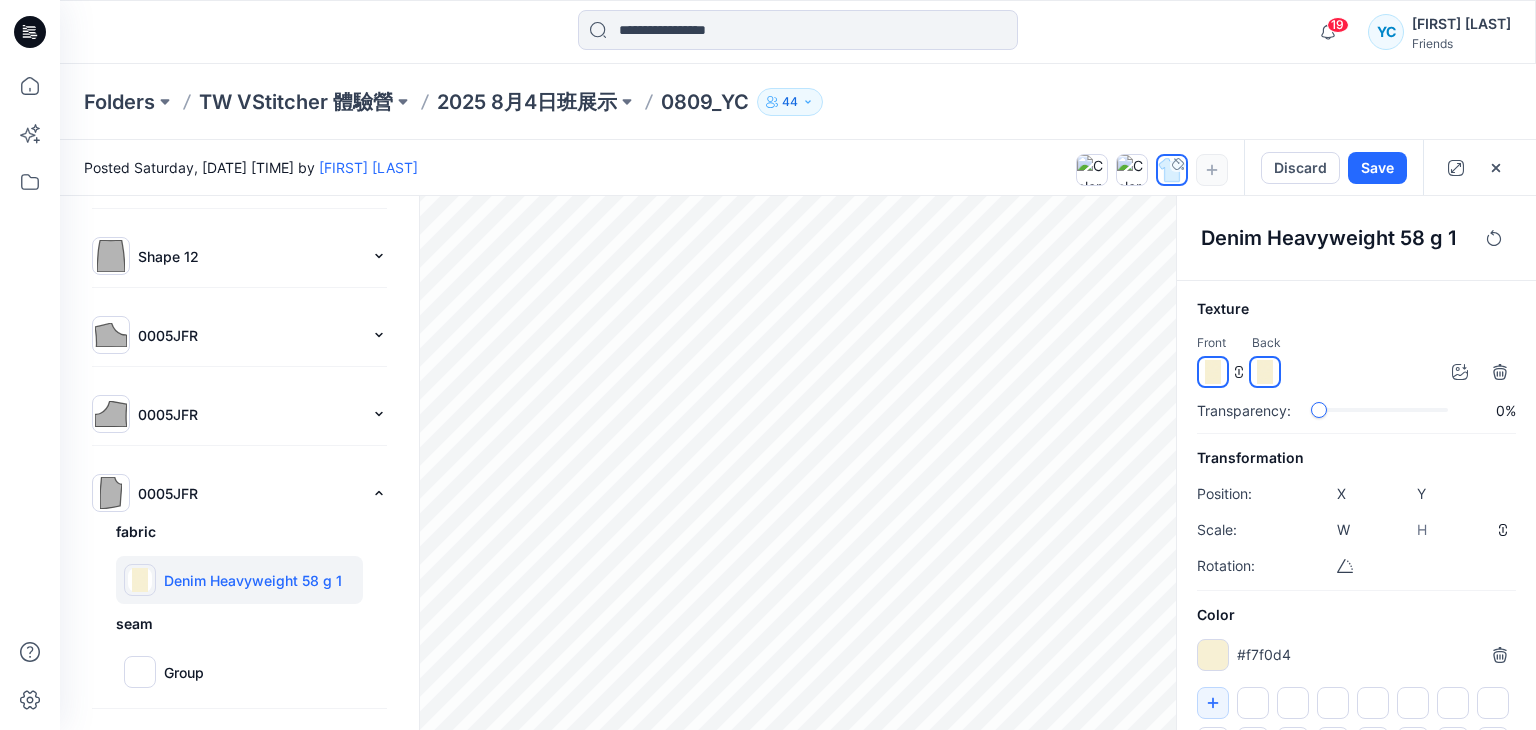 click at bounding box center (1213, 655) 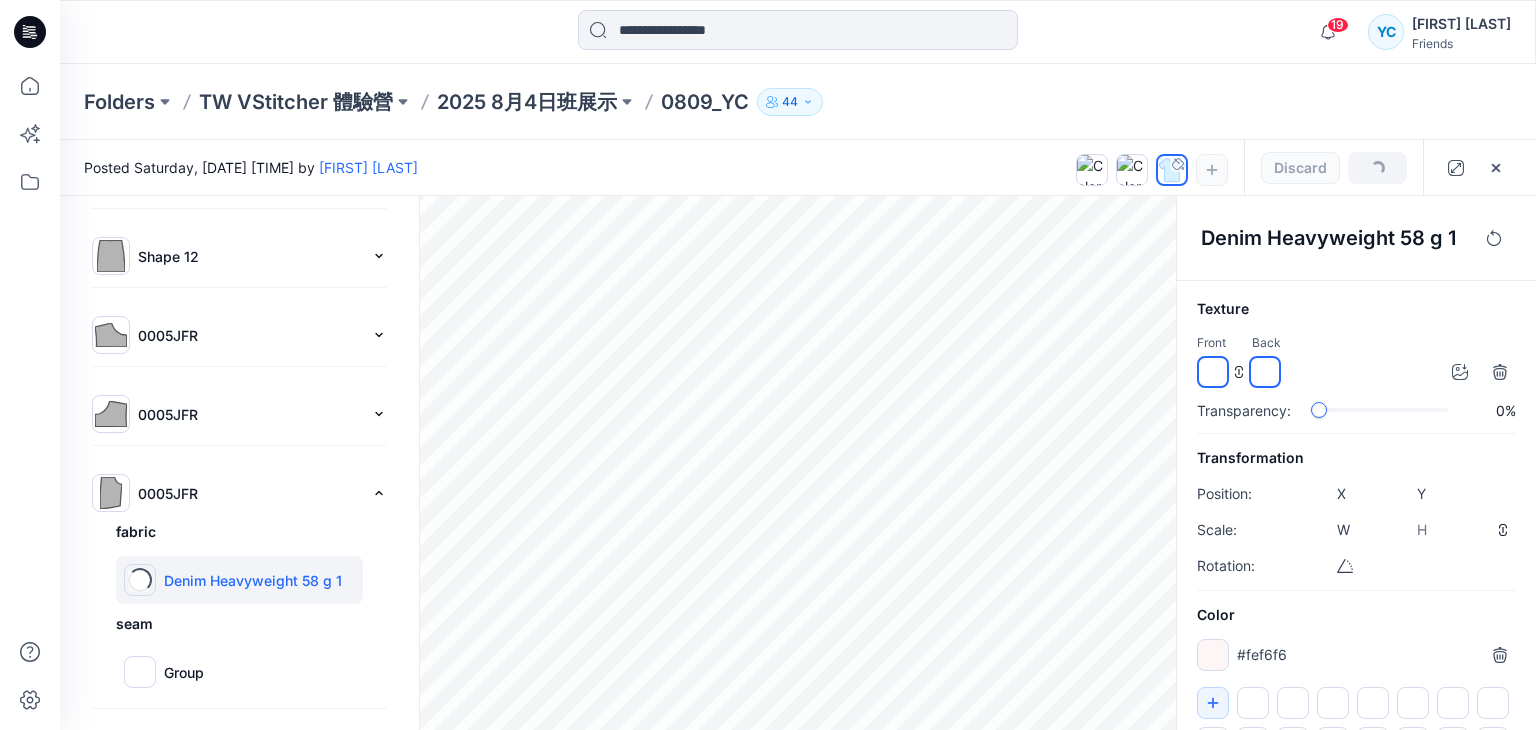 type on "*******" 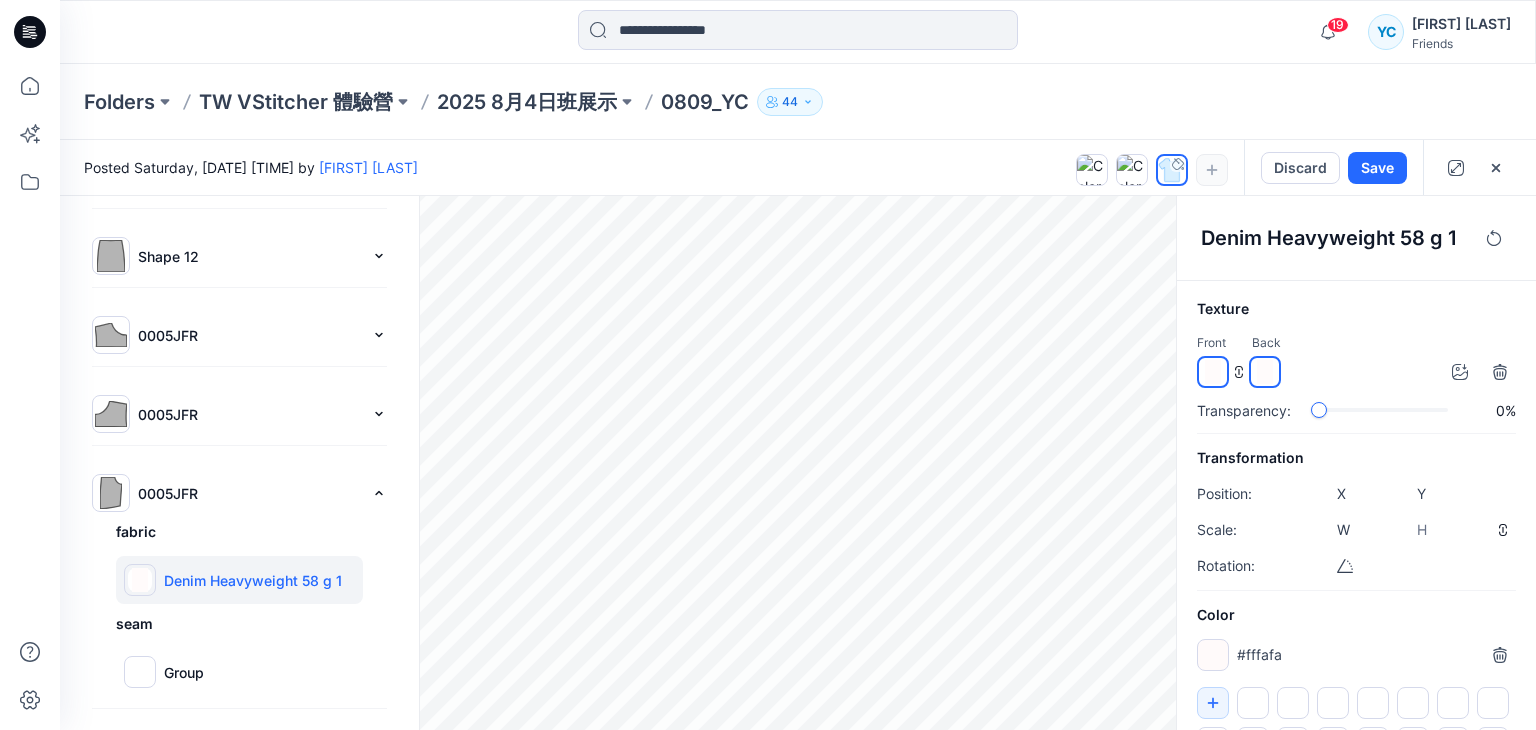 click on "*******" at bounding box center (1220, 661) 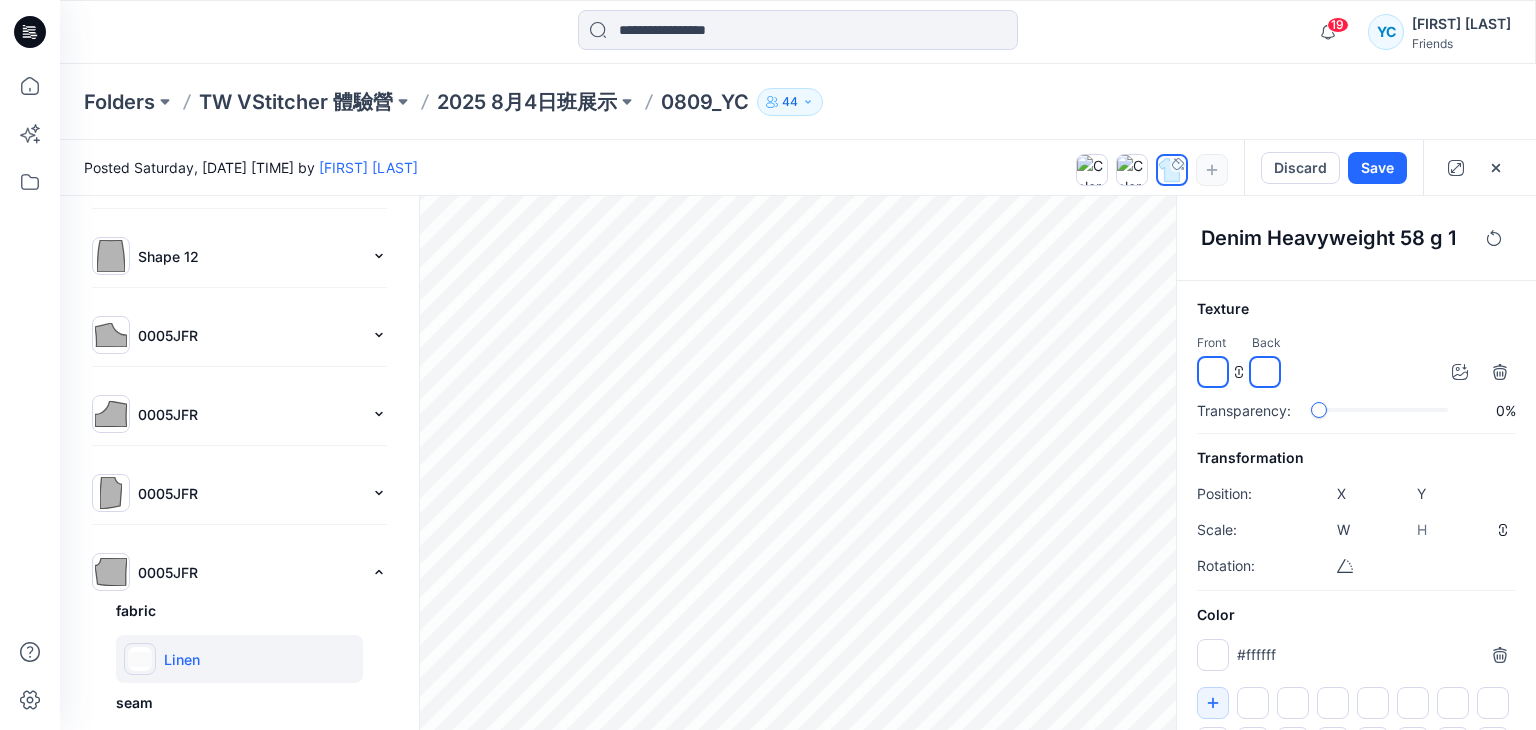type on "****" 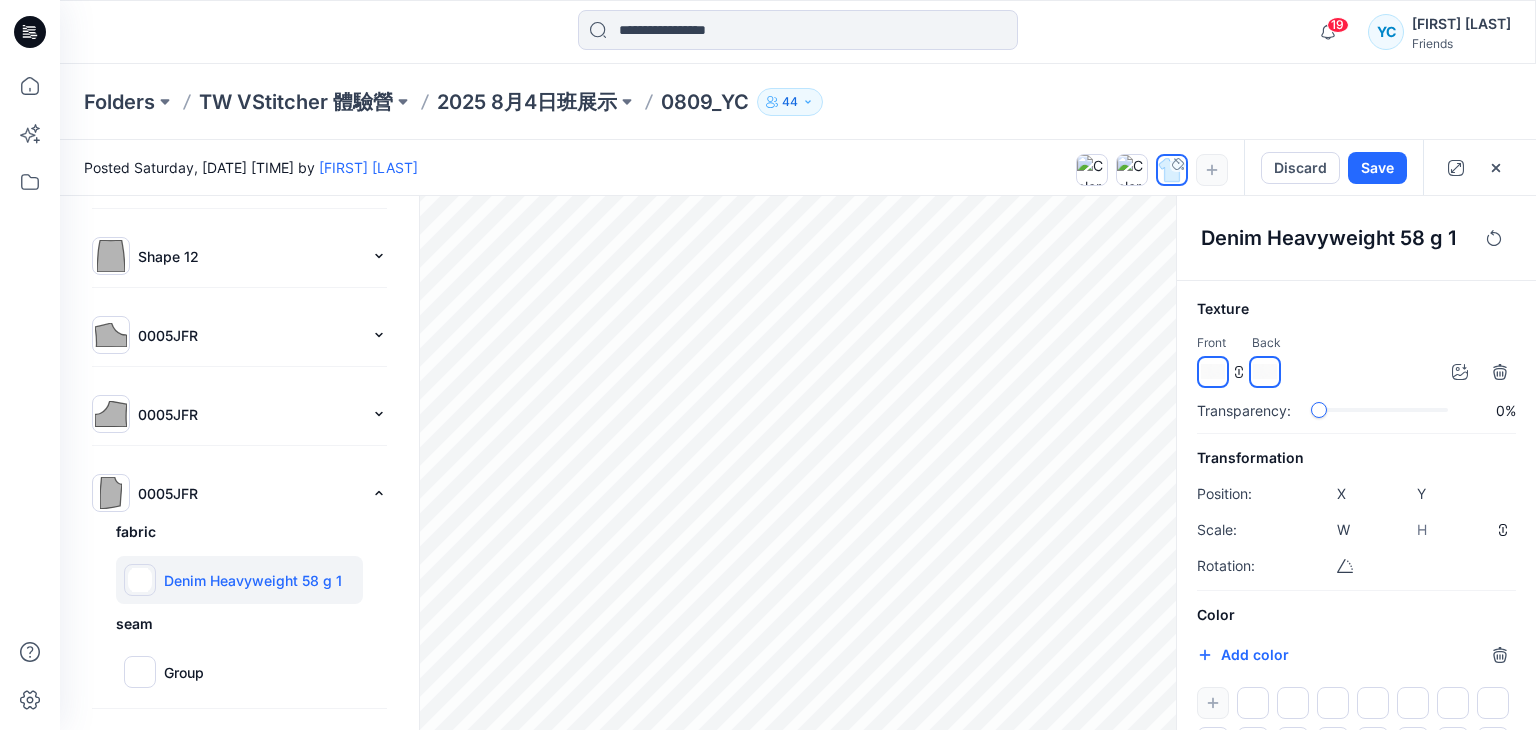 type on "****" 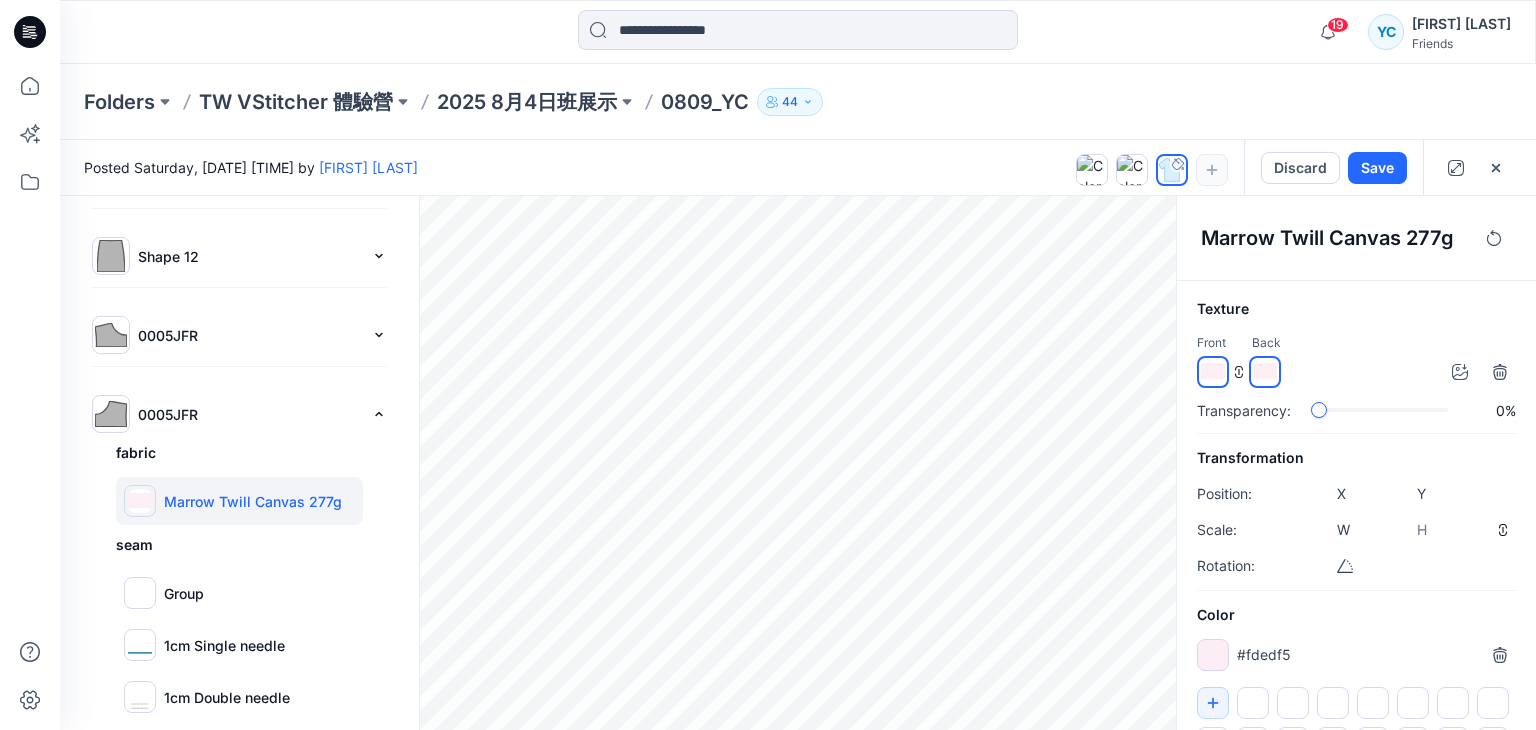 click at bounding box center [1213, 655] 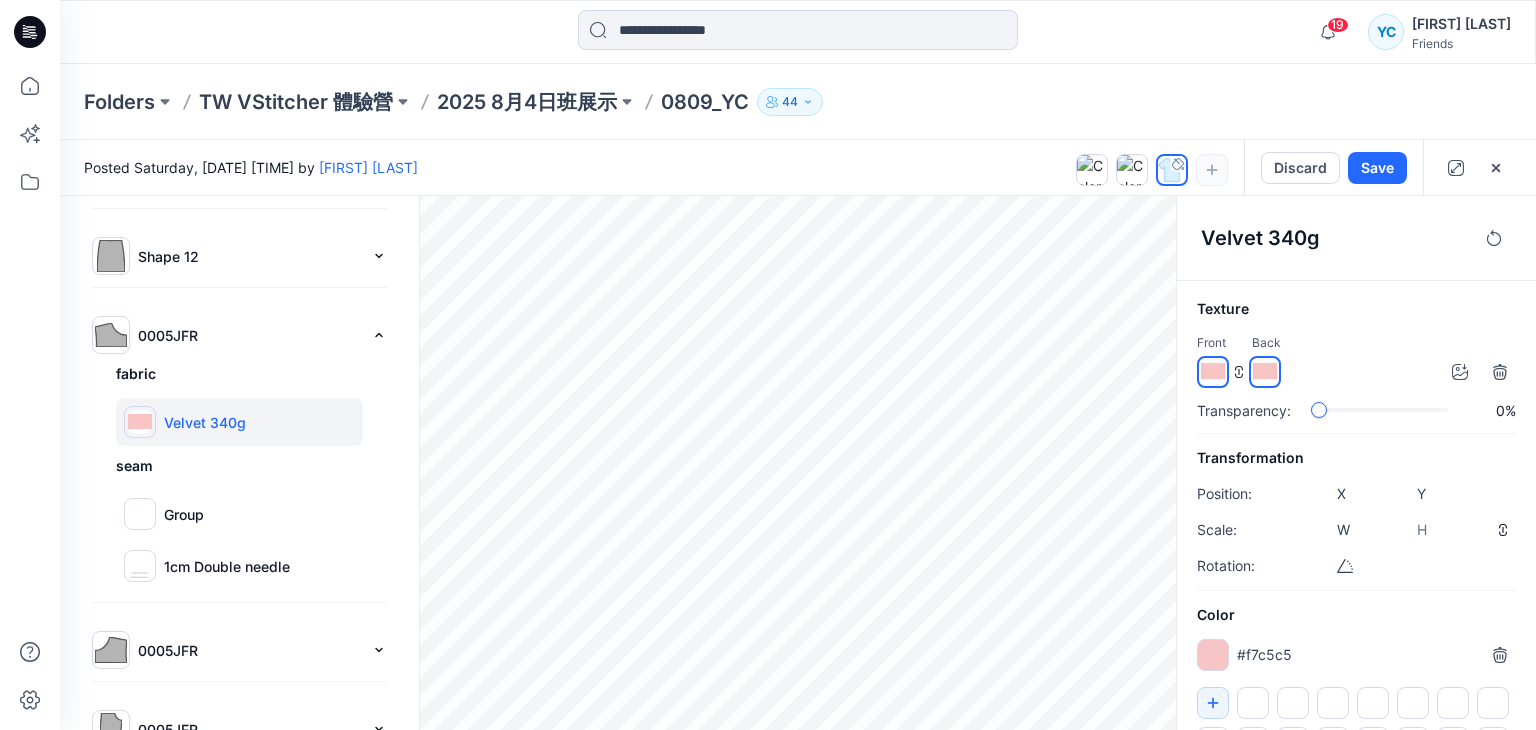 drag, startPoint x: 1308, startPoint y: 649, endPoint x: 1282, endPoint y: 605, distance: 51.10773 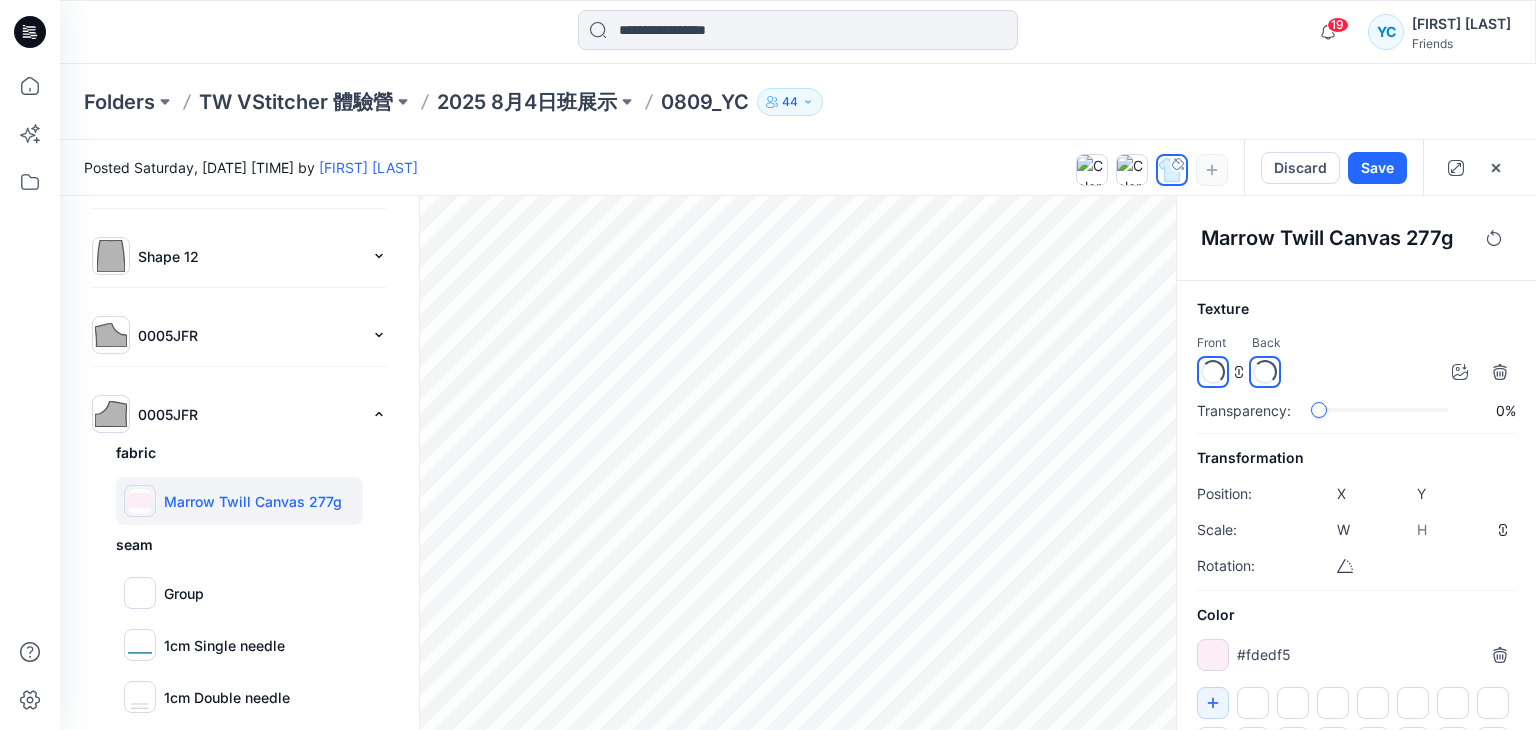 type on "****" 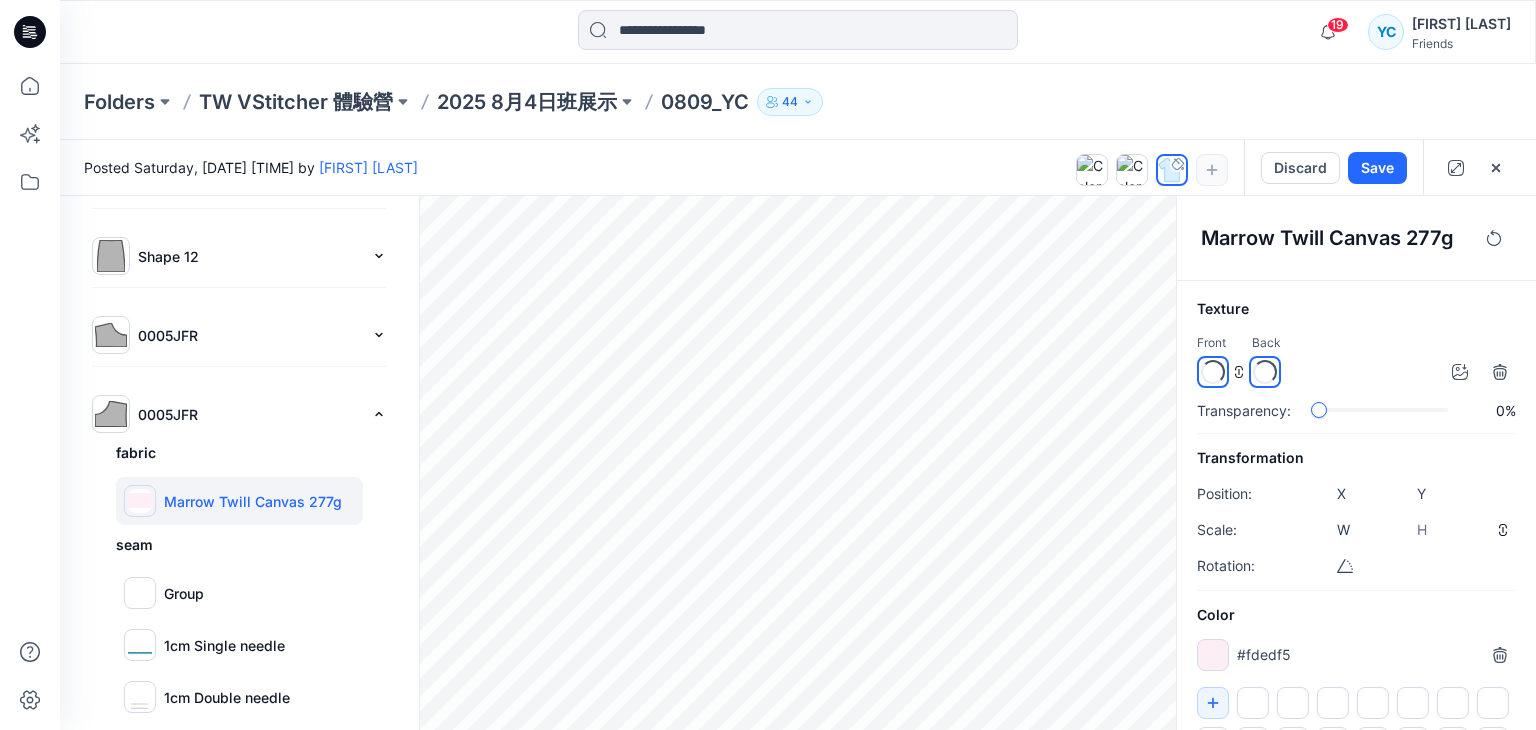 type on "****" 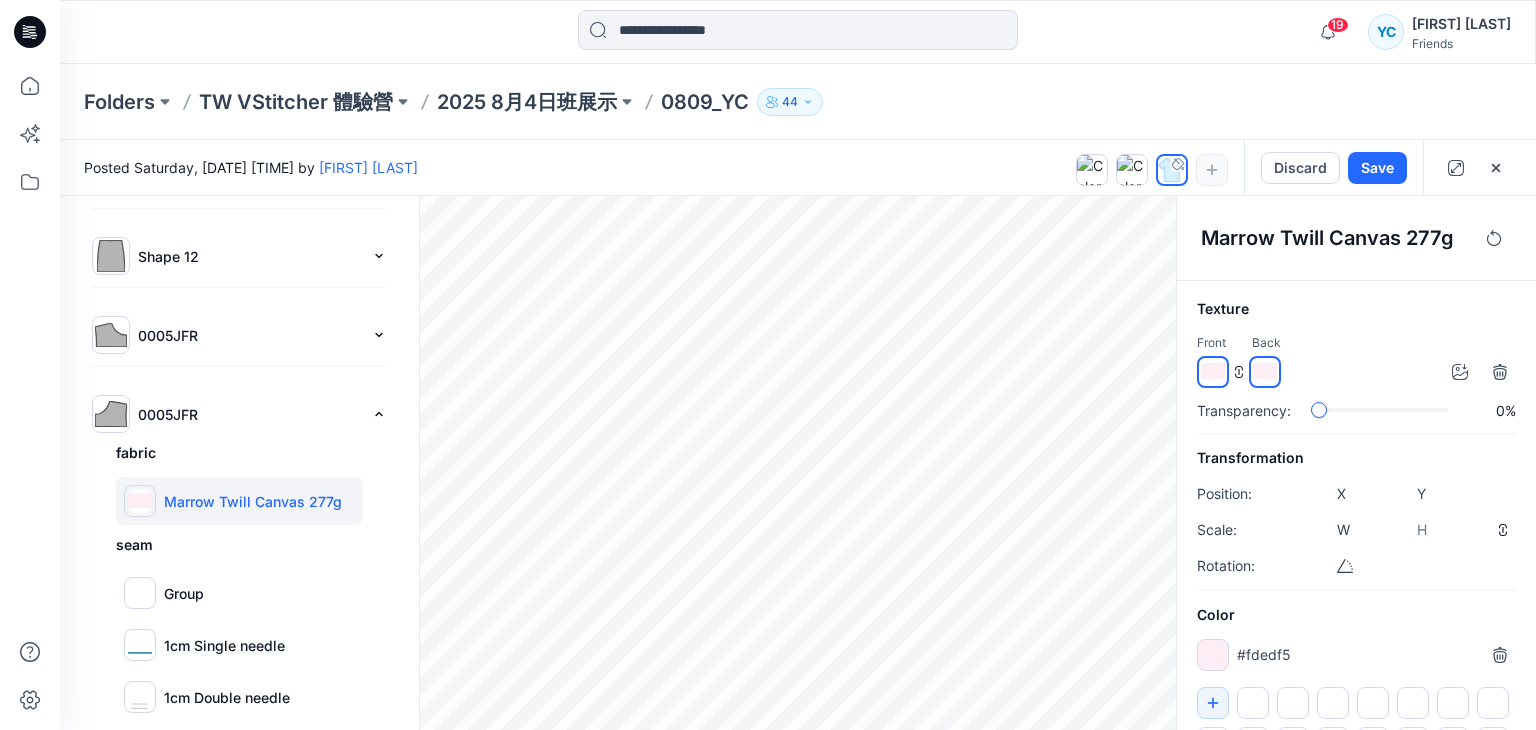 click at bounding box center (1213, 655) 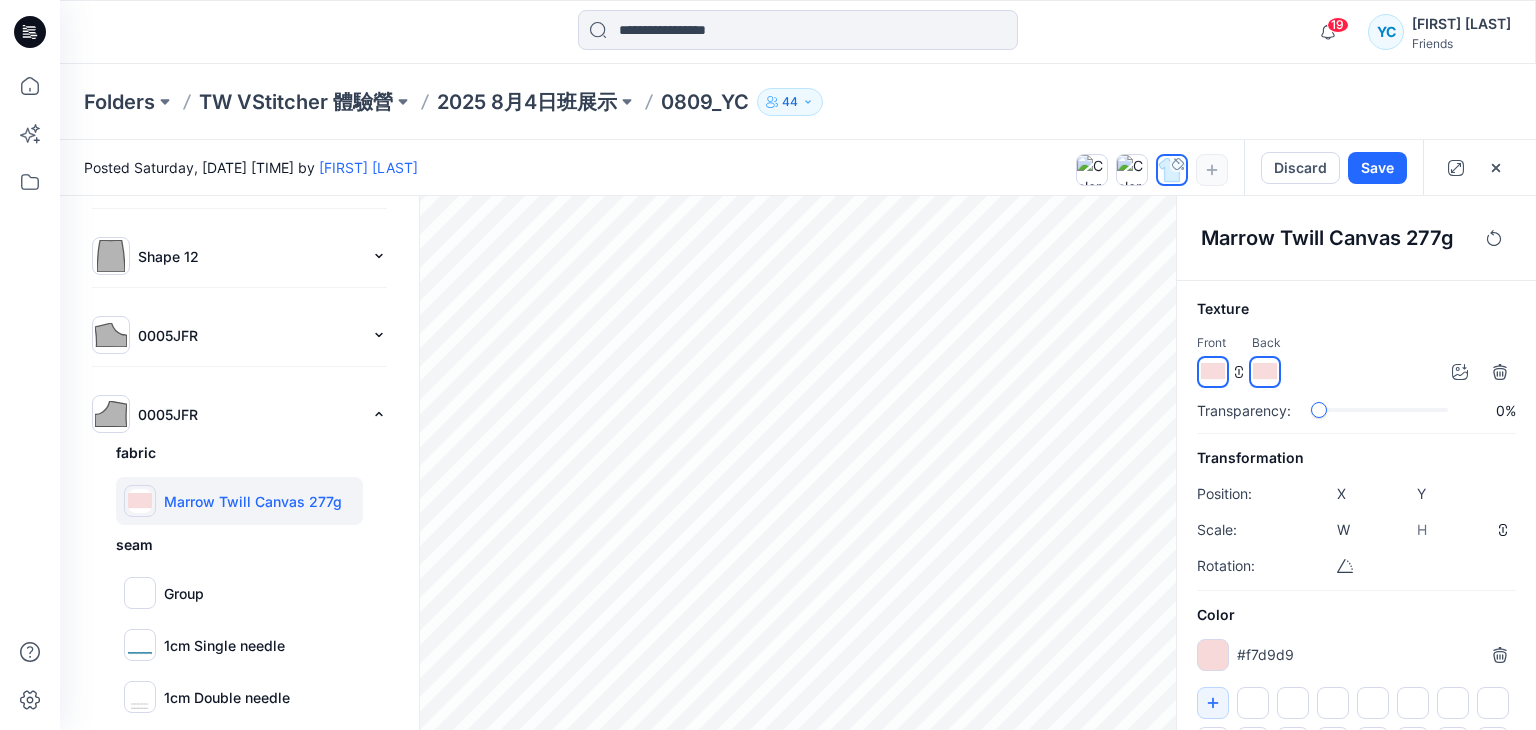 type on "*******" 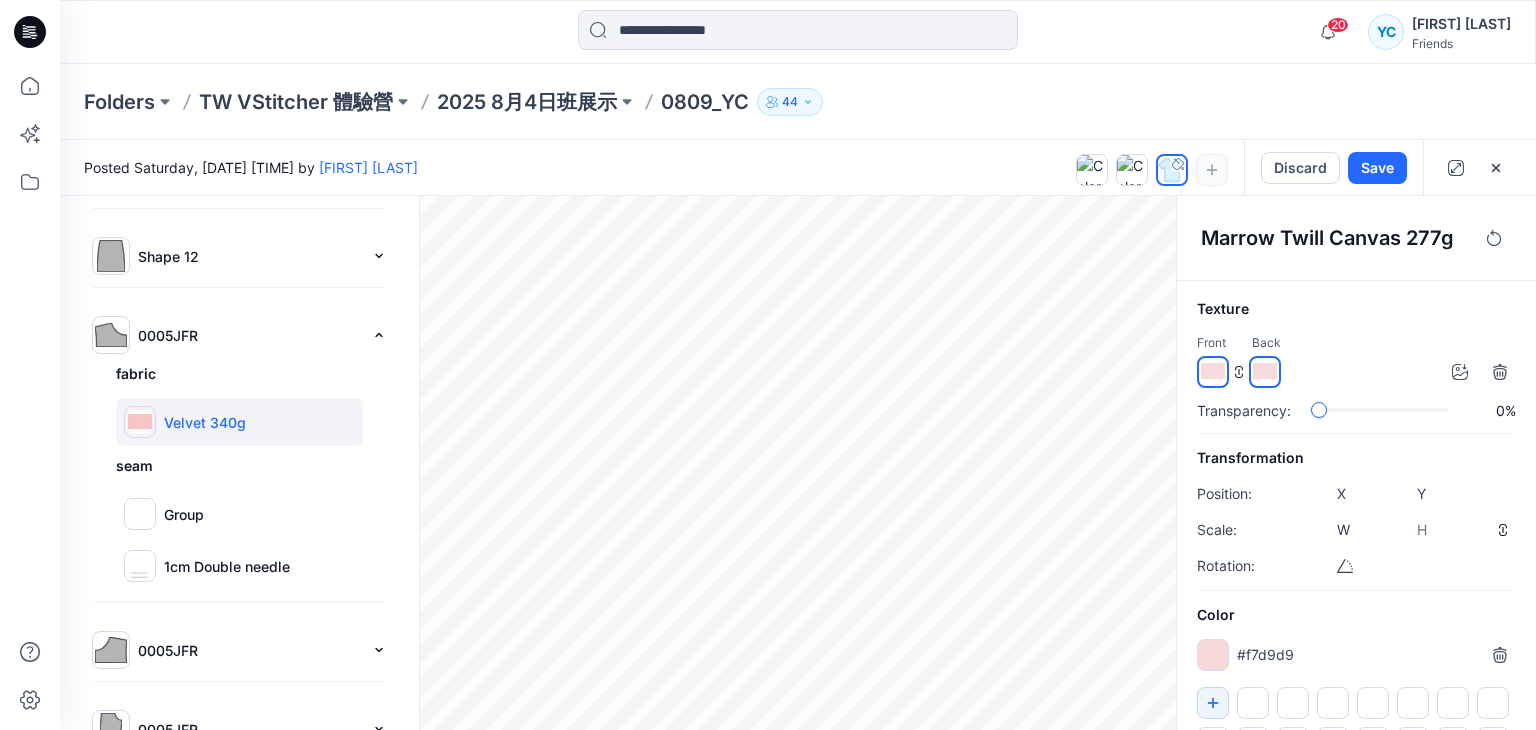 type on "****" 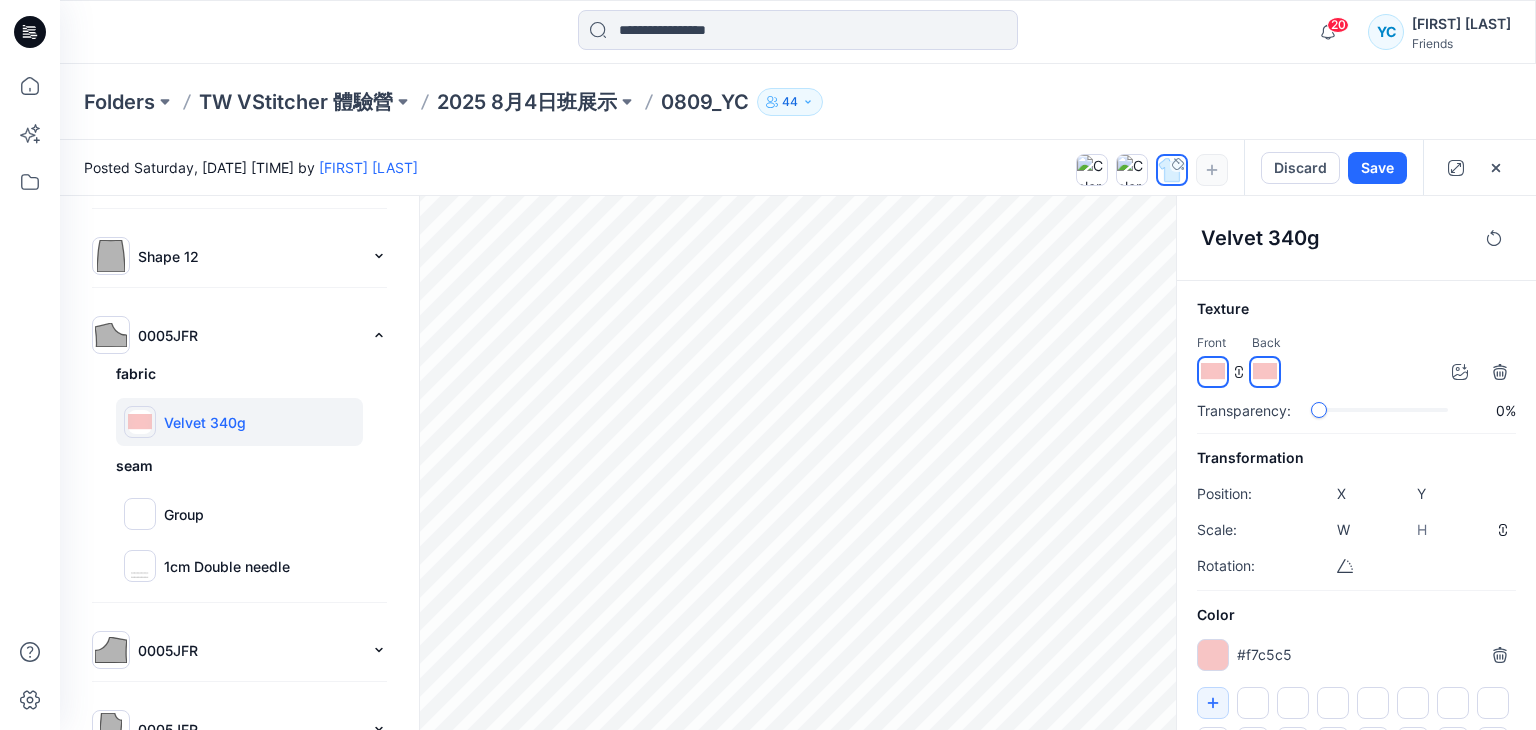 click at bounding box center [1213, 655] 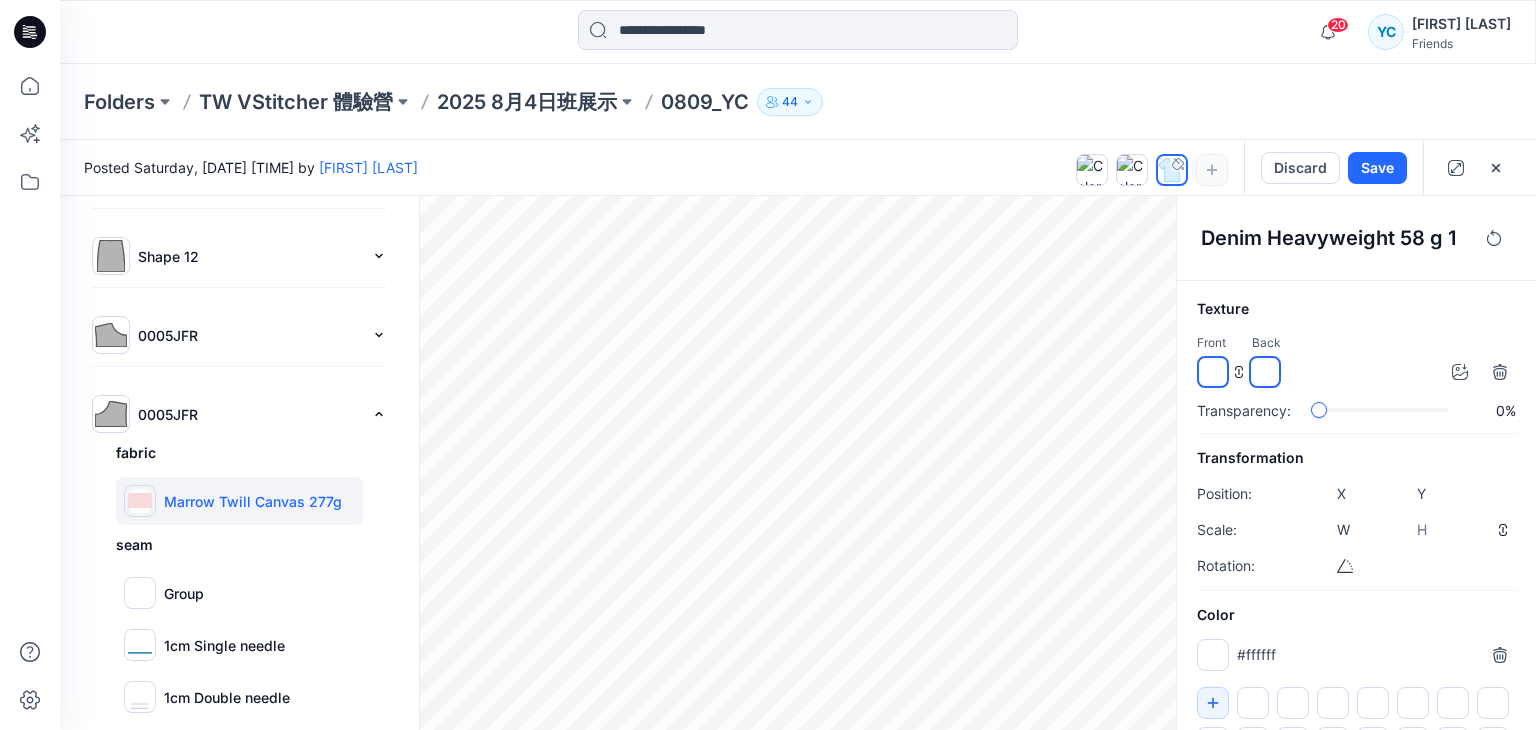 type on "****" 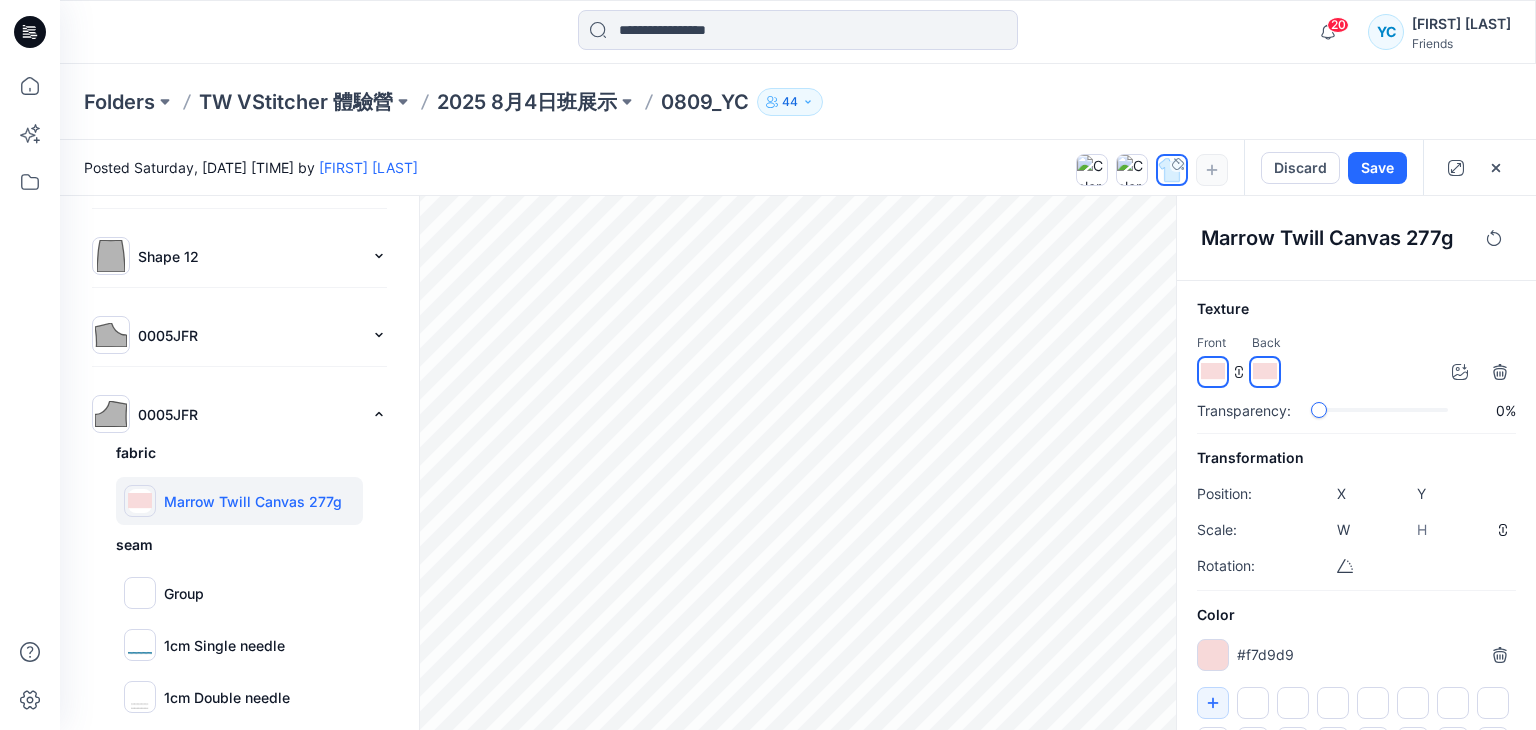 click at bounding box center [1213, 655] 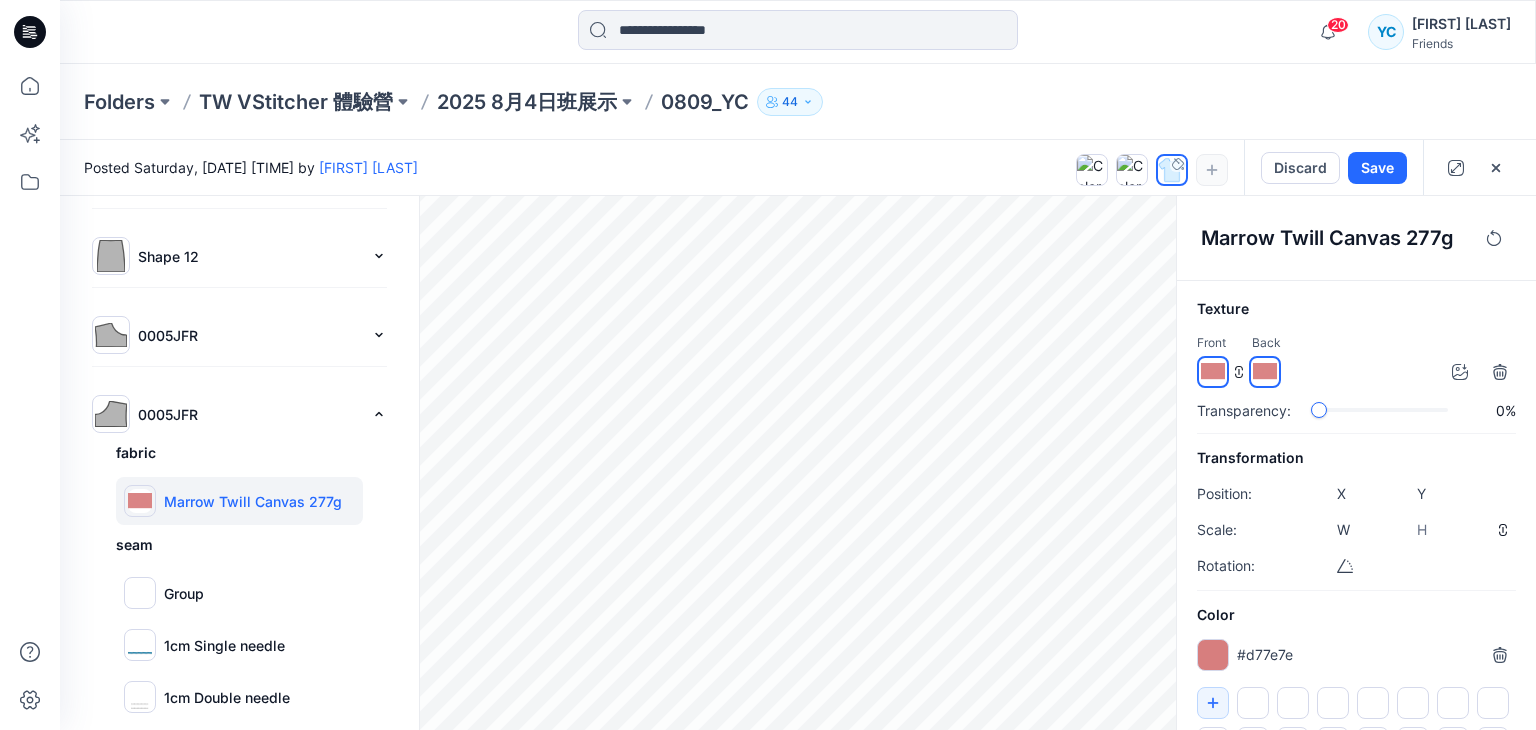 click at bounding box center (1213, 655) 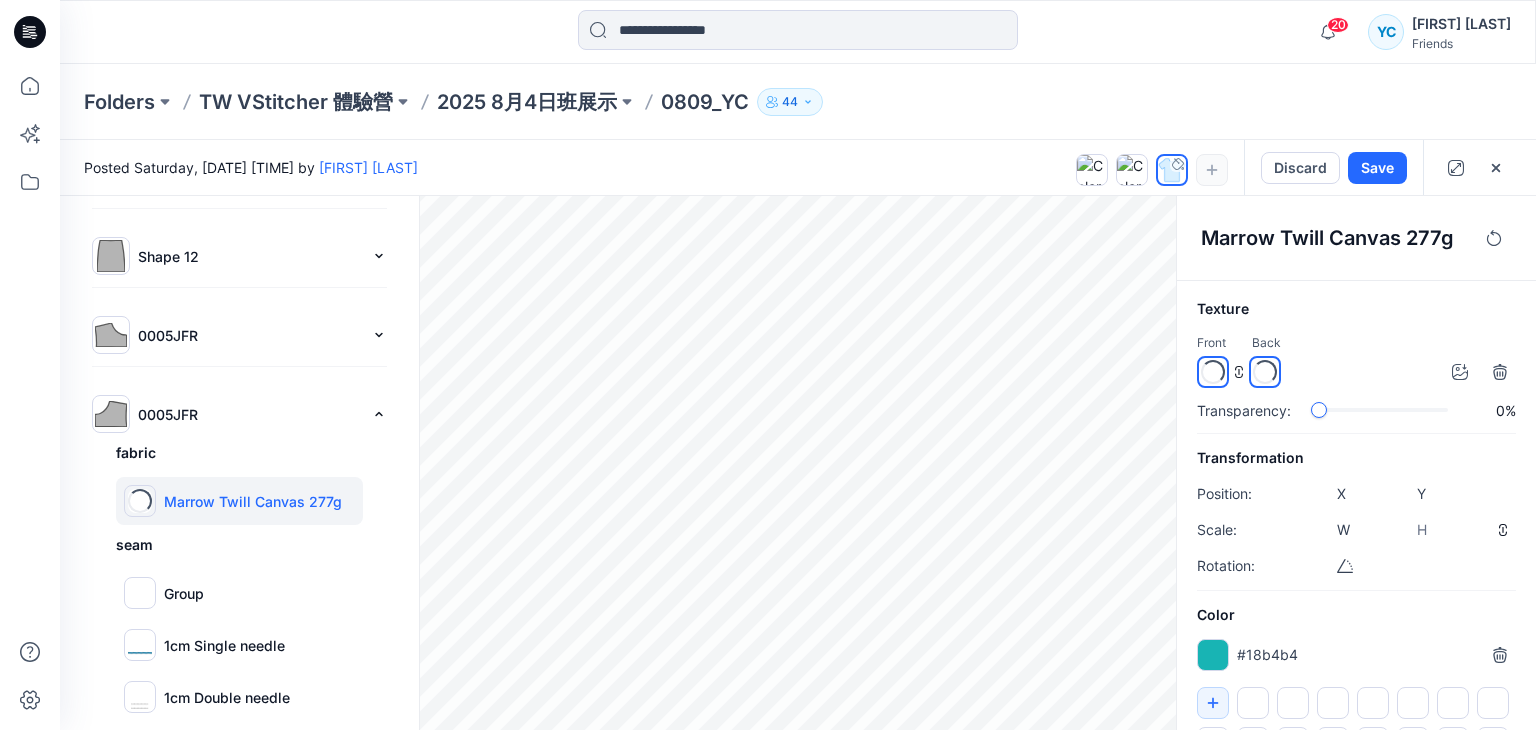 type on "*******" 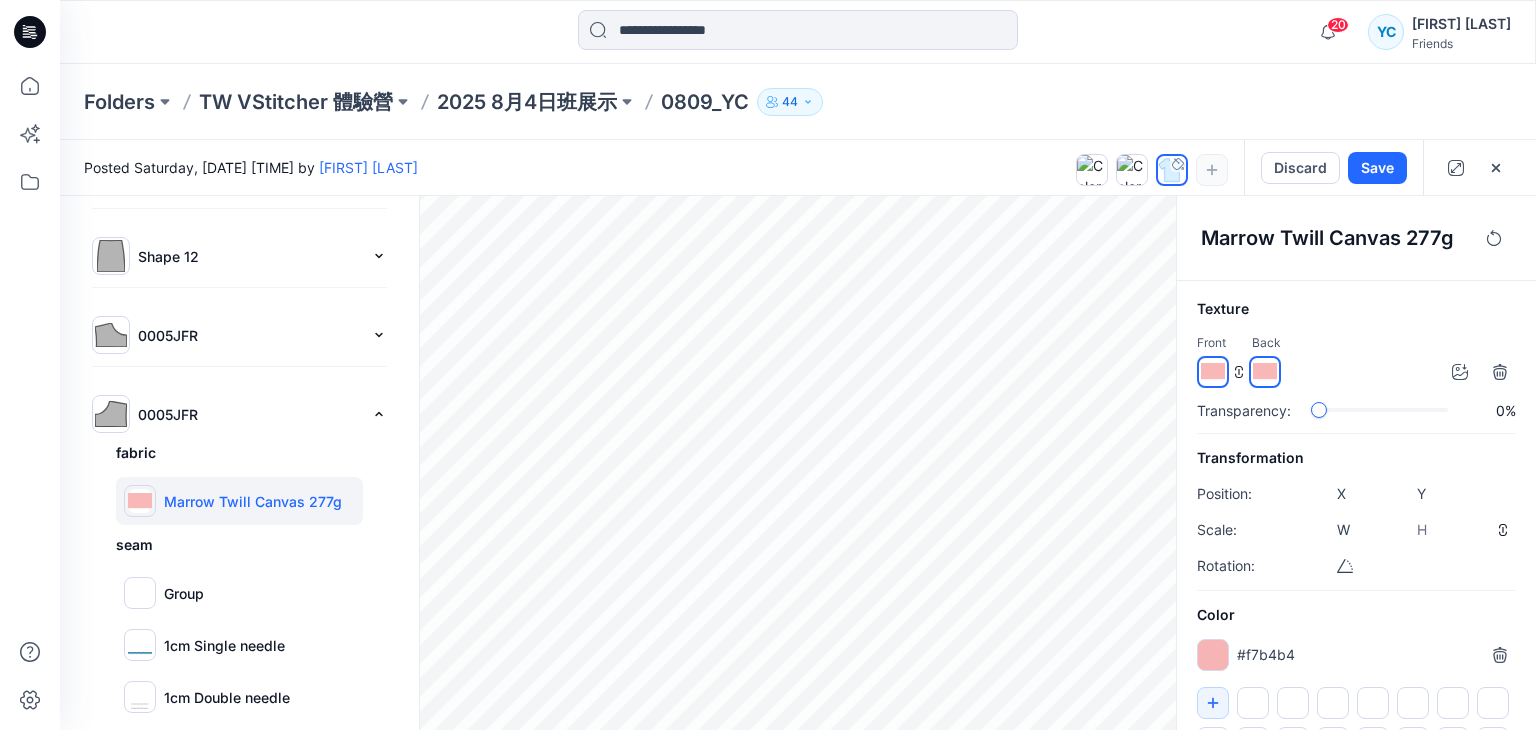 click at bounding box center (1213, 655) 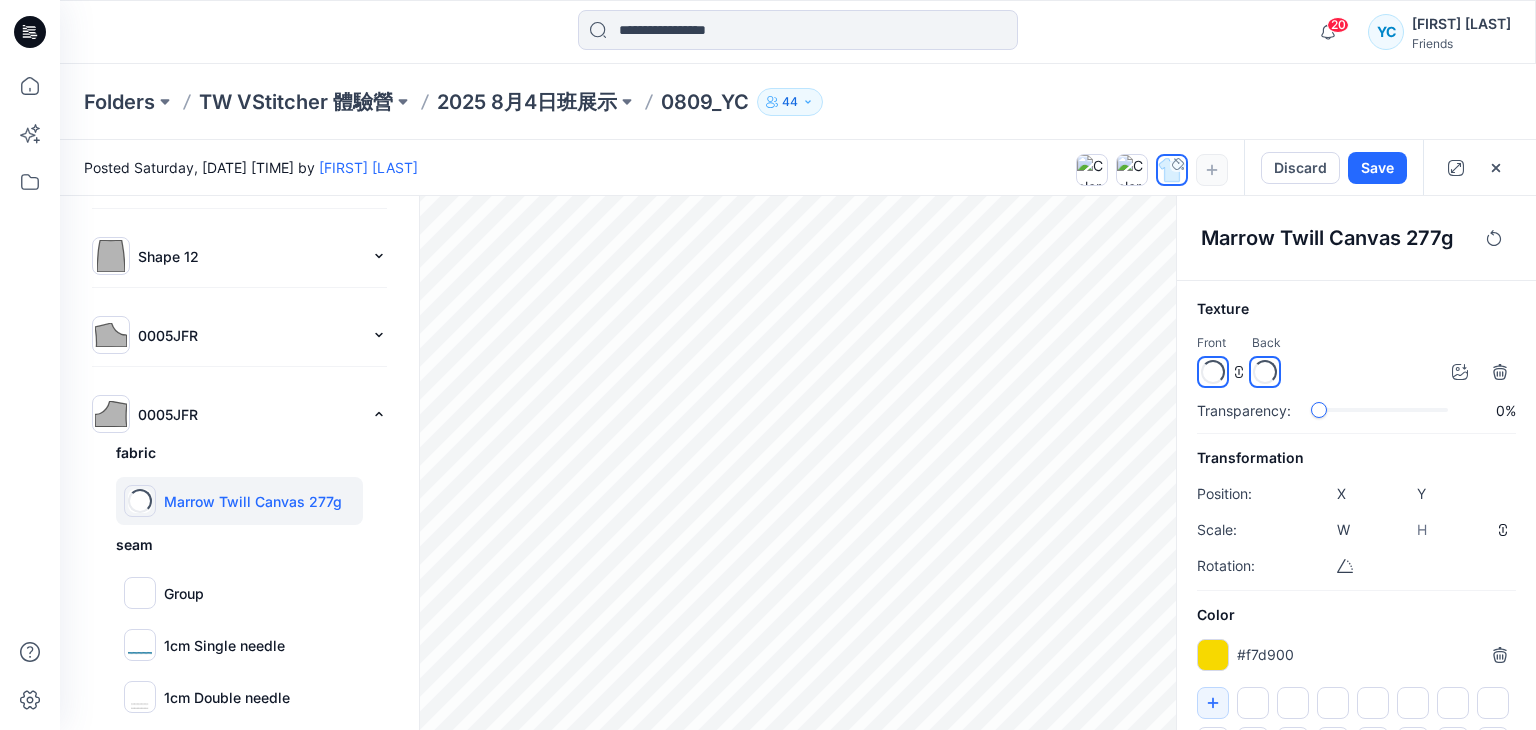 type on "*******" 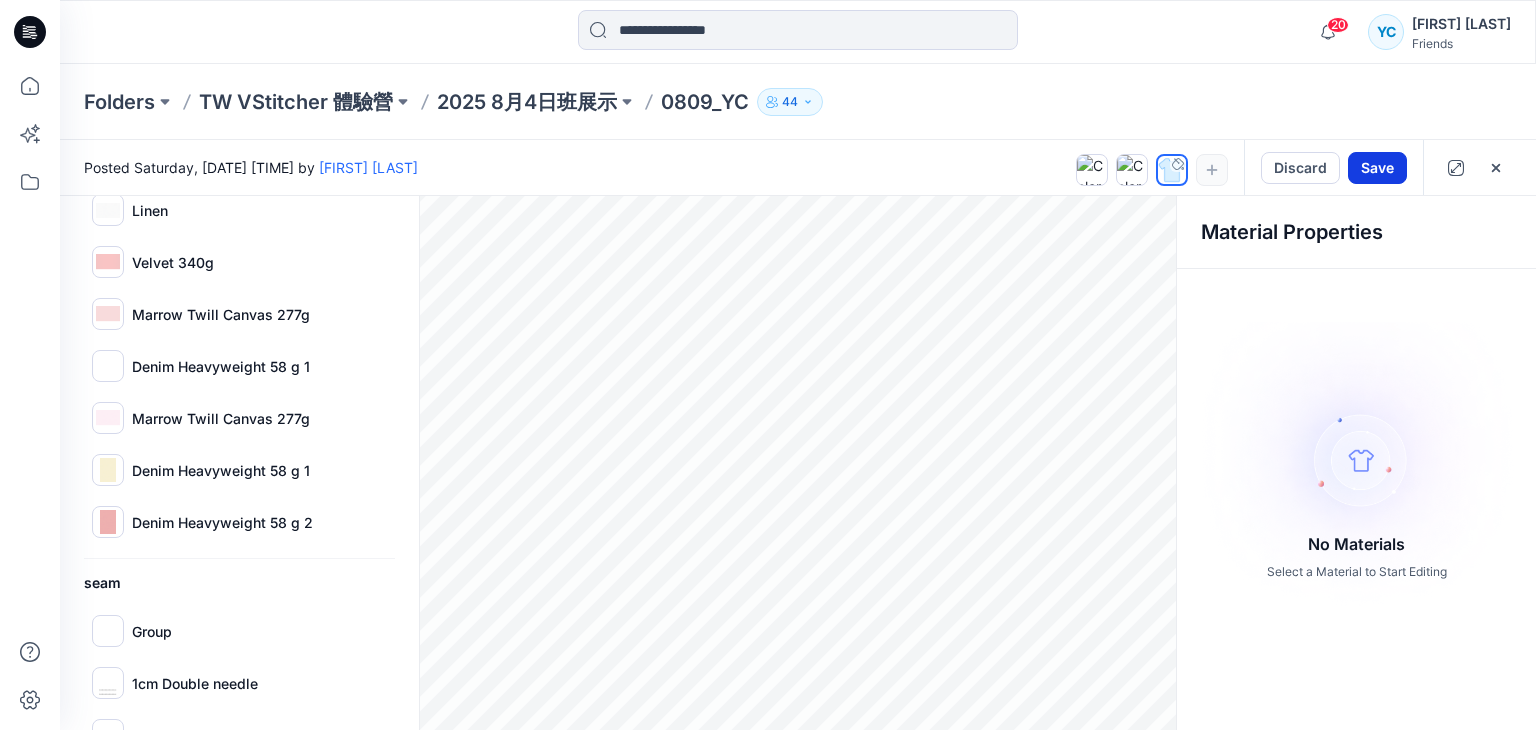 click on "Save" at bounding box center (1377, 168) 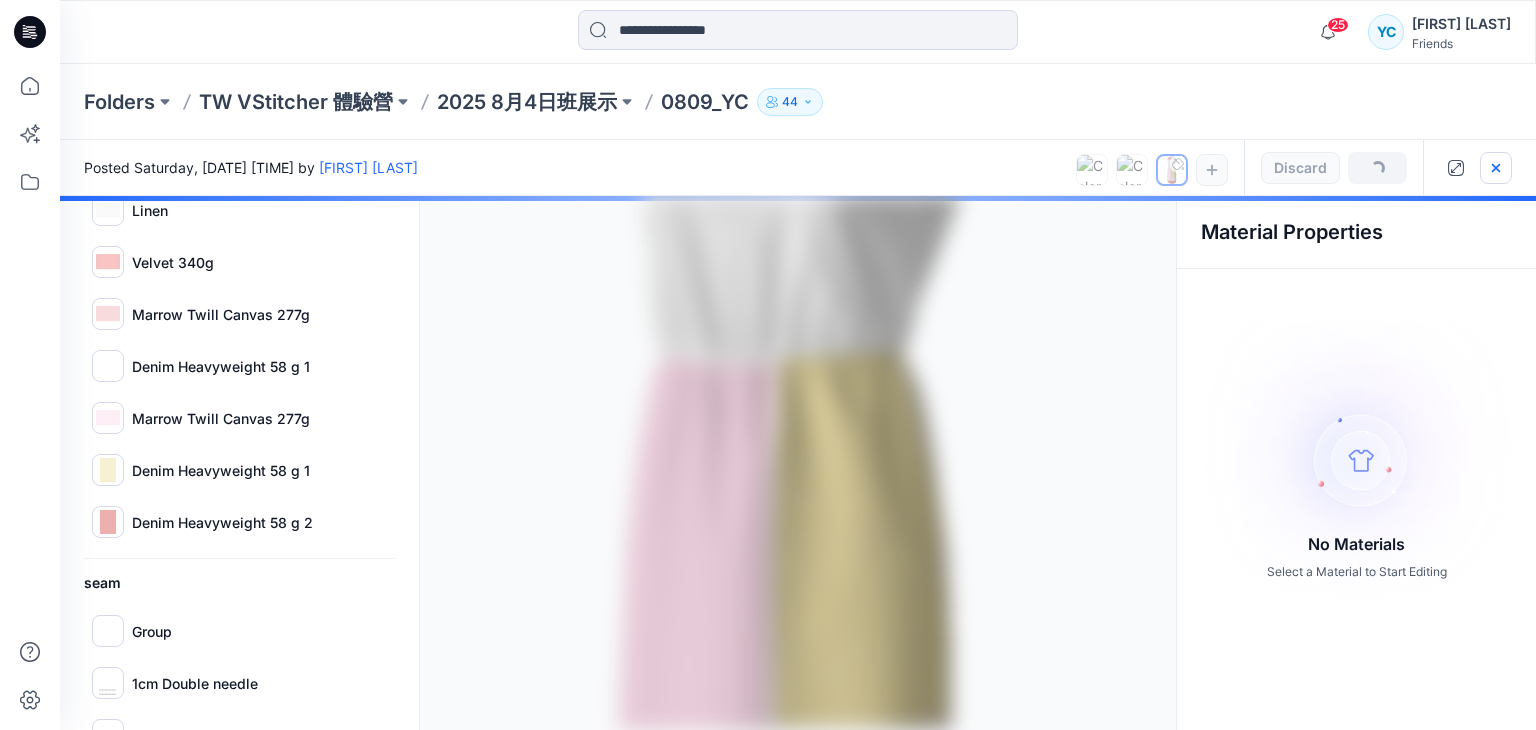 click 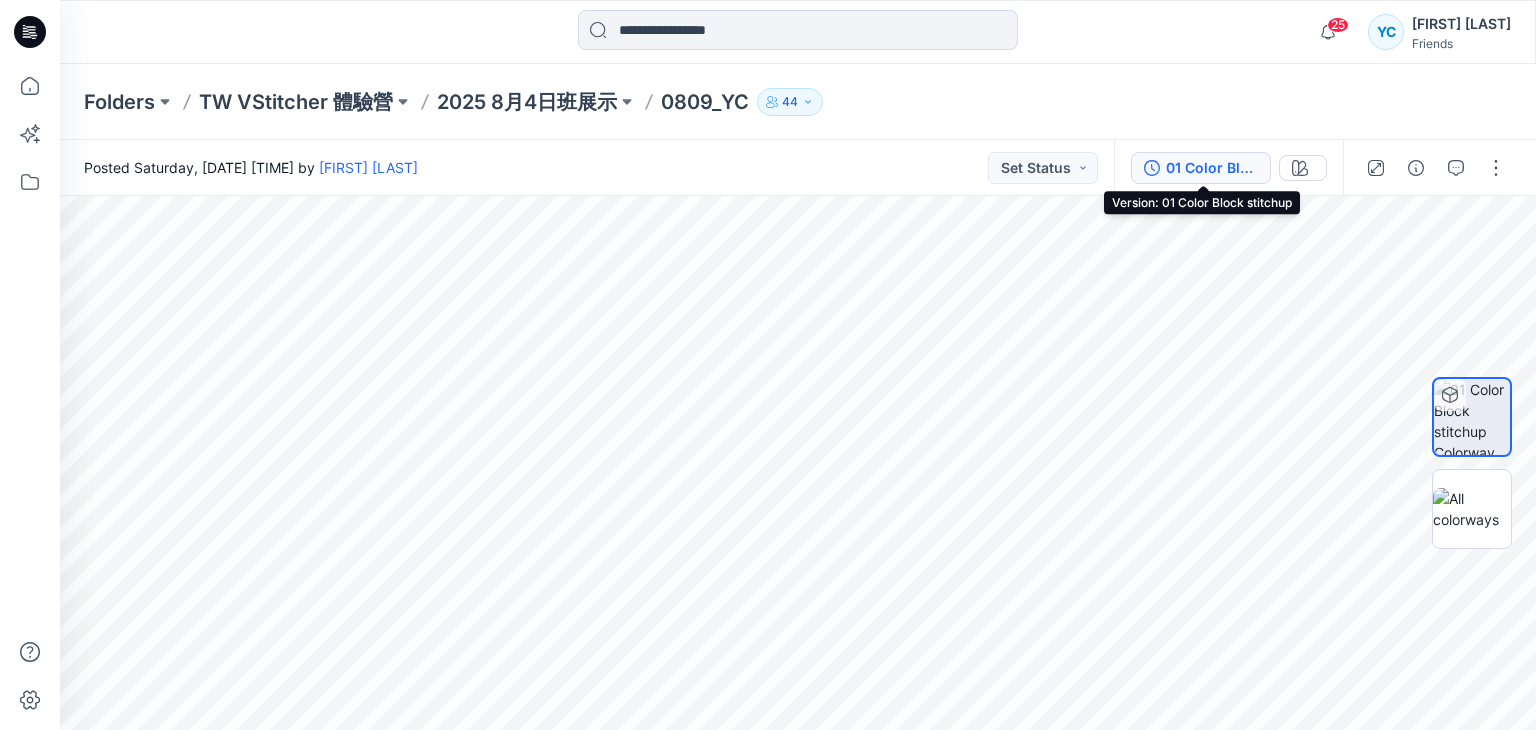 click on "01 Color Block stitchup" at bounding box center (1212, 168) 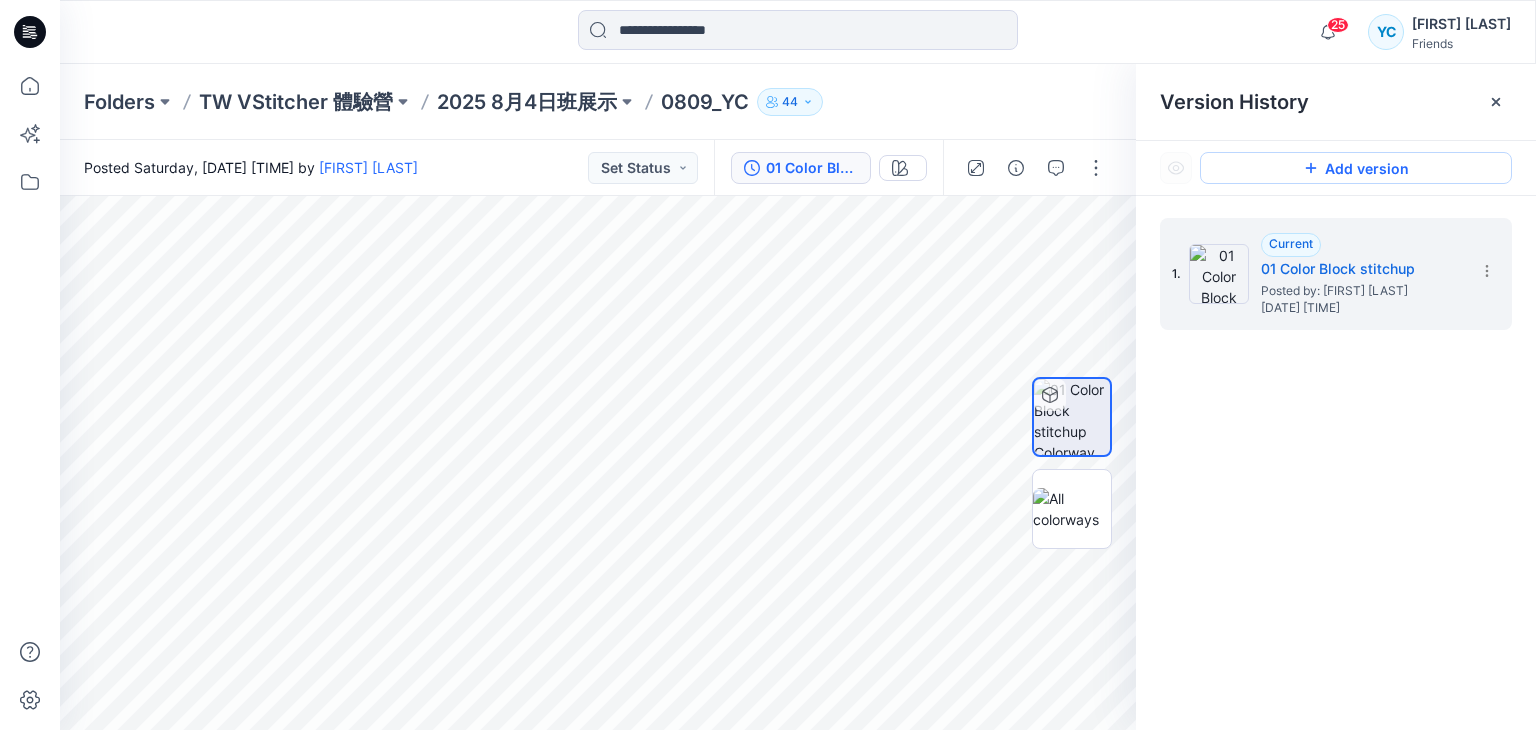 click on "Add version" at bounding box center (1356, 168) 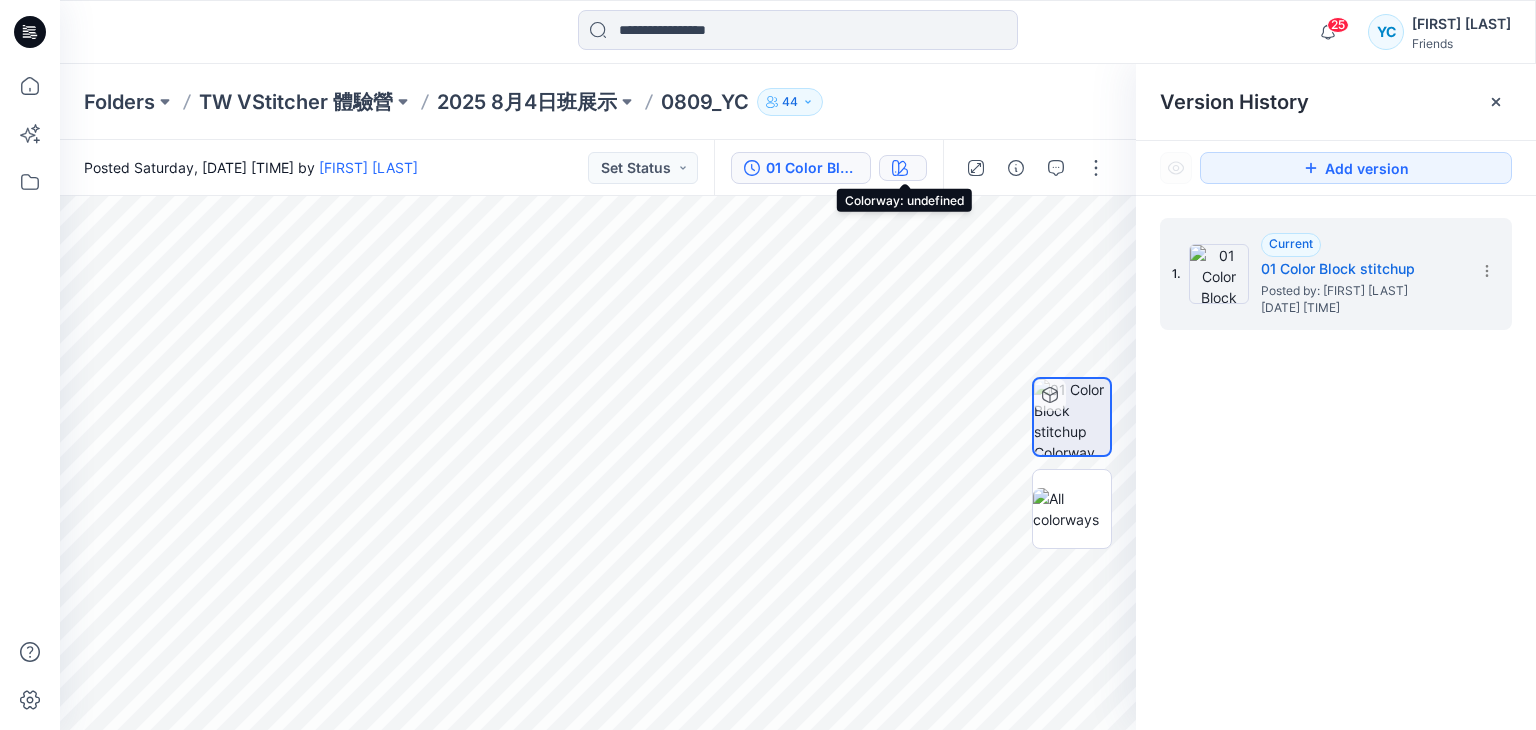click at bounding box center [903, 168] 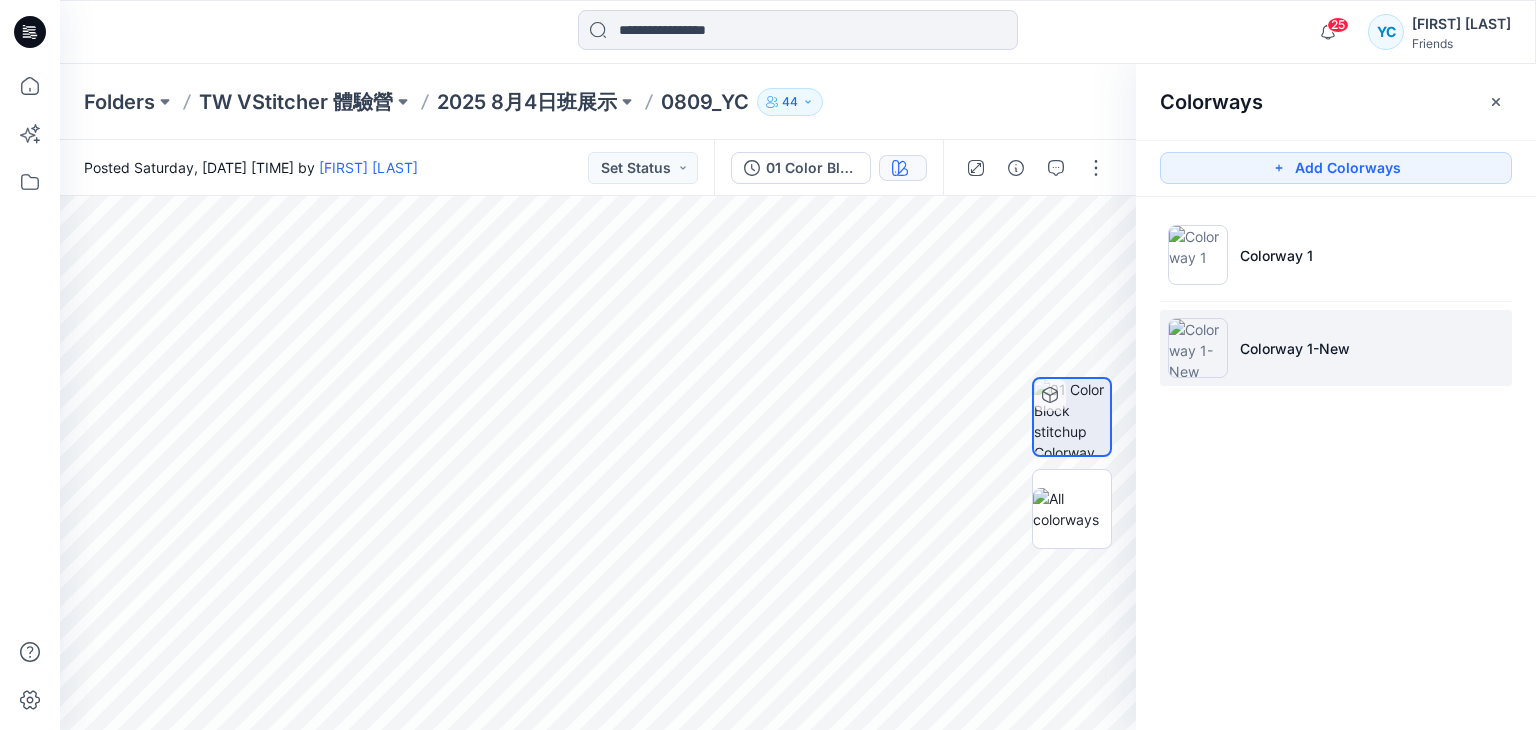 click at bounding box center [1198, 348] 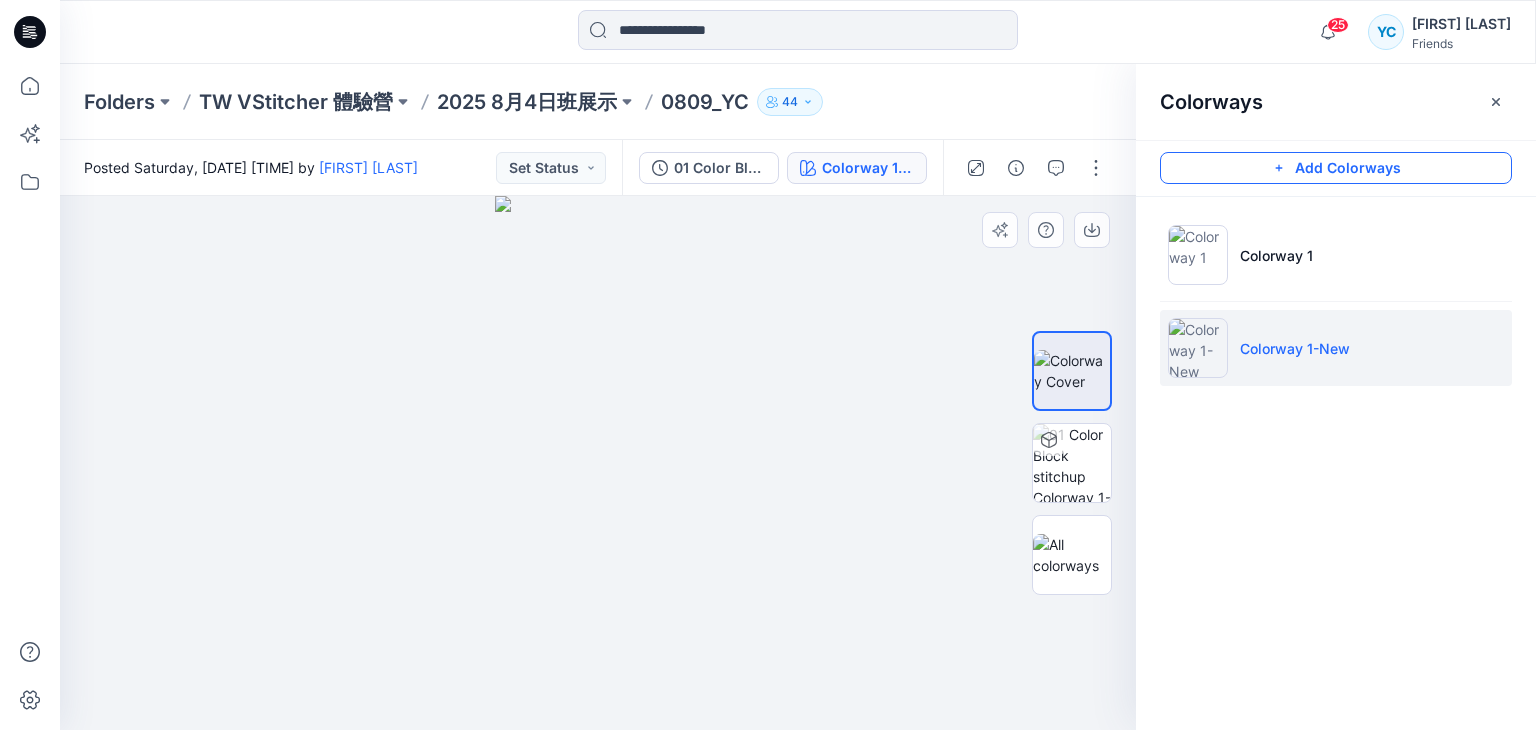 click on "Add Colorways" at bounding box center (1336, 168) 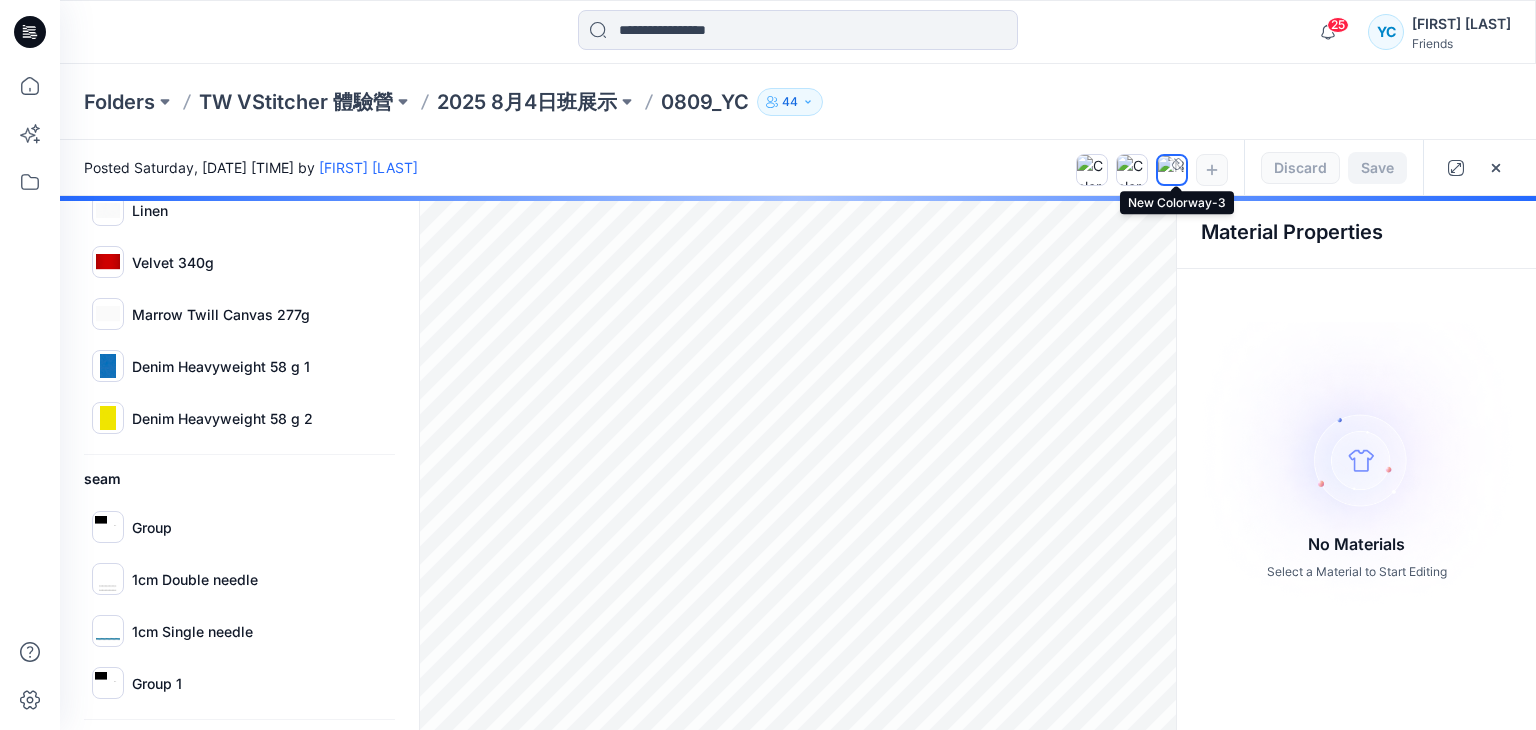 click at bounding box center [1172, 170] 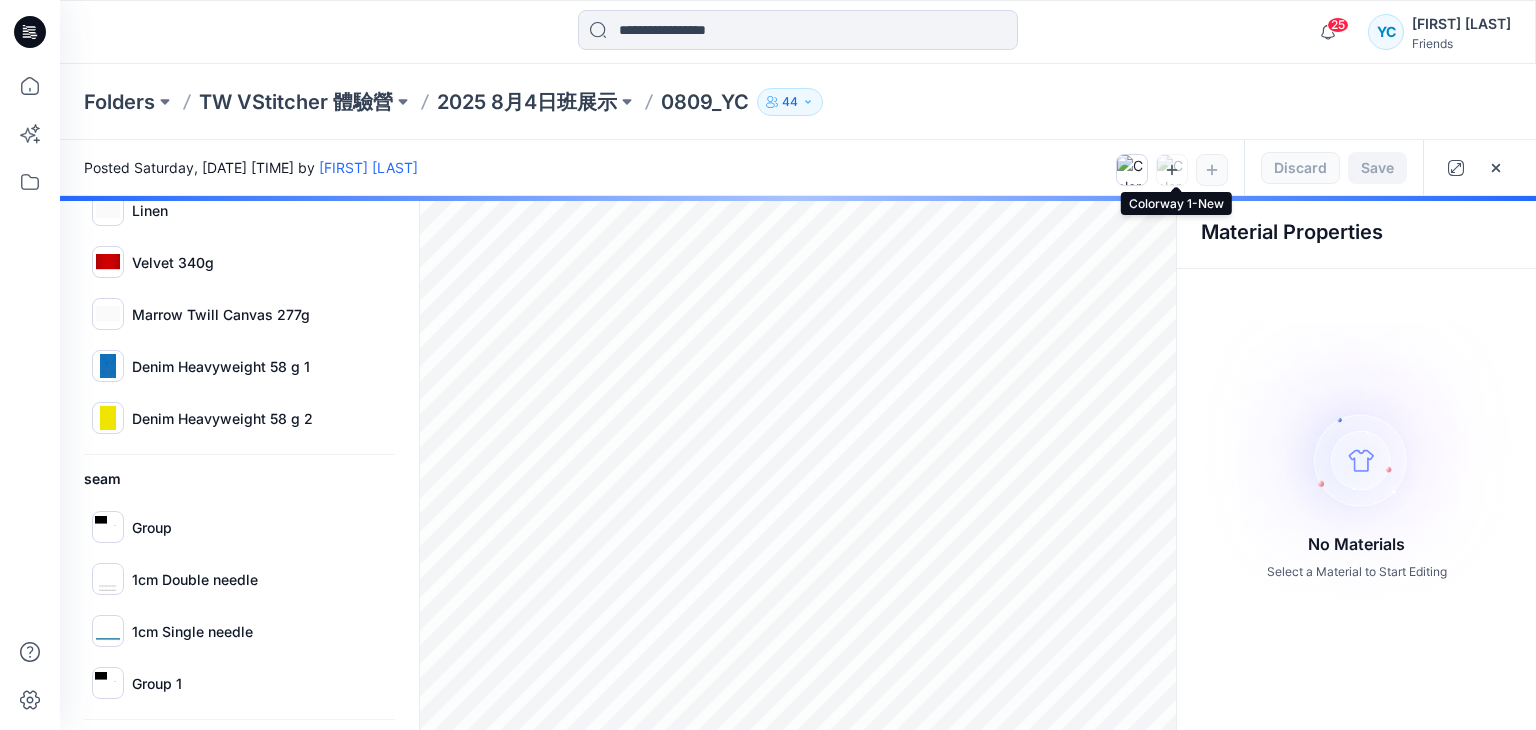 click at bounding box center [1172, 170] 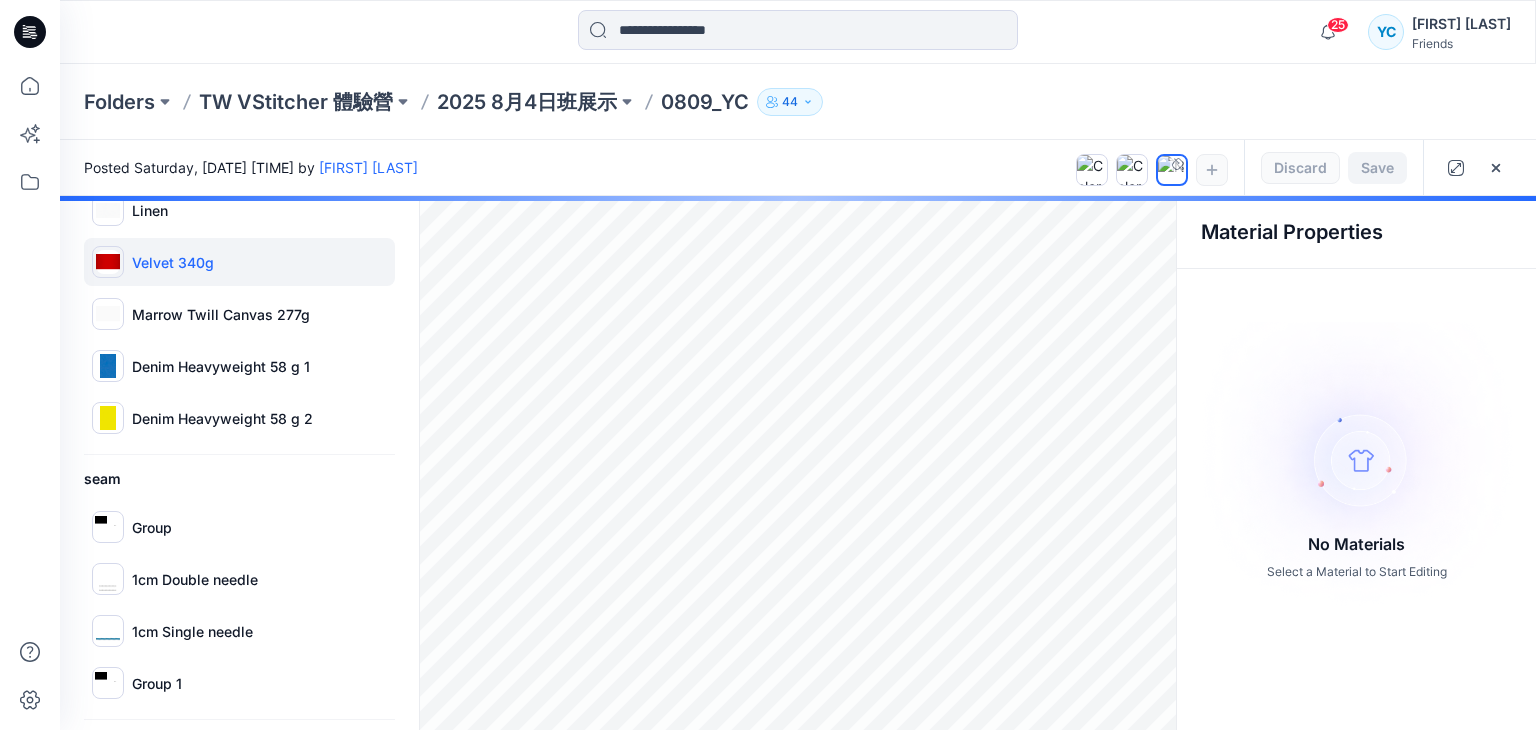 click on "Velvet 340g" at bounding box center [173, 262] 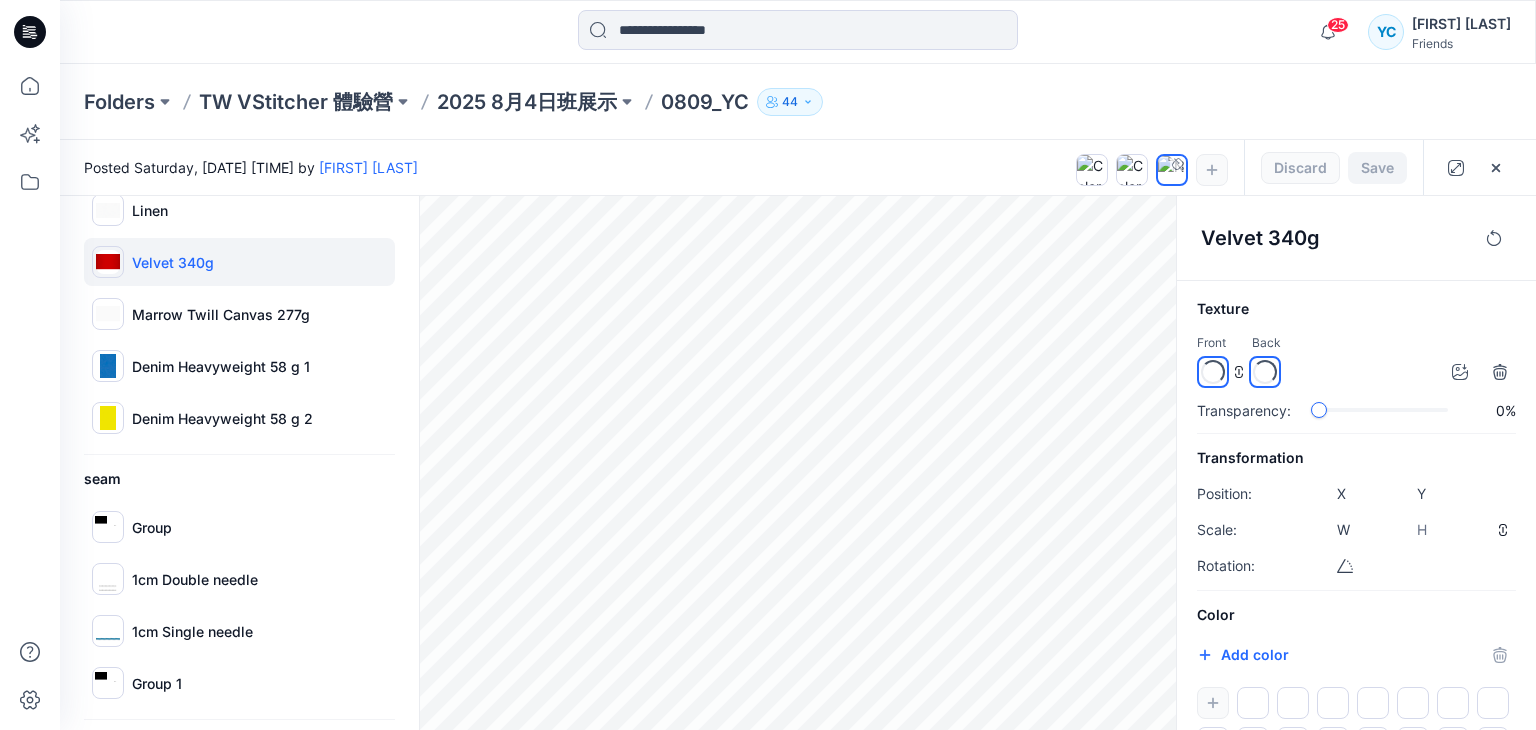 scroll, scrollTop: 182, scrollLeft: 0, axis: vertical 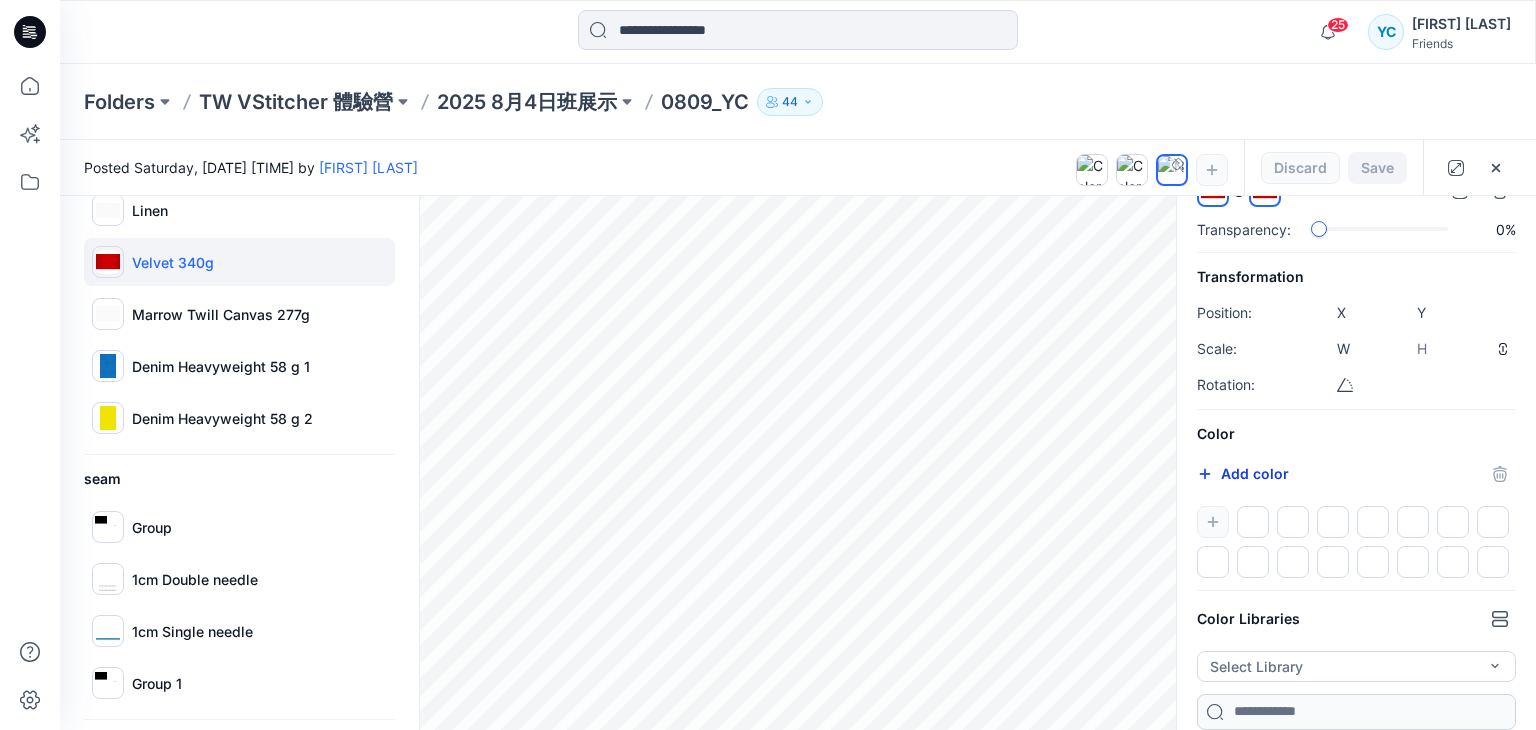 click on "Add color" at bounding box center [1243, 474] 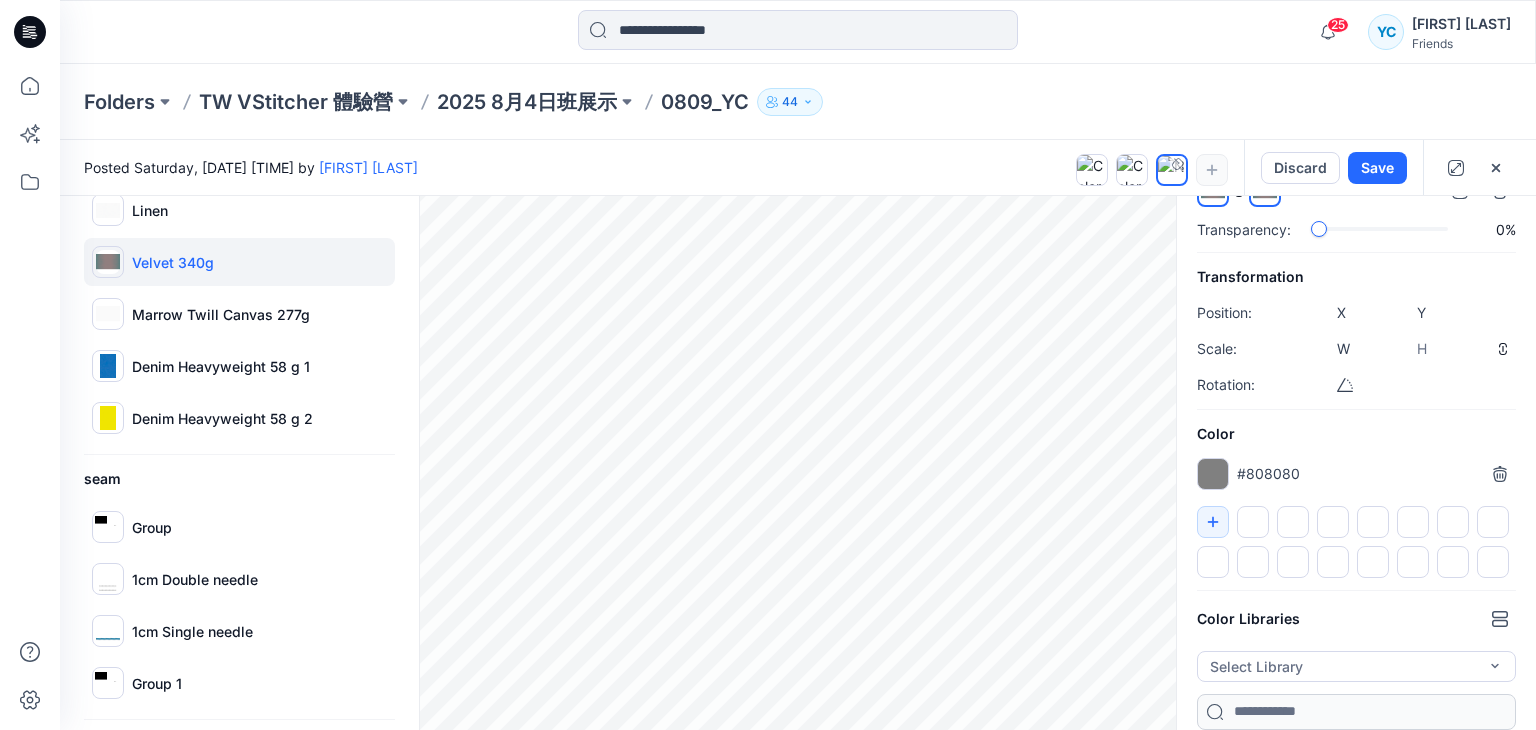 type on "*******" 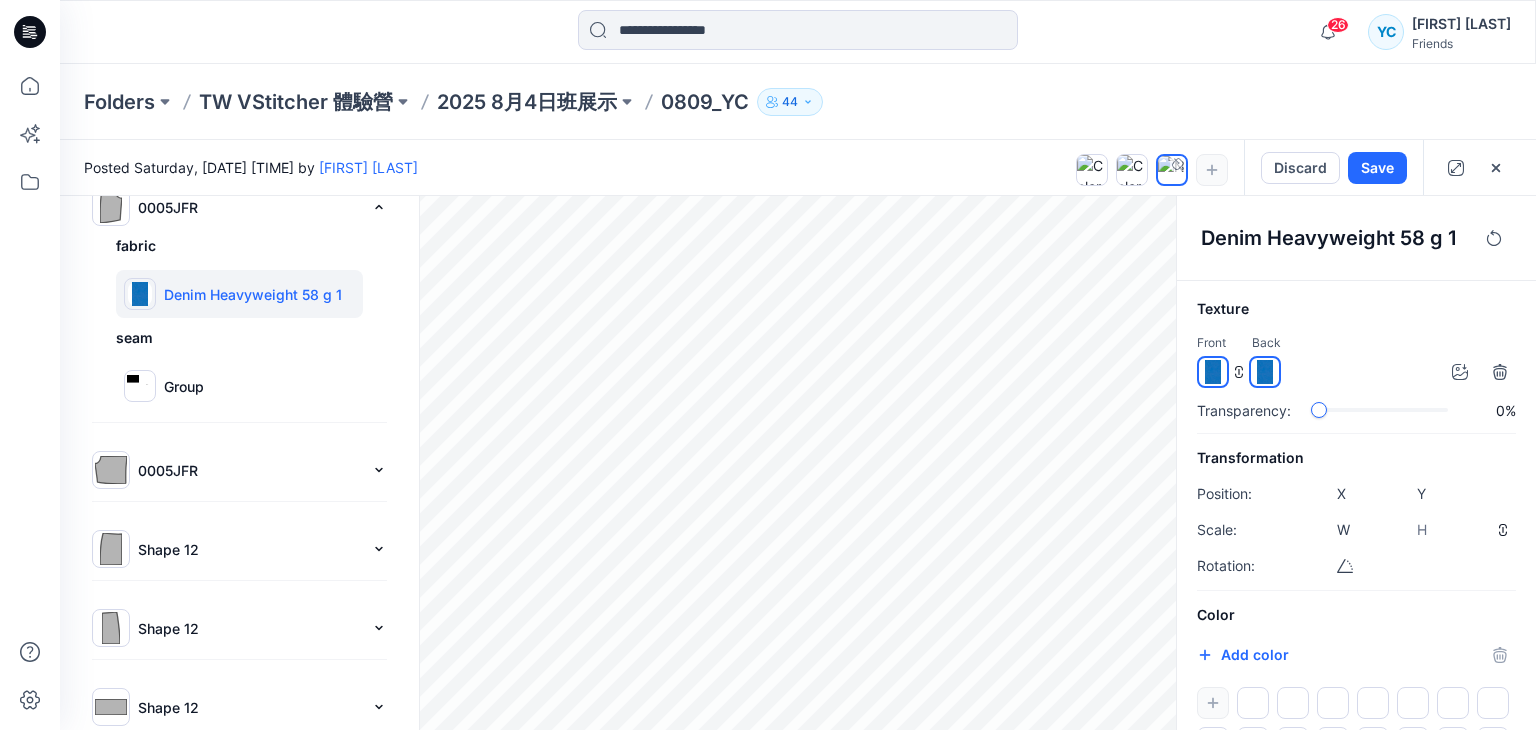 scroll, scrollTop: 0, scrollLeft: 0, axis: both 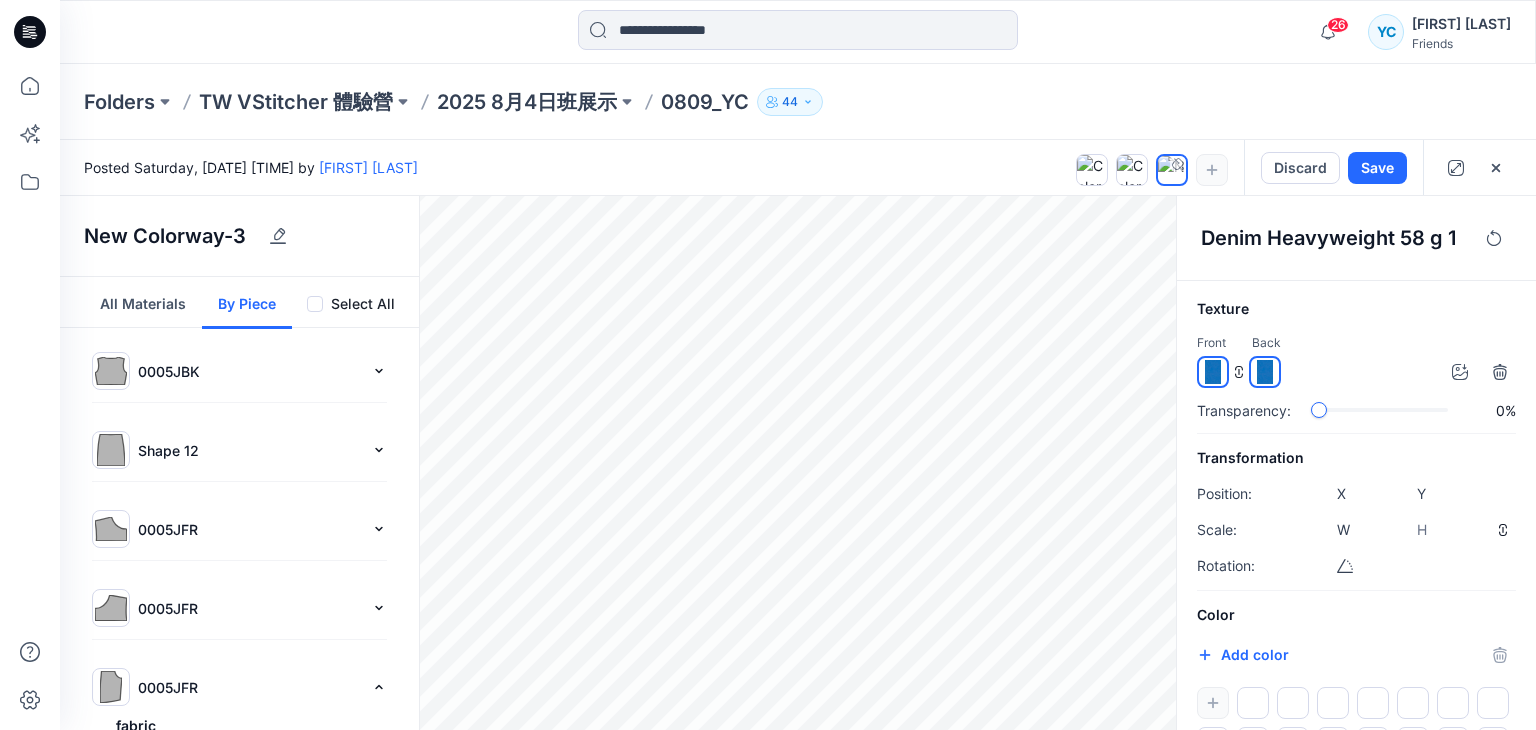 click on "All Materials" at bounding box center [143, 303] 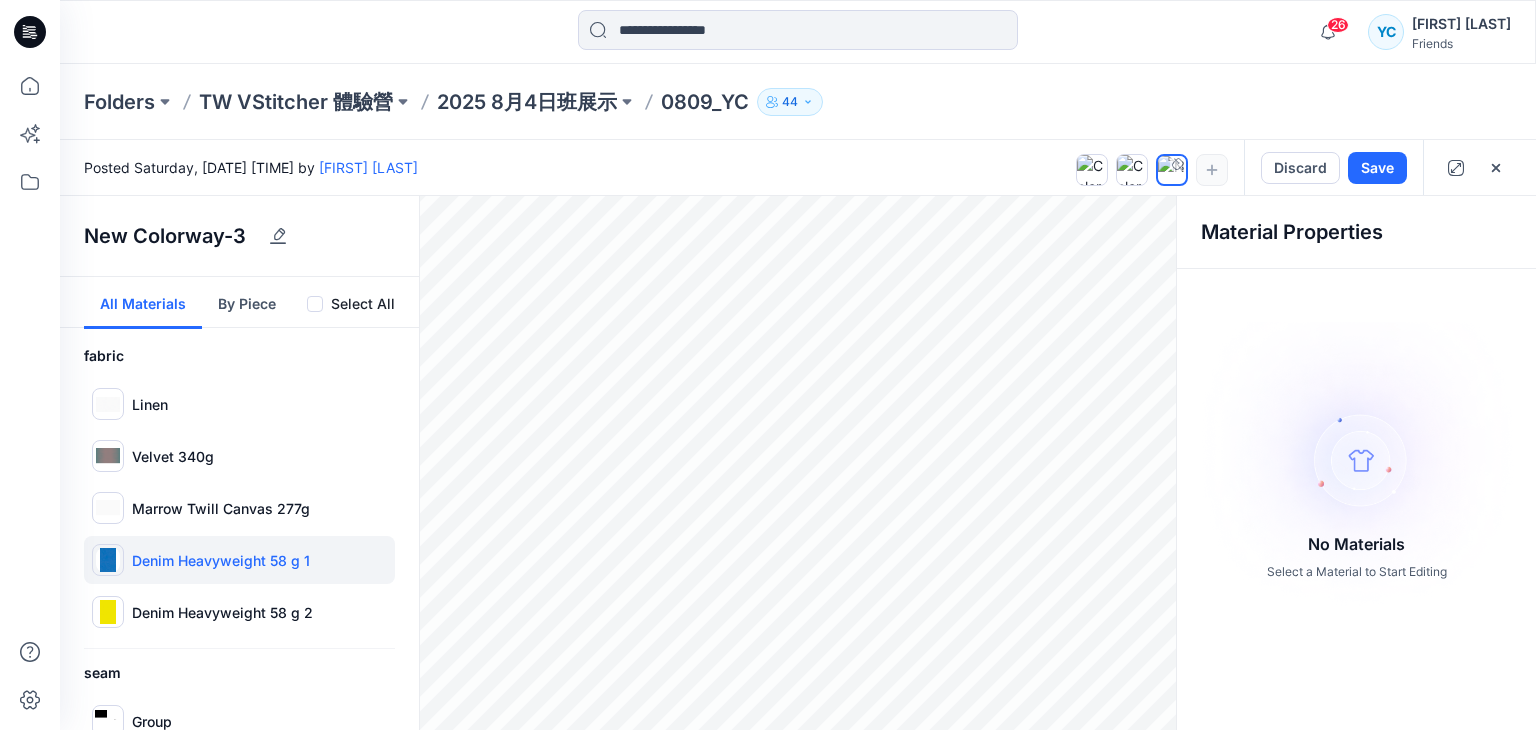 click on "Denim Heavyweight 58 g 1" at bounding box center [221, 560] 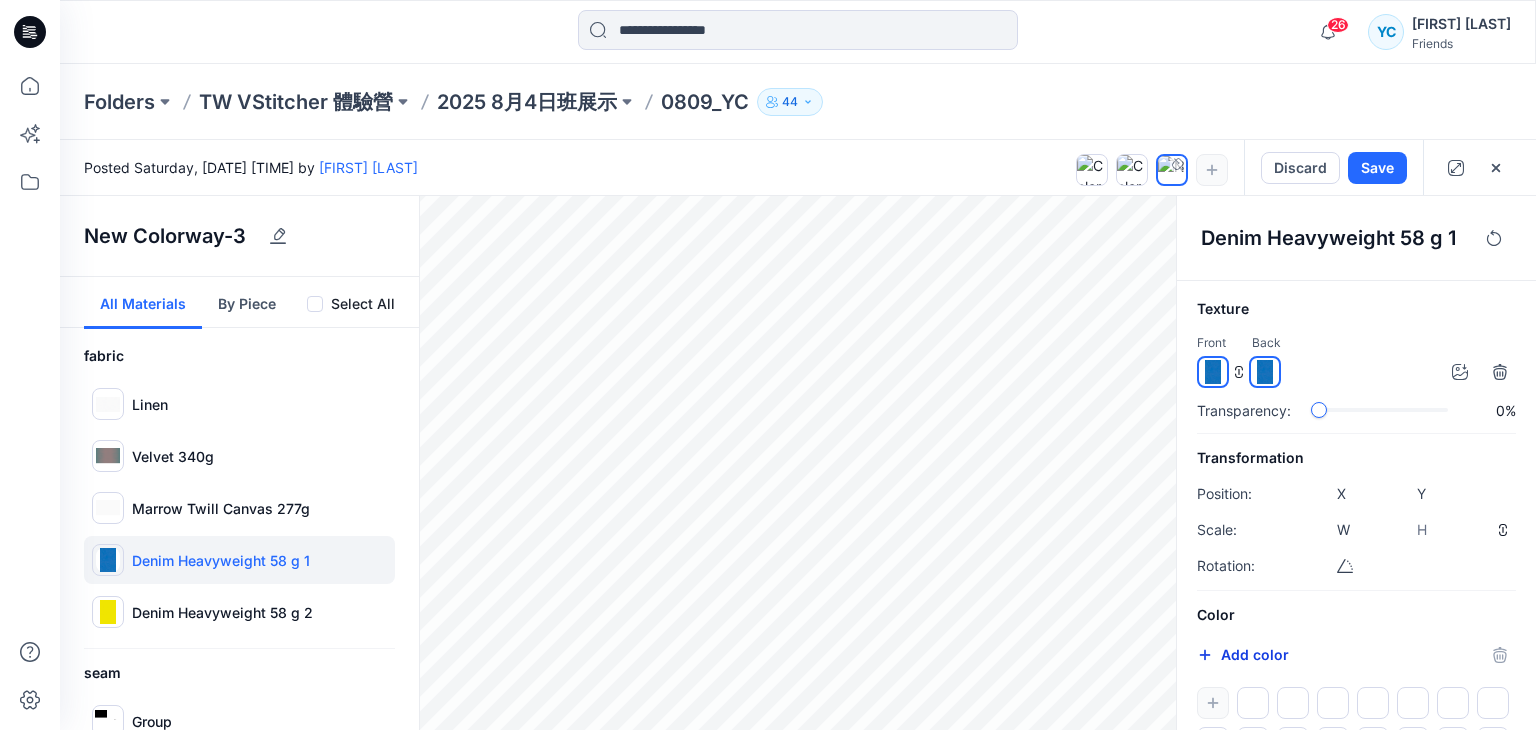 click on "Add color" at bounding box center [1243, 655] 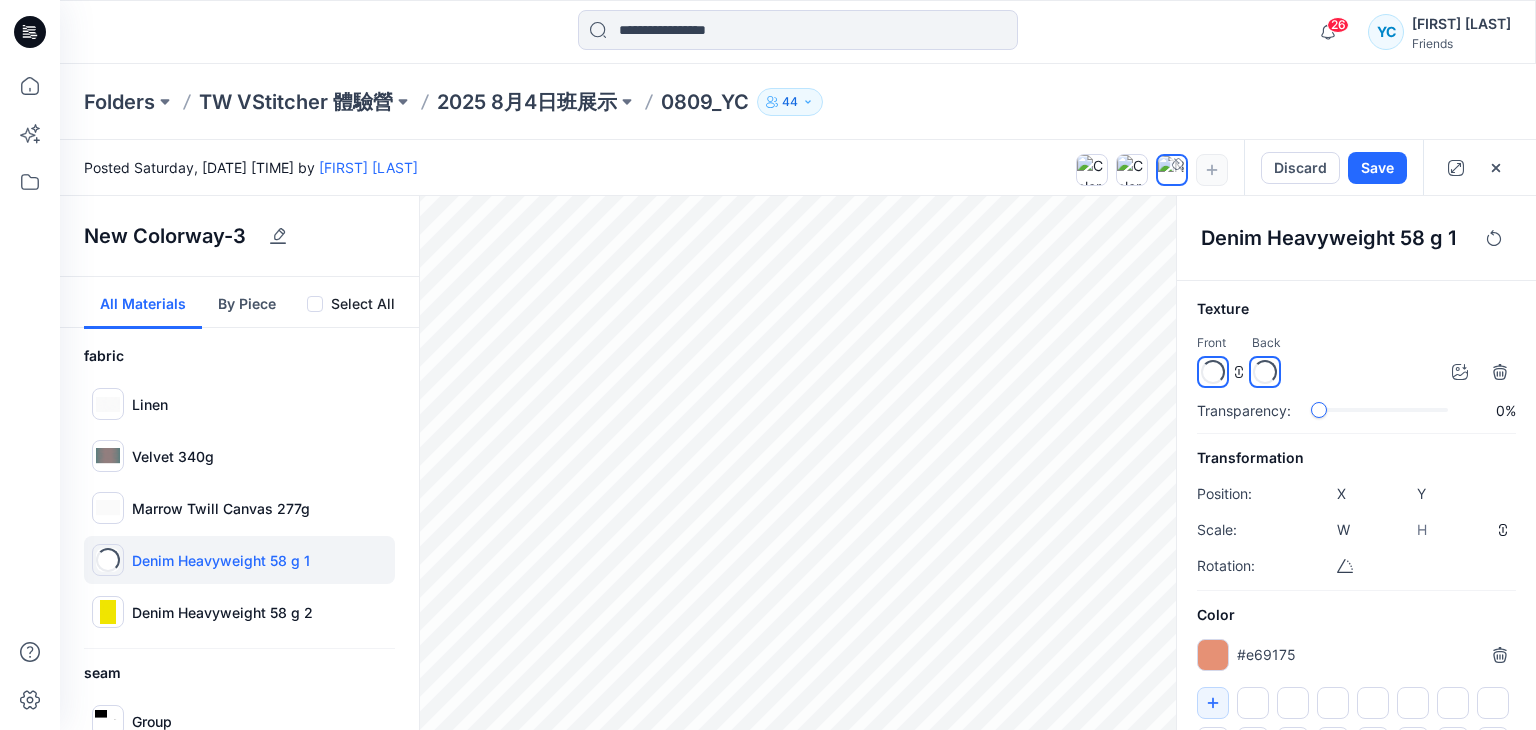 type on "*******" 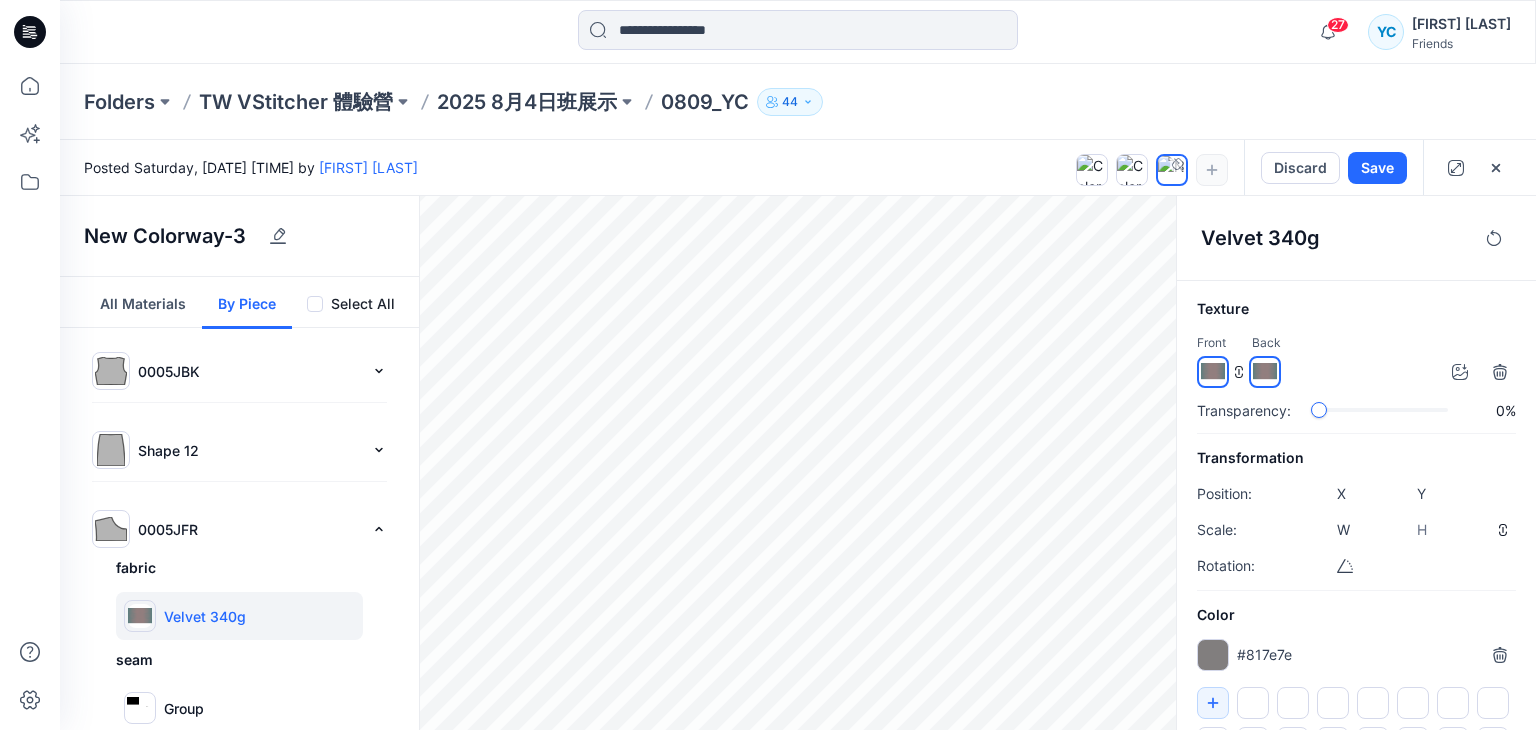 click at bounding box center (1213, 655) 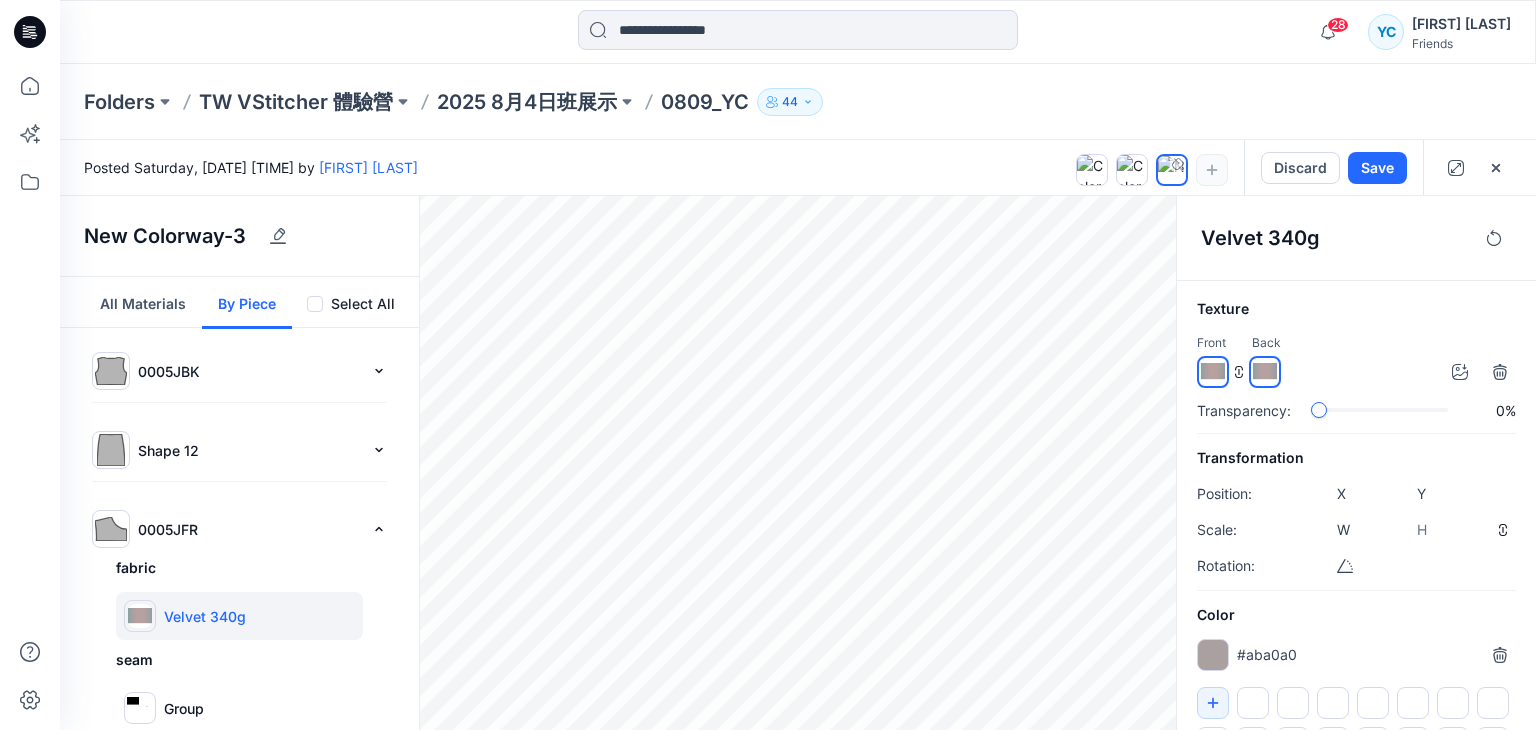 type on "*******" 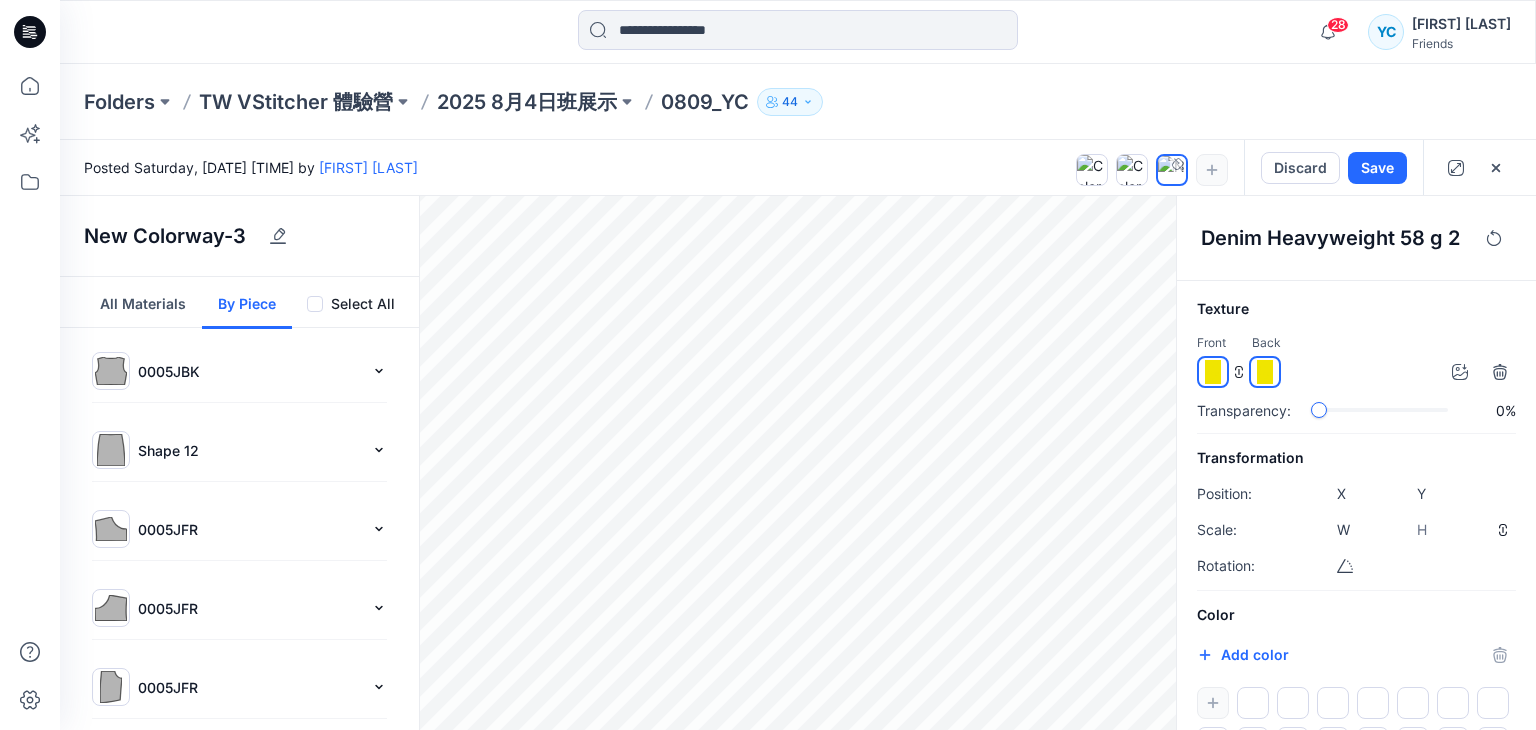 click on "All Materials" at bounding box center (143, 303) 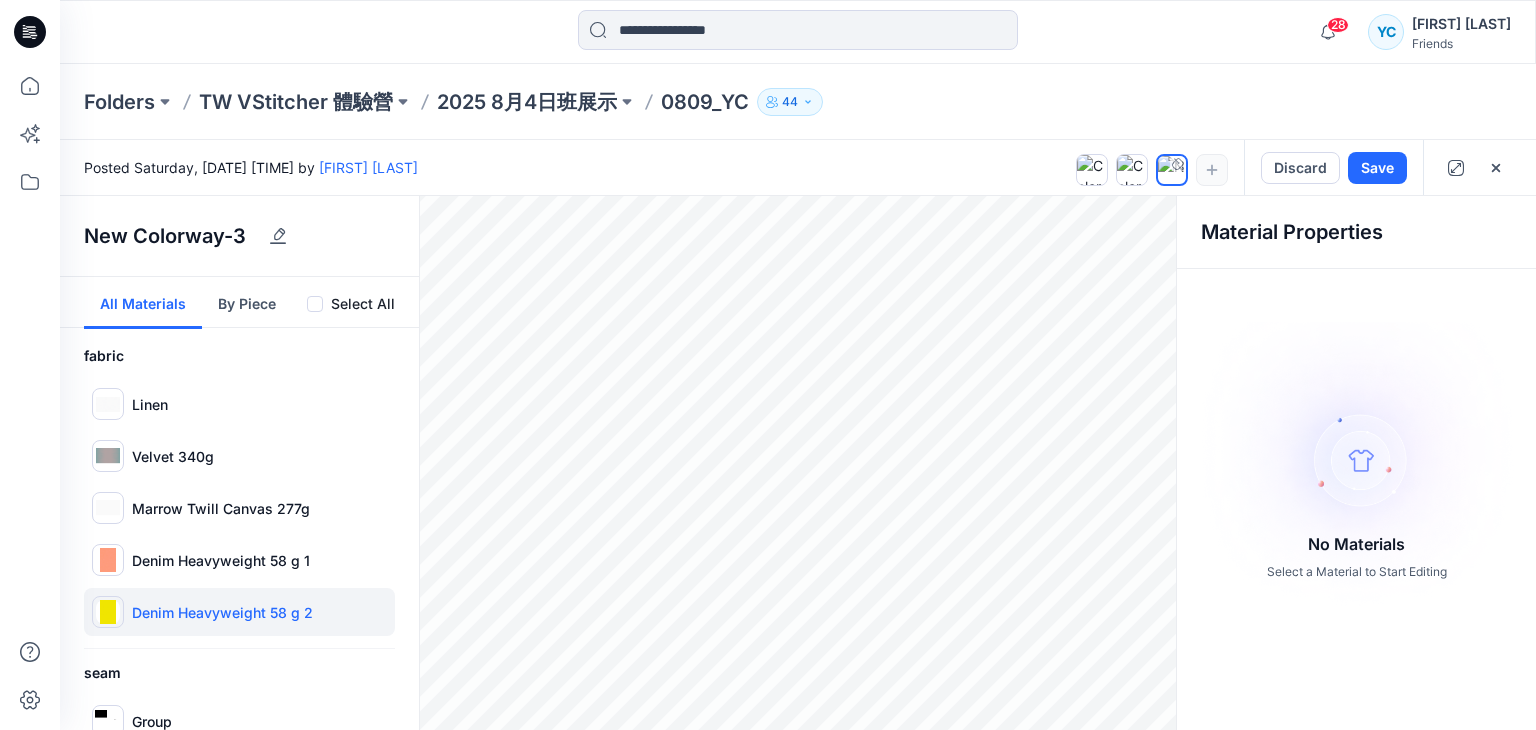 click on "Denim Heavyweight 58 g 2" at bounding box center [222, 612] 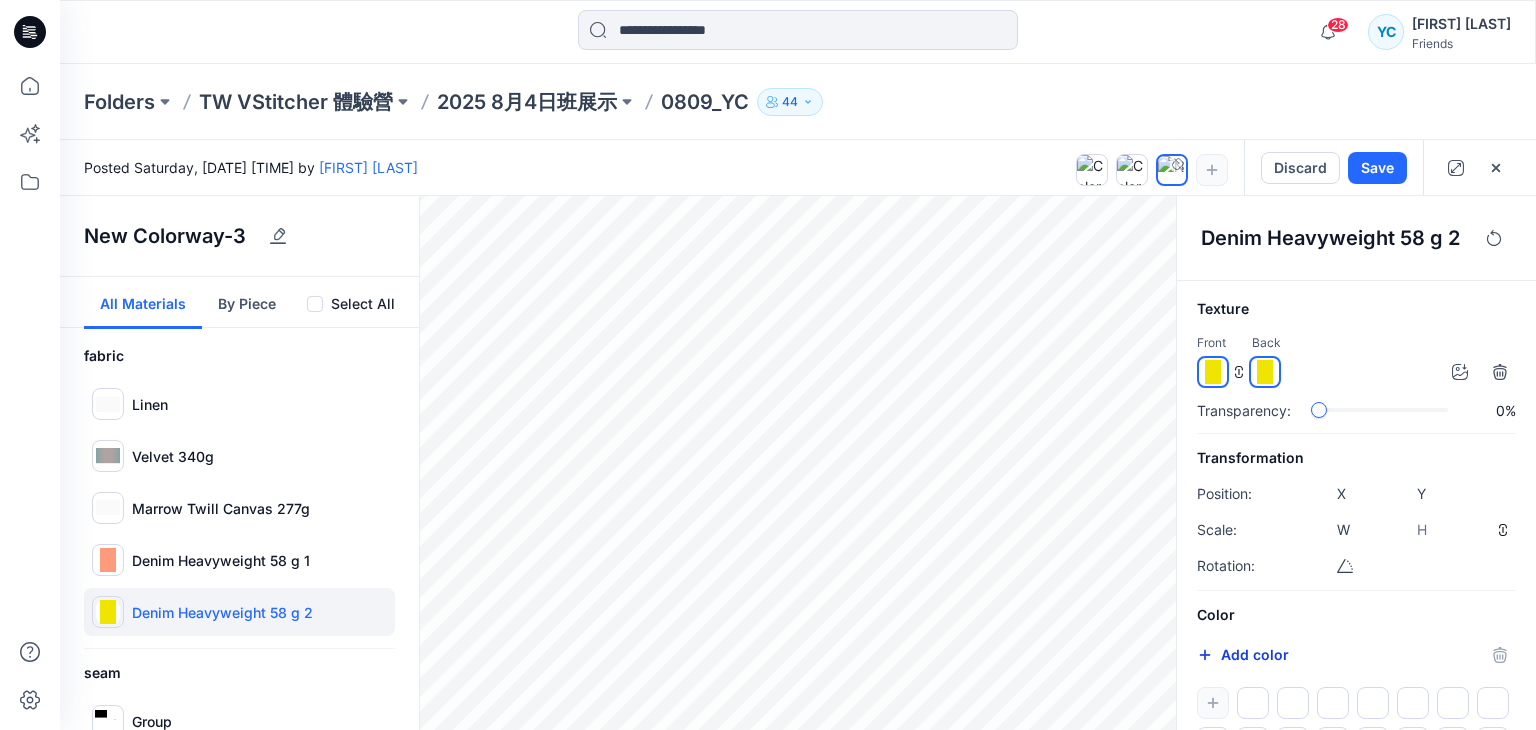 click on "Add color" at bounding box center [1243, 655] 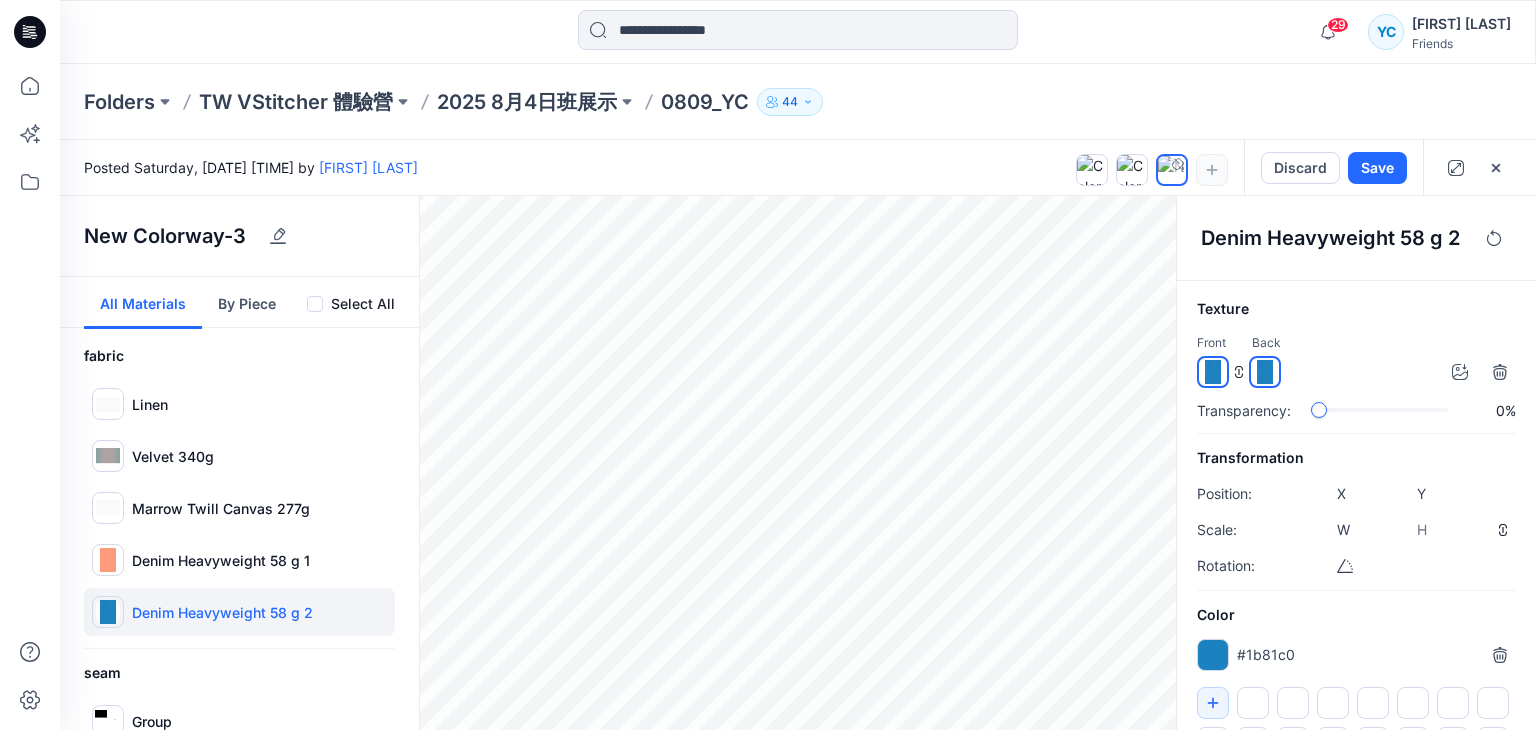 type on "*******" 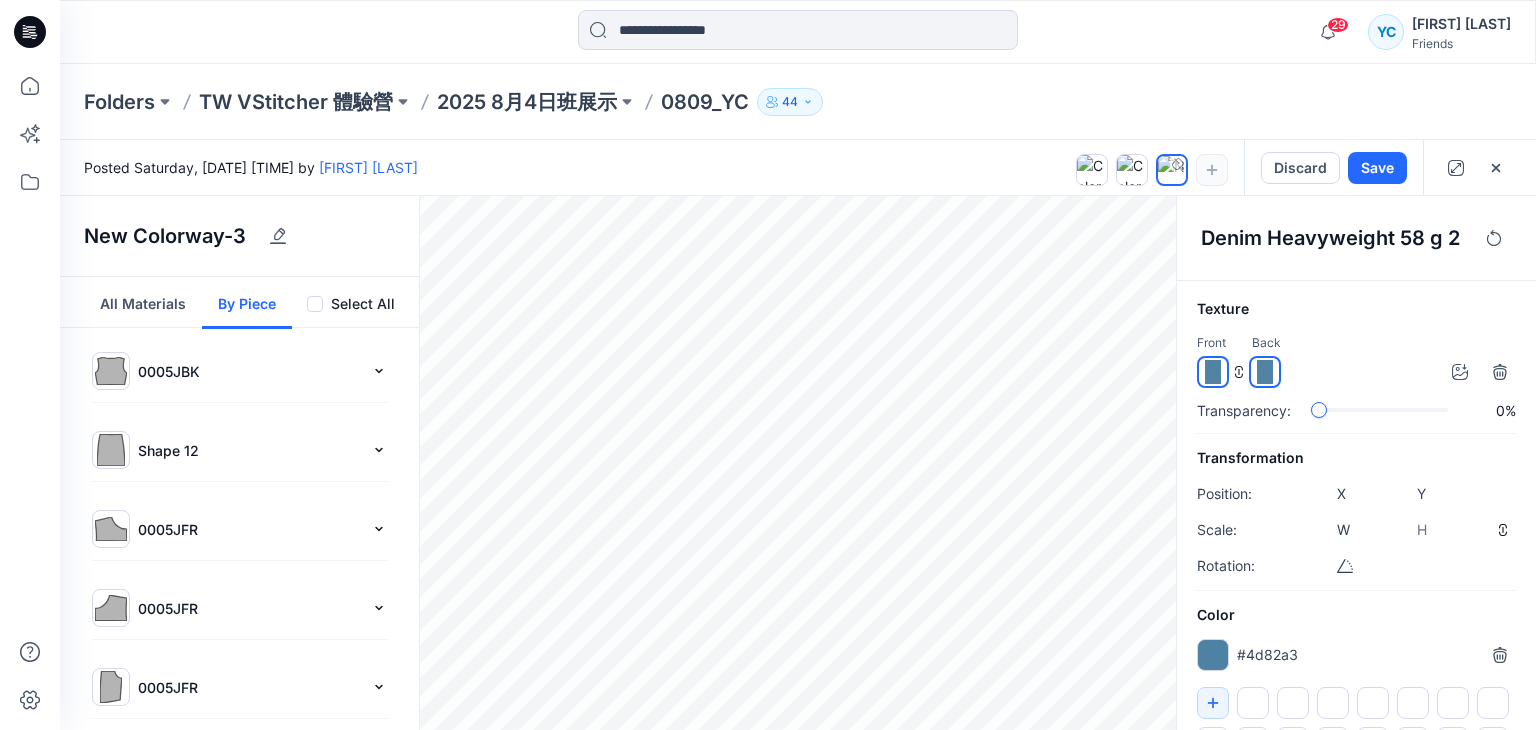 click on "All Materials" at bounding box center (143, 303) 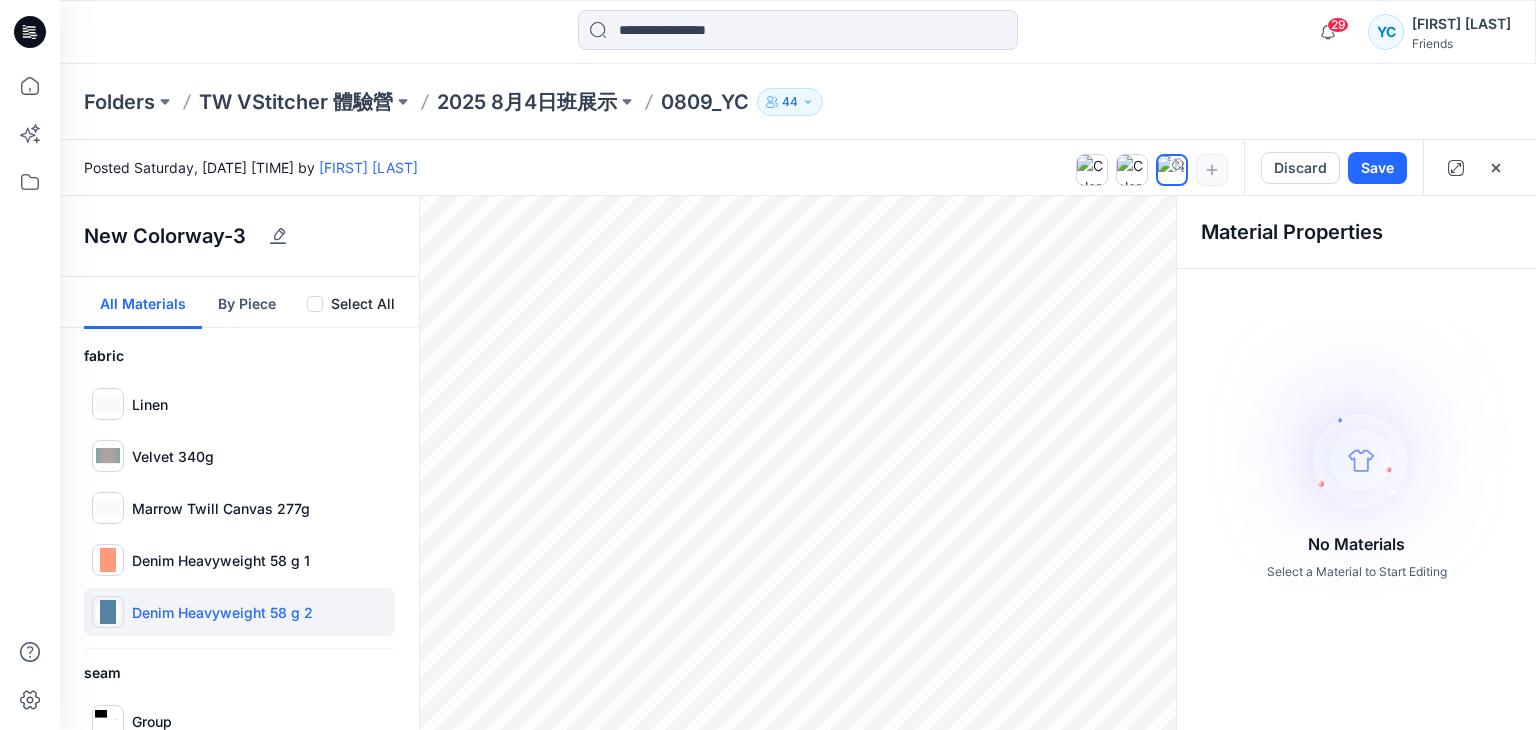 click on "Denim Heavyweight 58 g 2" at bounding box center [222, 612] 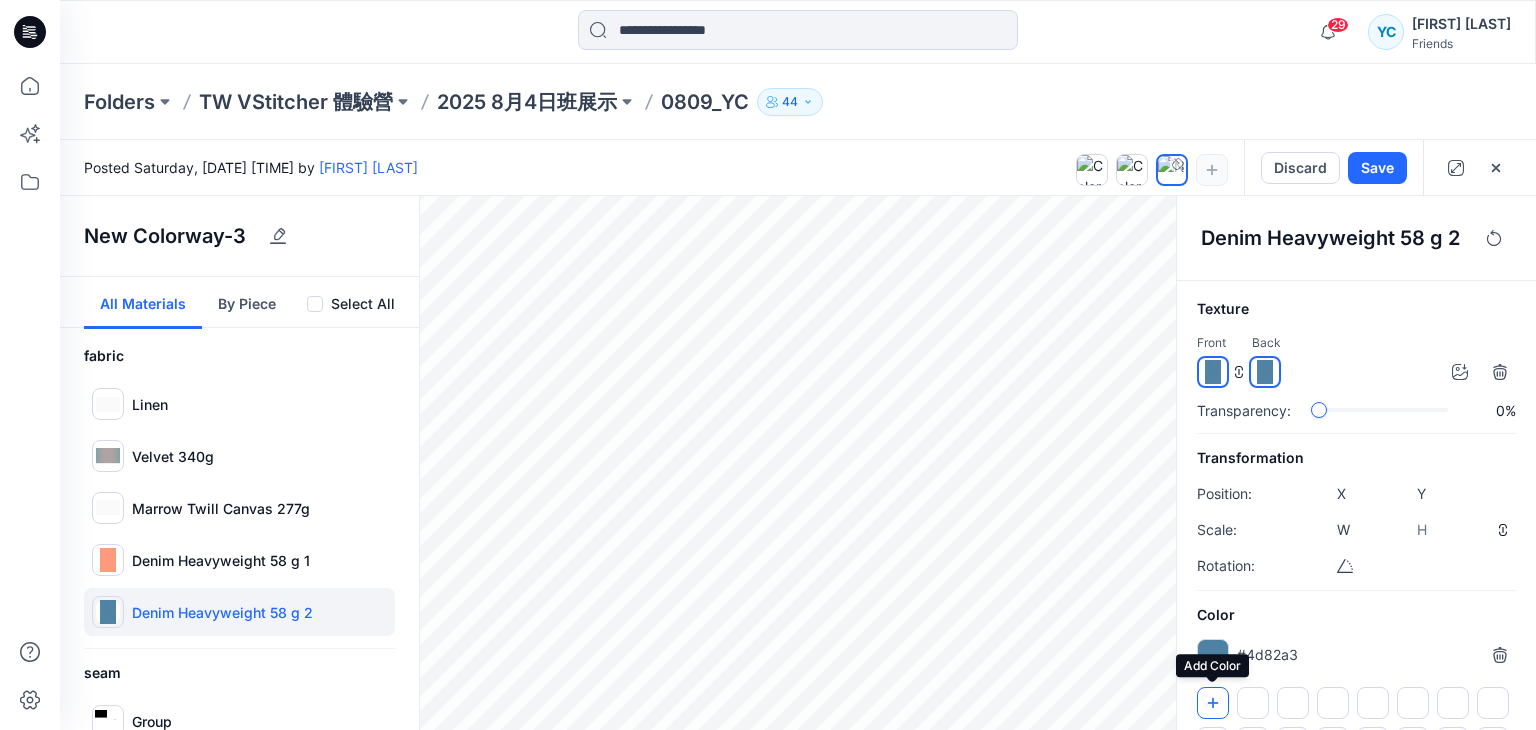 click 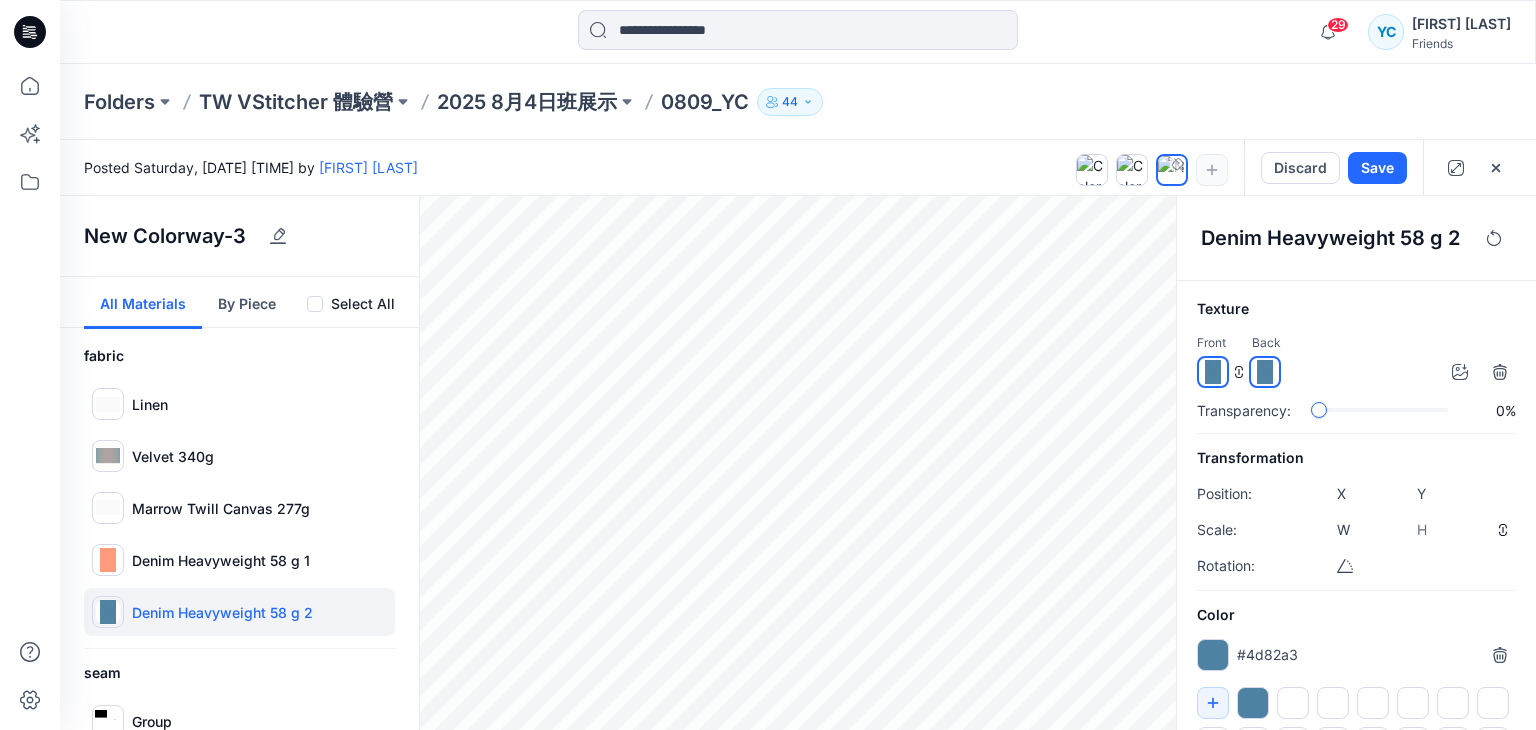 click at bounding box center [1213, 655] 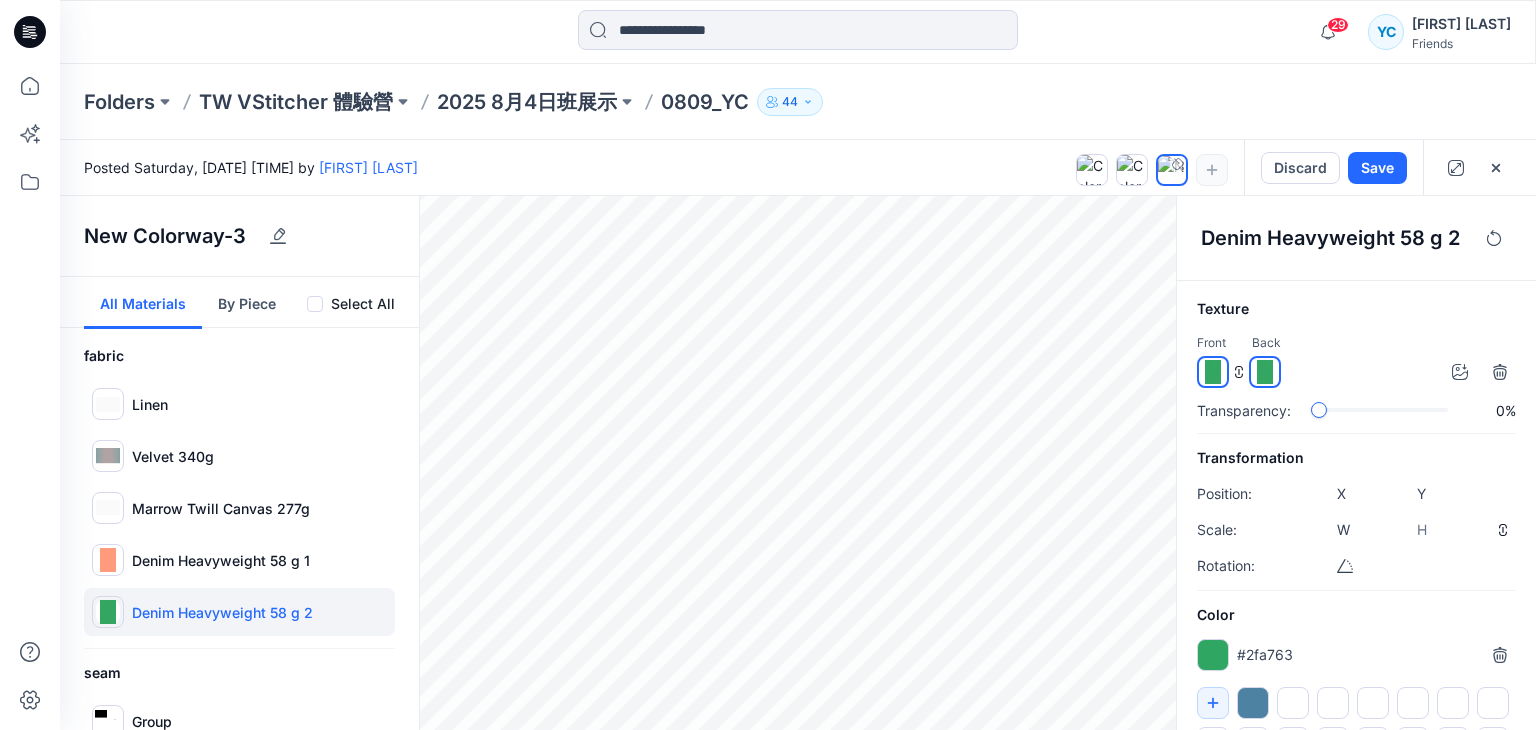 type on "*******" 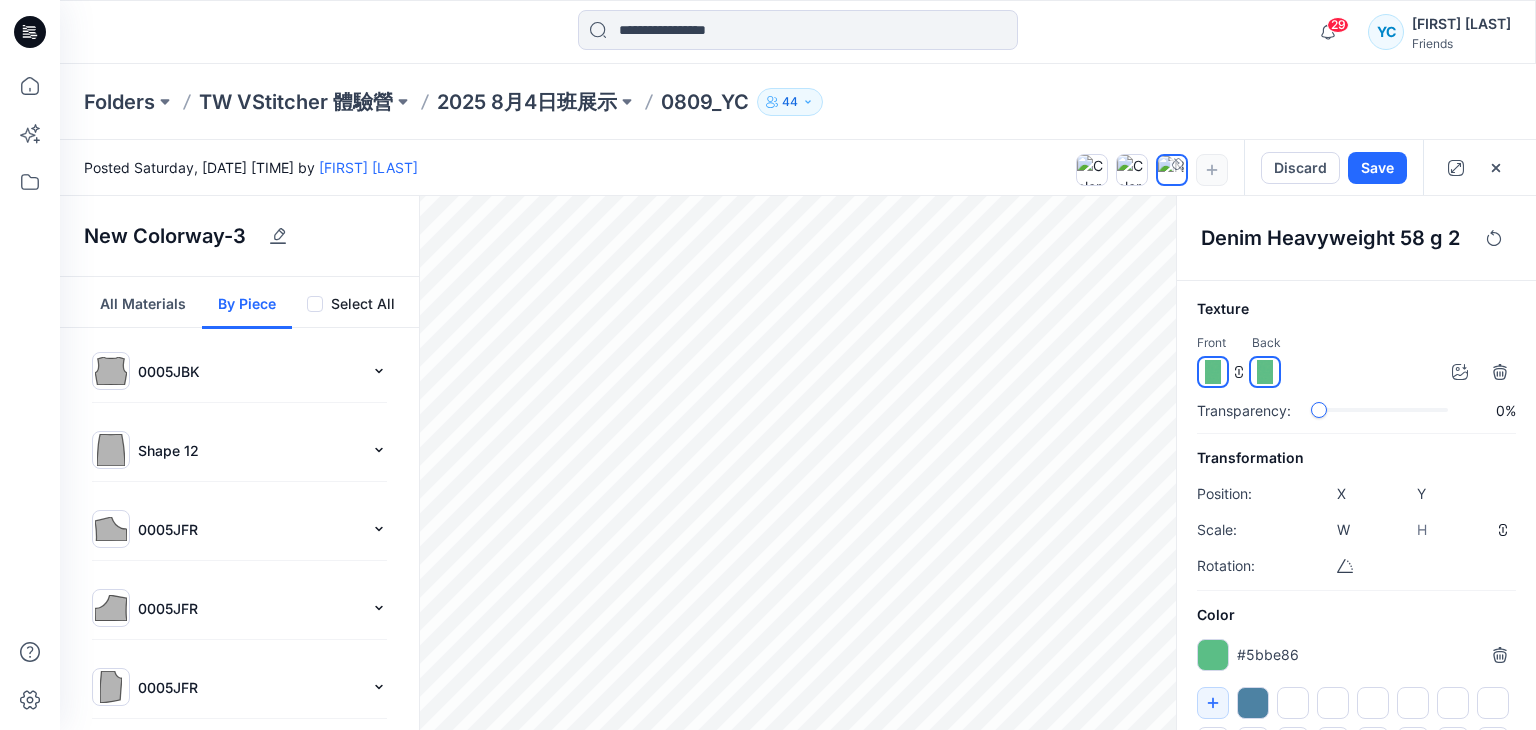 click at bounding box center (1213, 655) 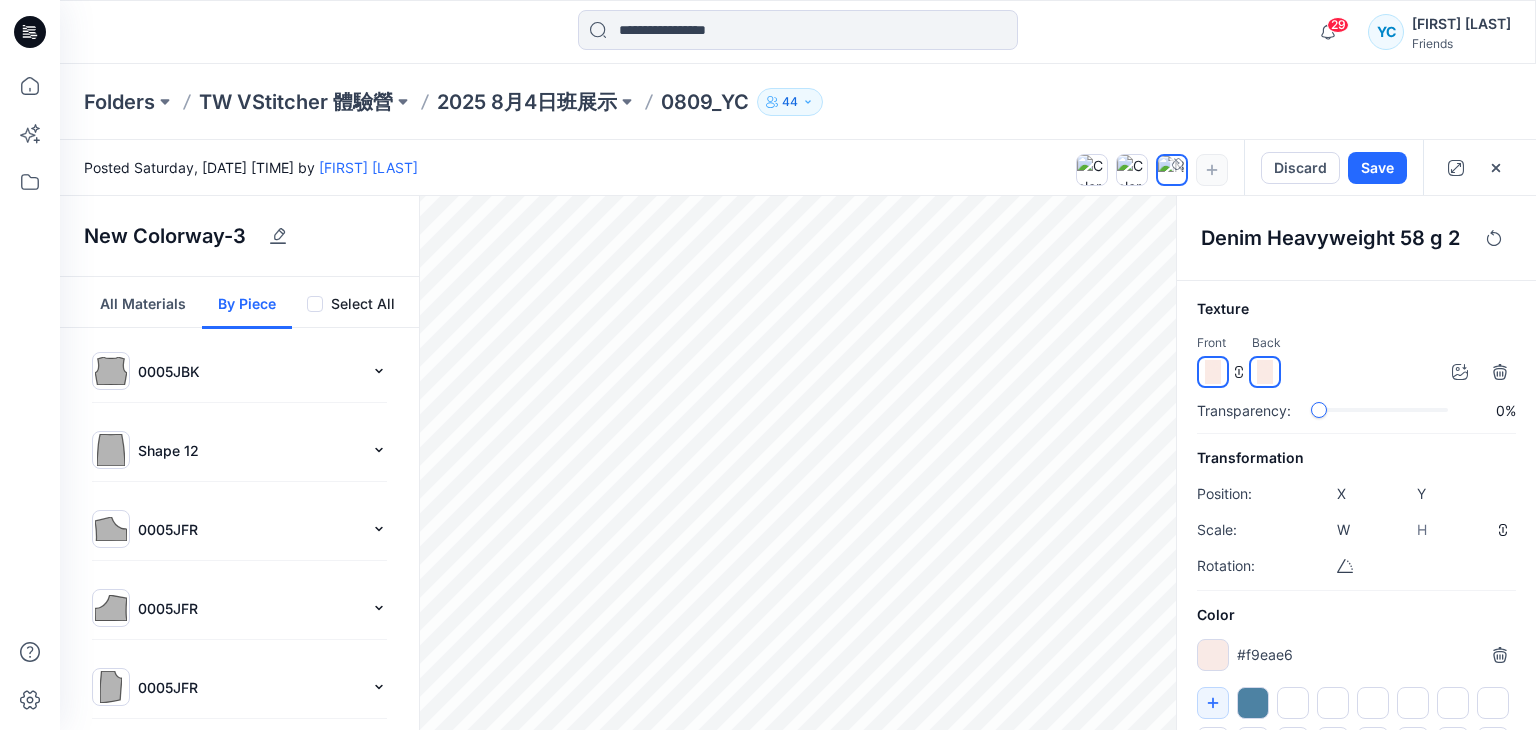 type on "*******" 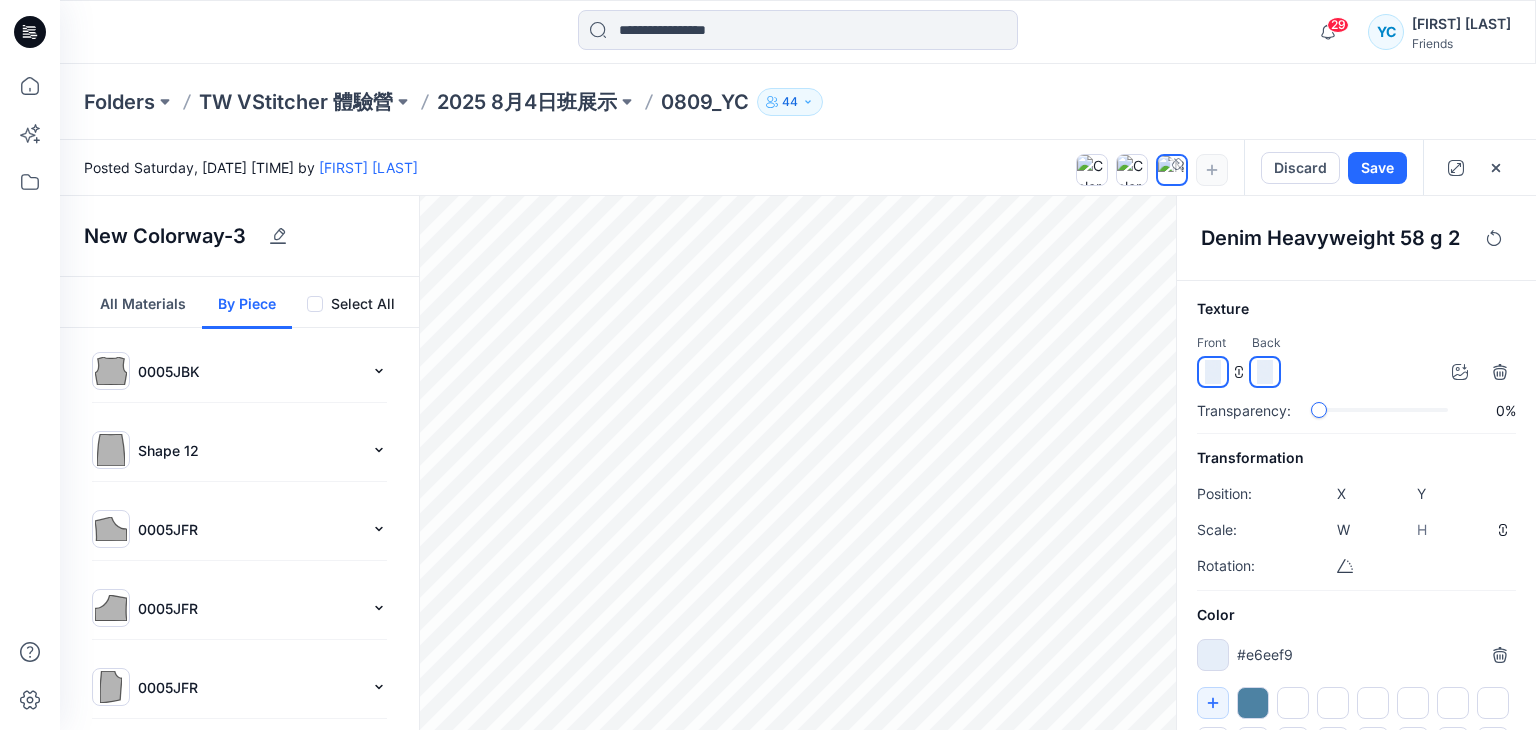 click at bounding box center (1213, 655) 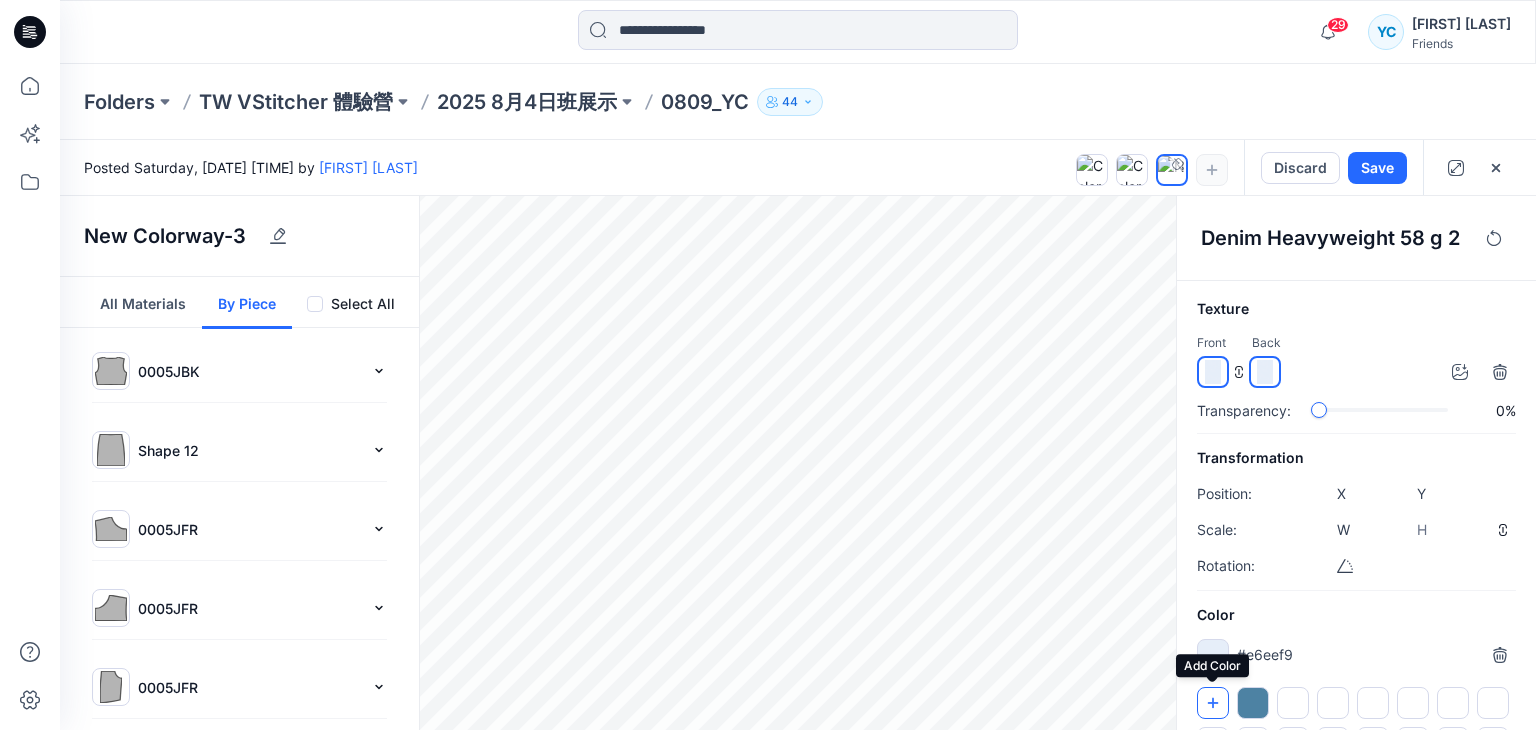 click 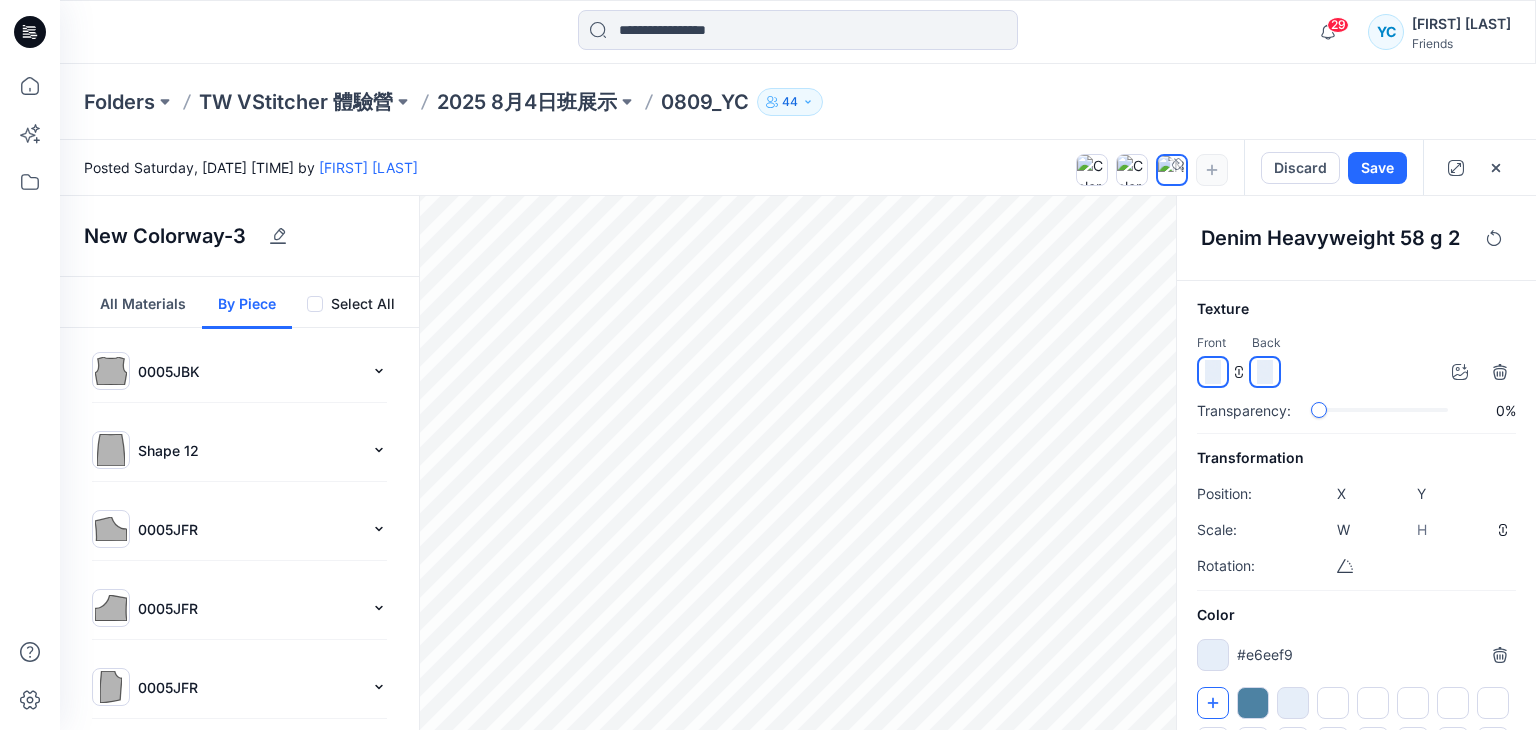 click at bounding box center [1213, 703] 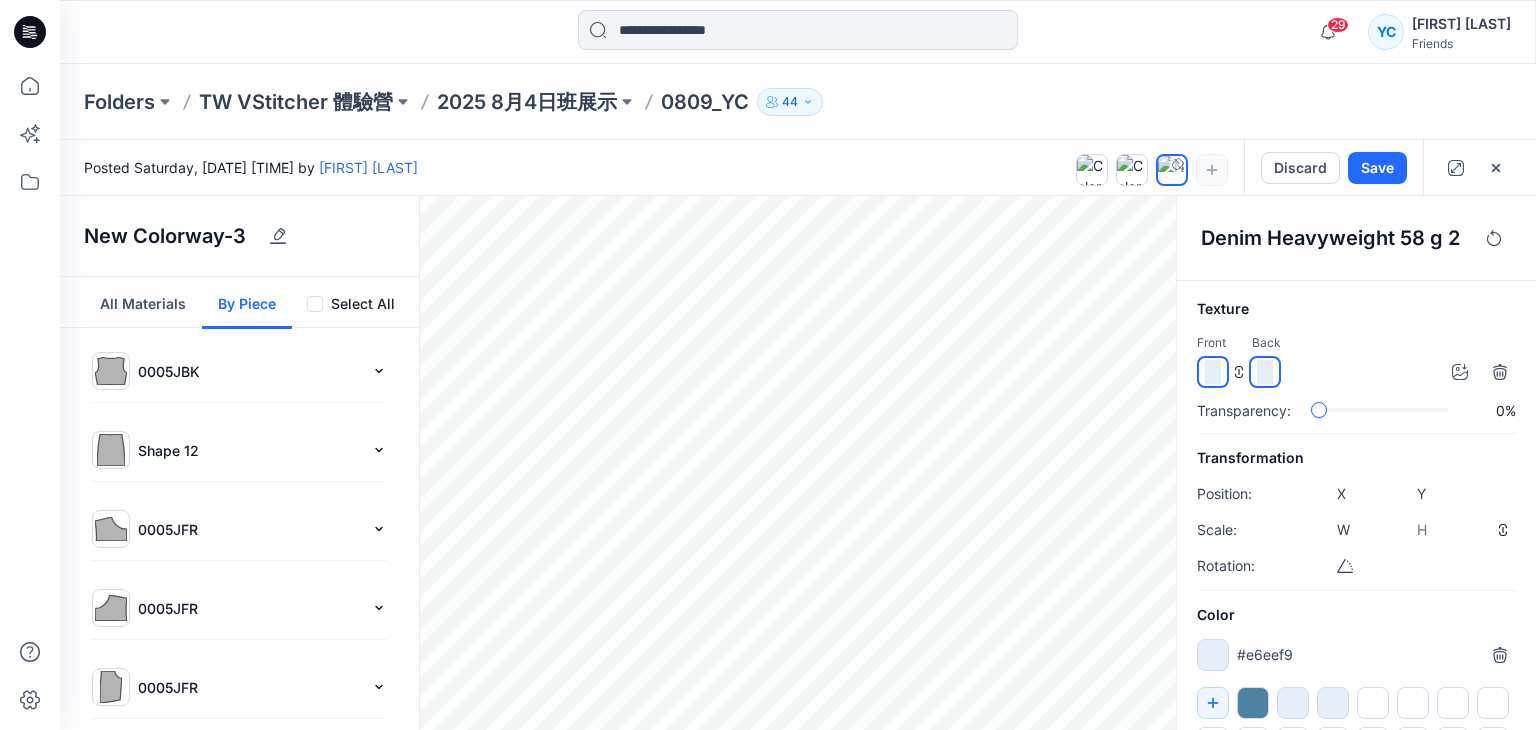 click at bounding box center (1213, 655) 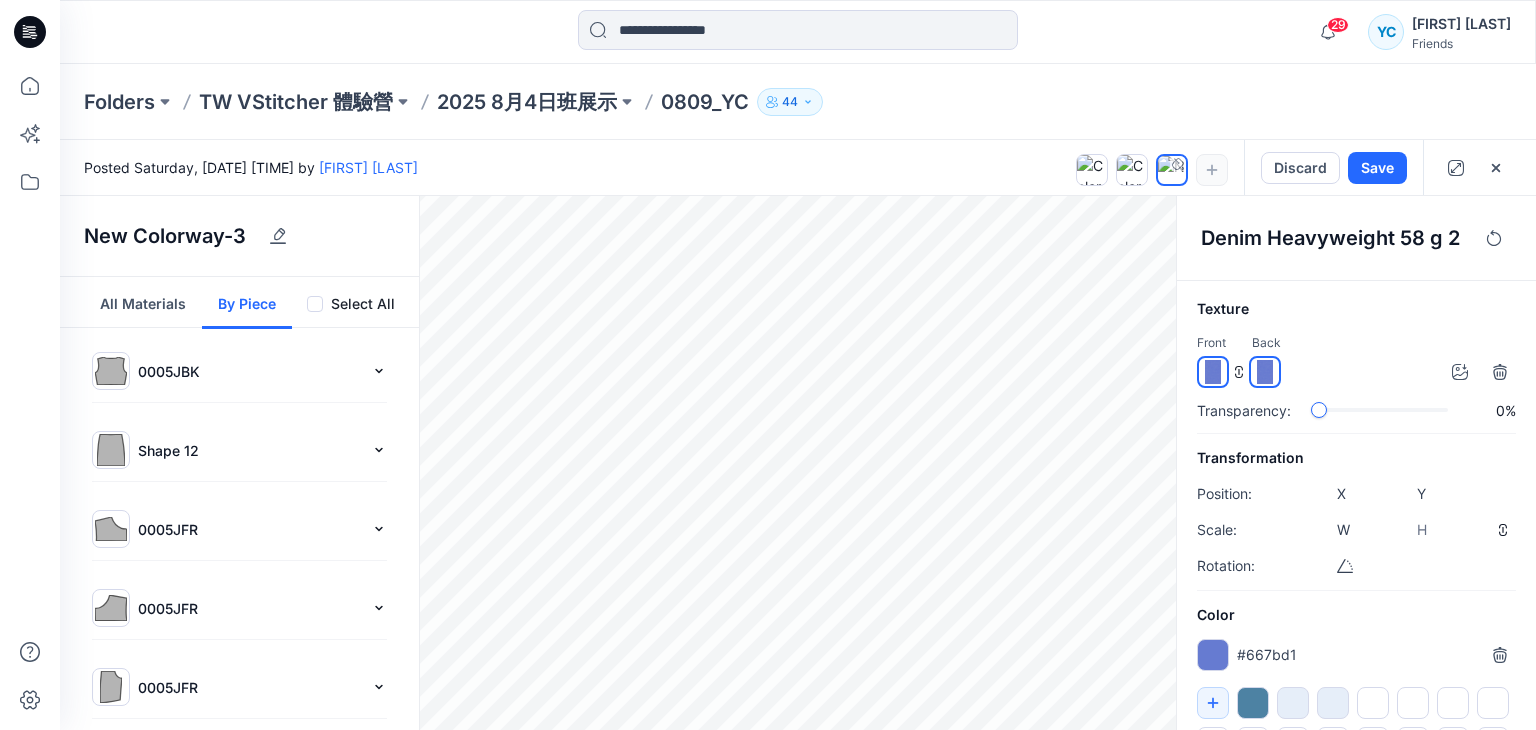 type on "*******" 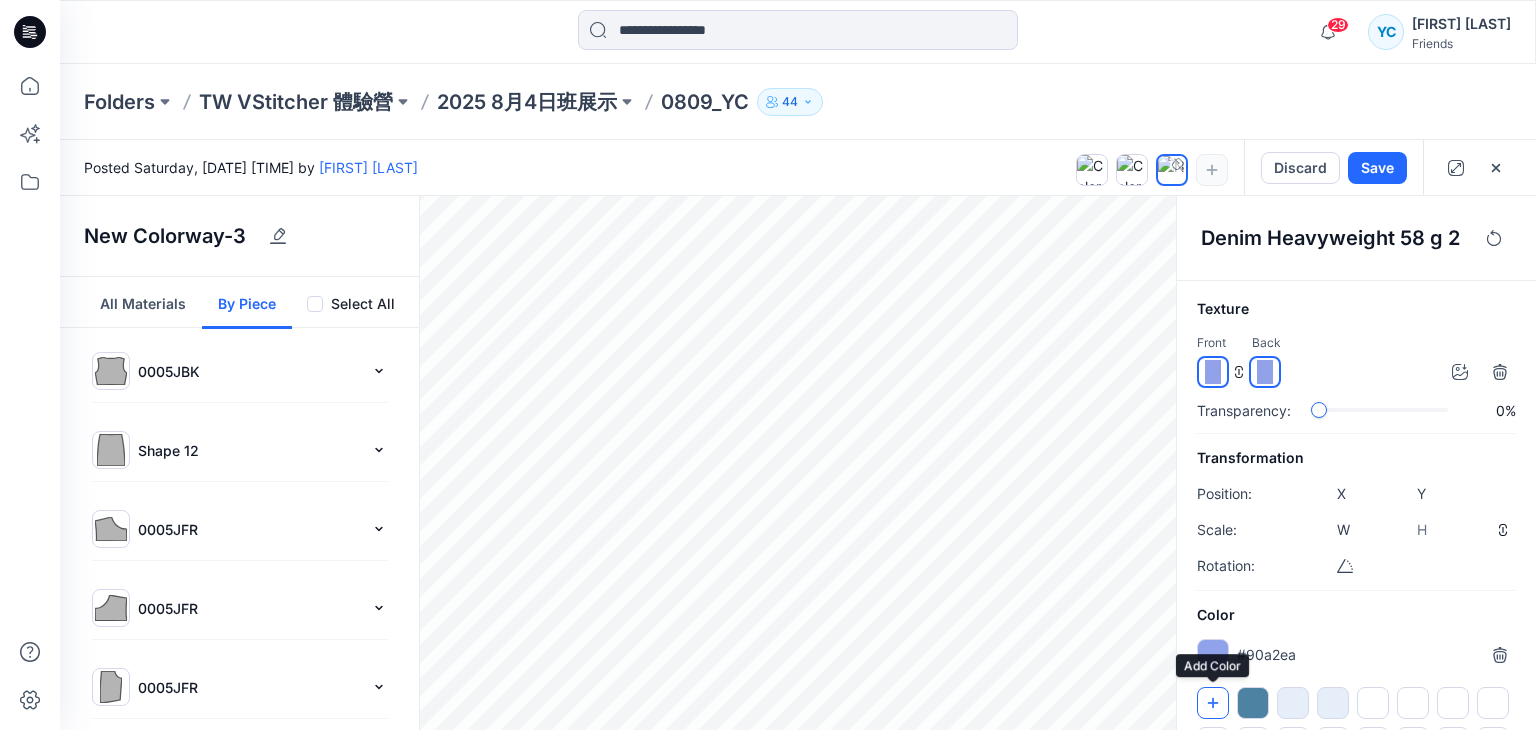 click at bounding box center (1213, 703) 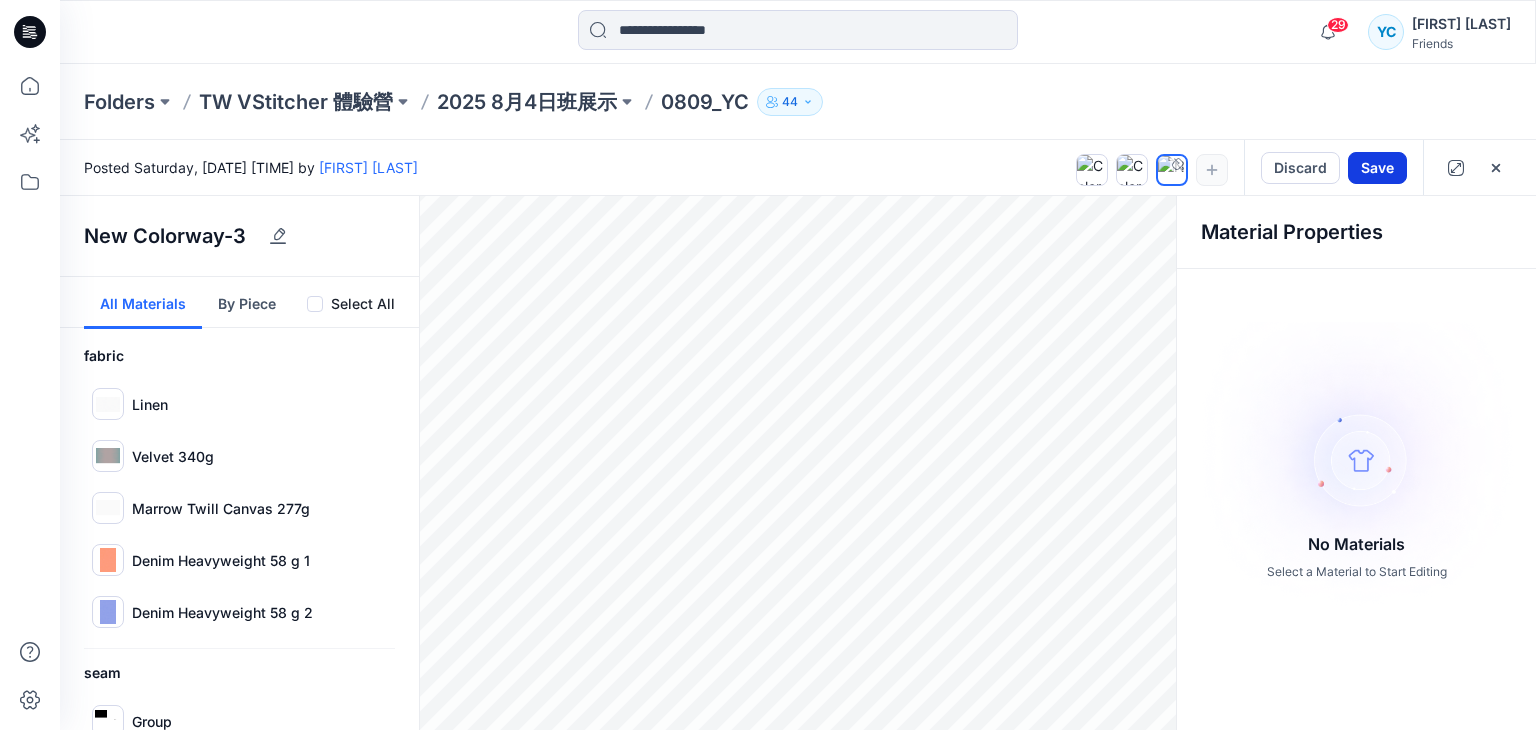 click on "Save" at bounding box center (1377, 168) 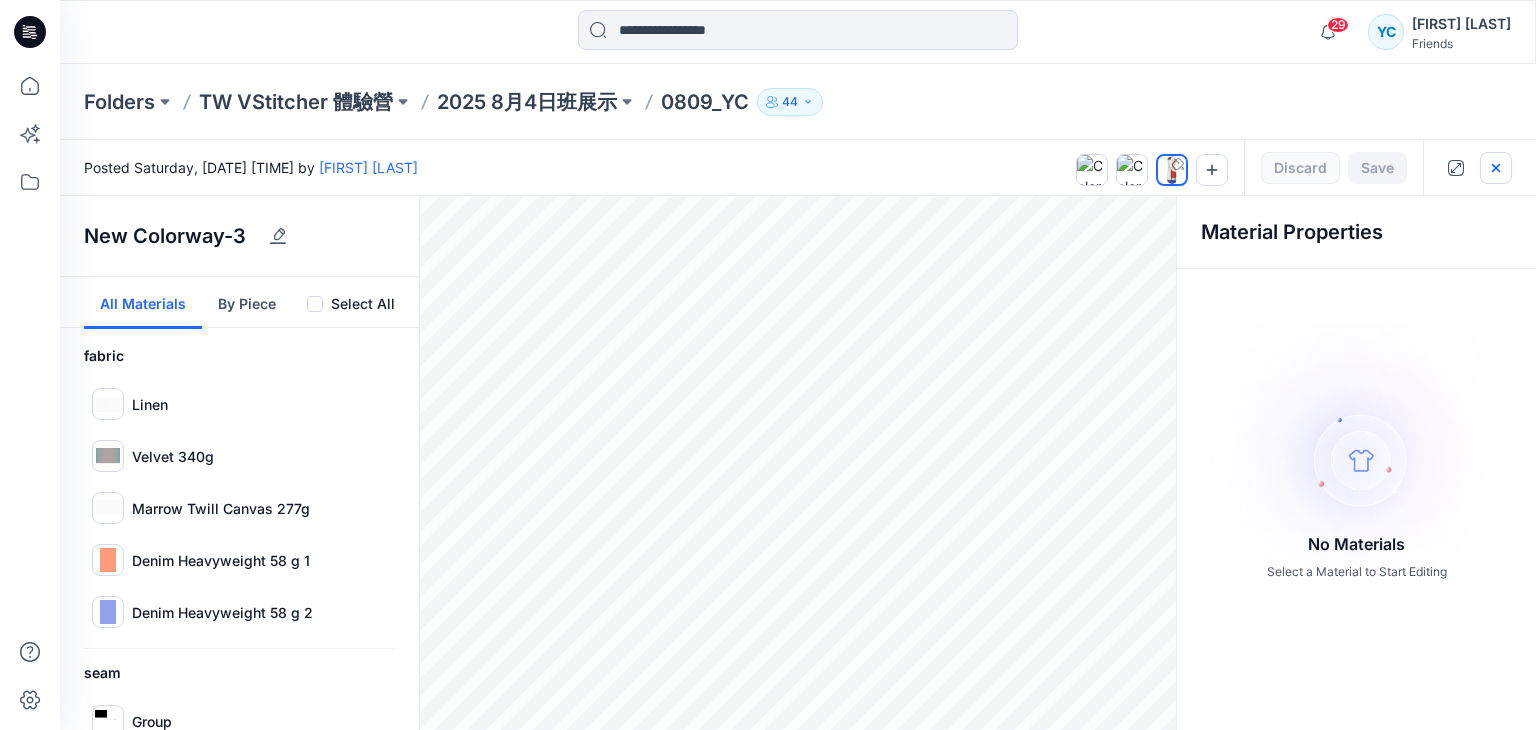 click 